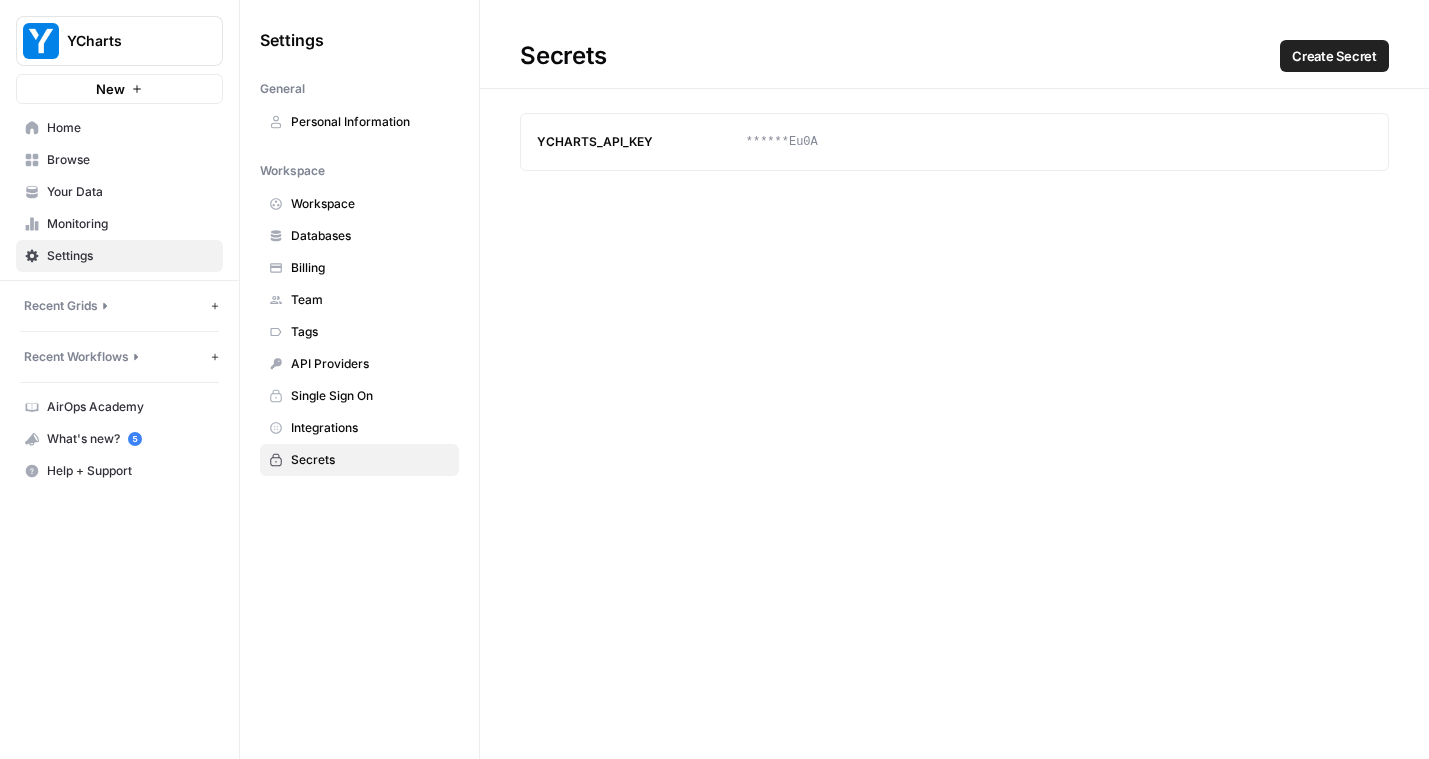 scroll, scrollTop: 0, scrollLeft: 0, axis: both 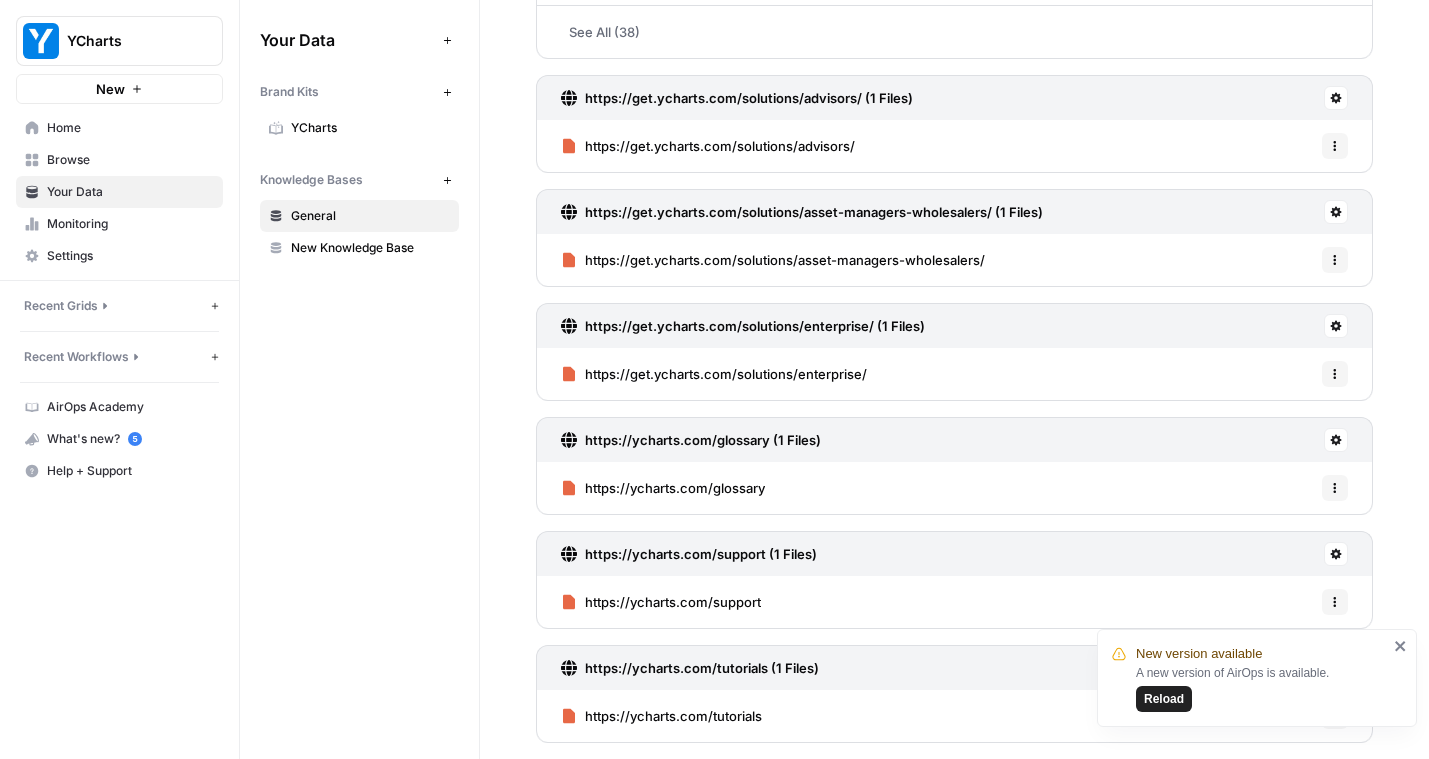 click on "YCharts" at bounding box center [370, 128] 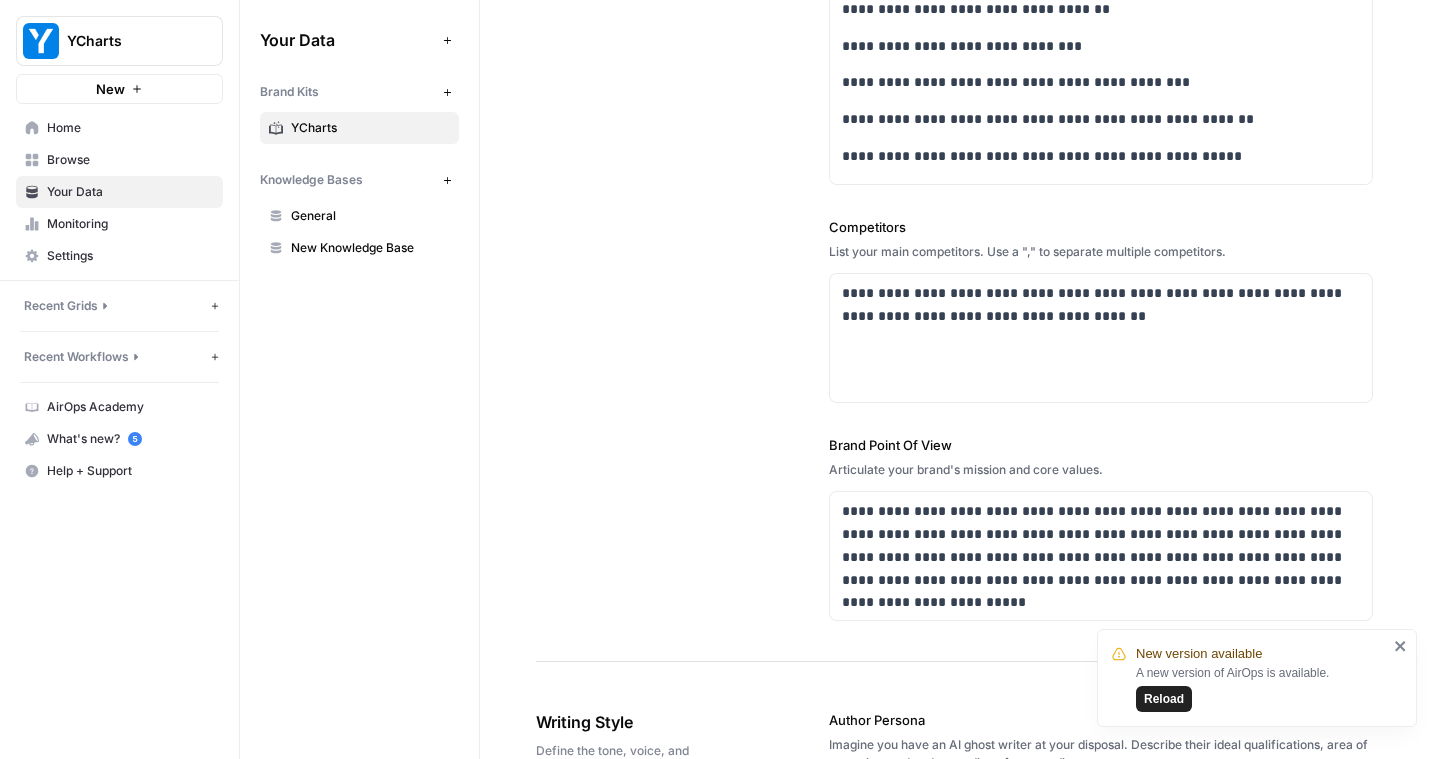 scroll, scrollTop: 672, scrollLeft: 0, axis: vertical 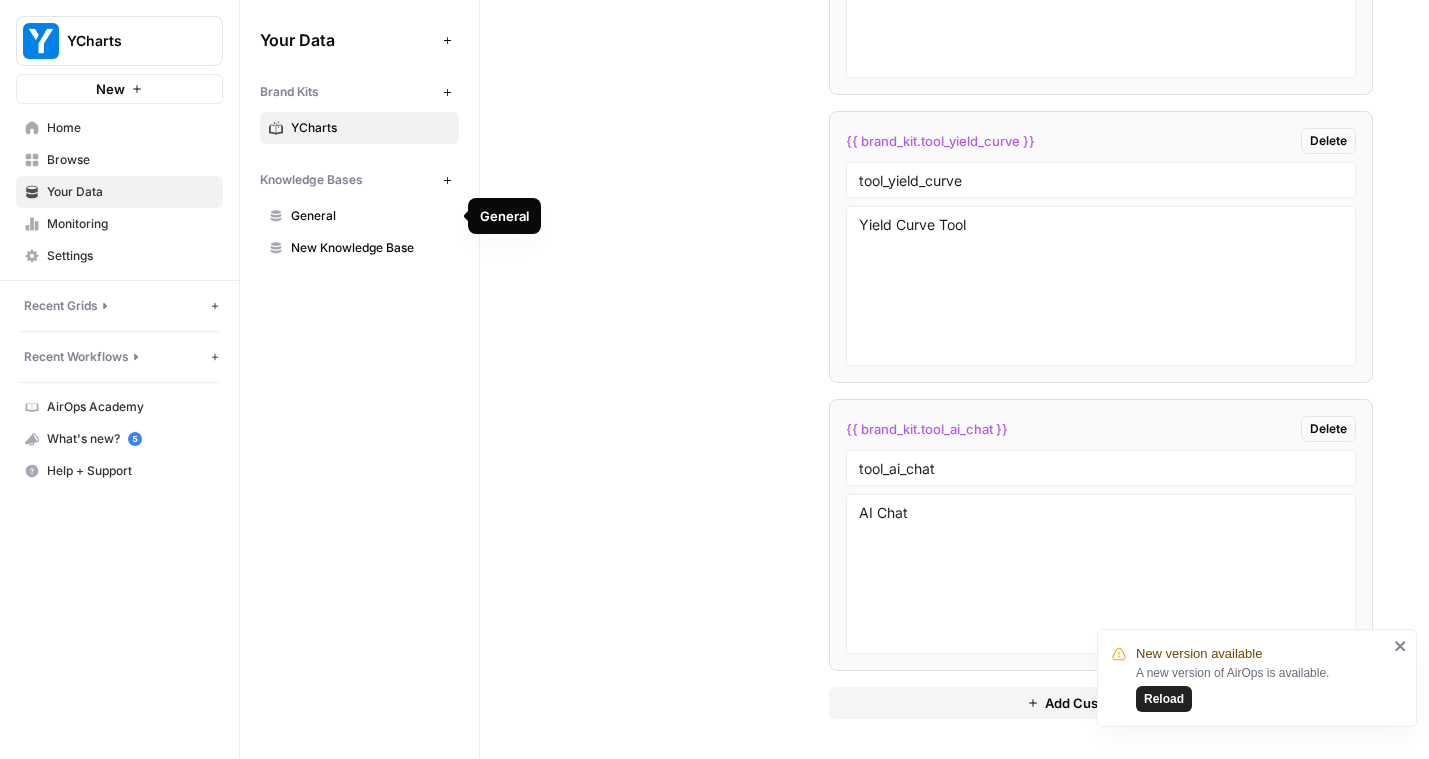 click on "General" at bounding box center (370, 216) 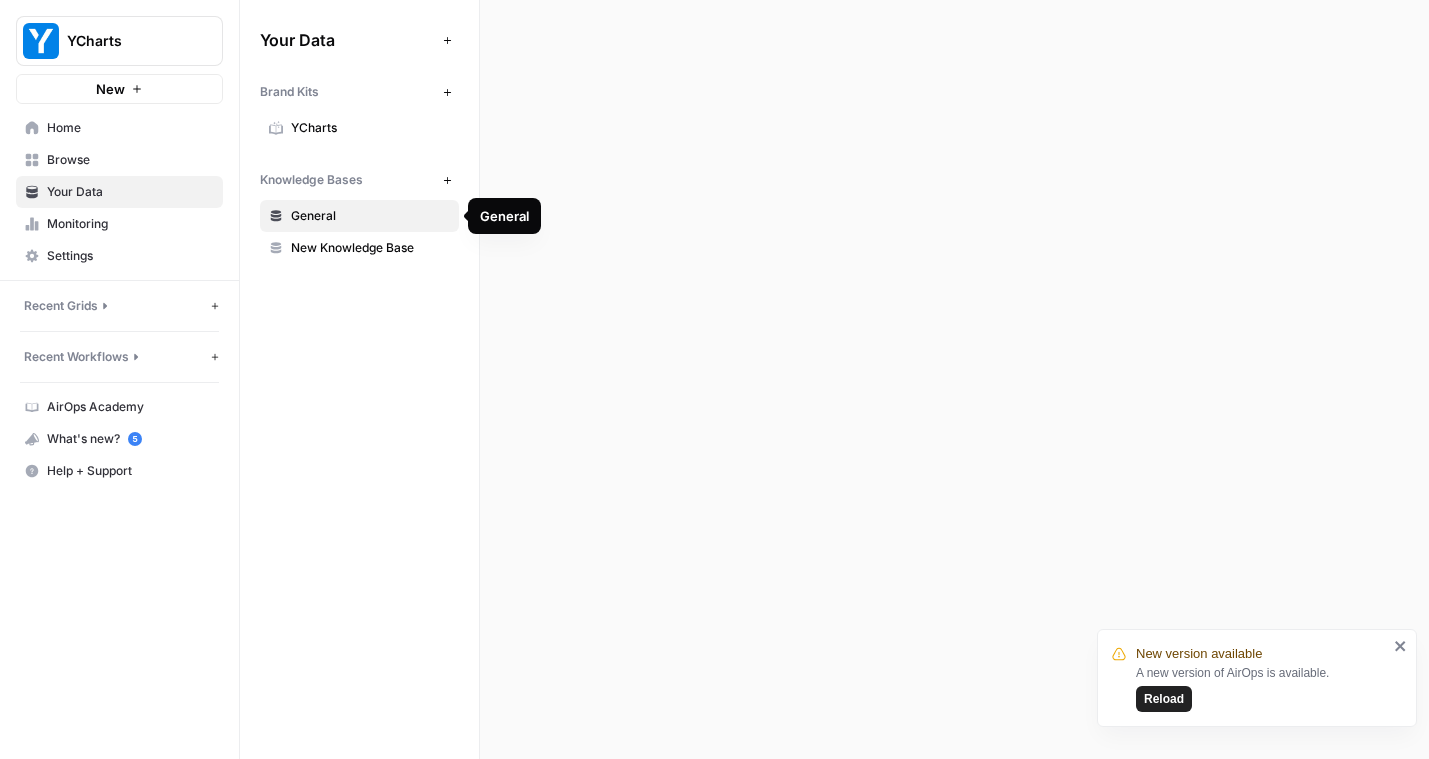 scroll, scrollTop: 0, scrollLeft: 0, axis: both 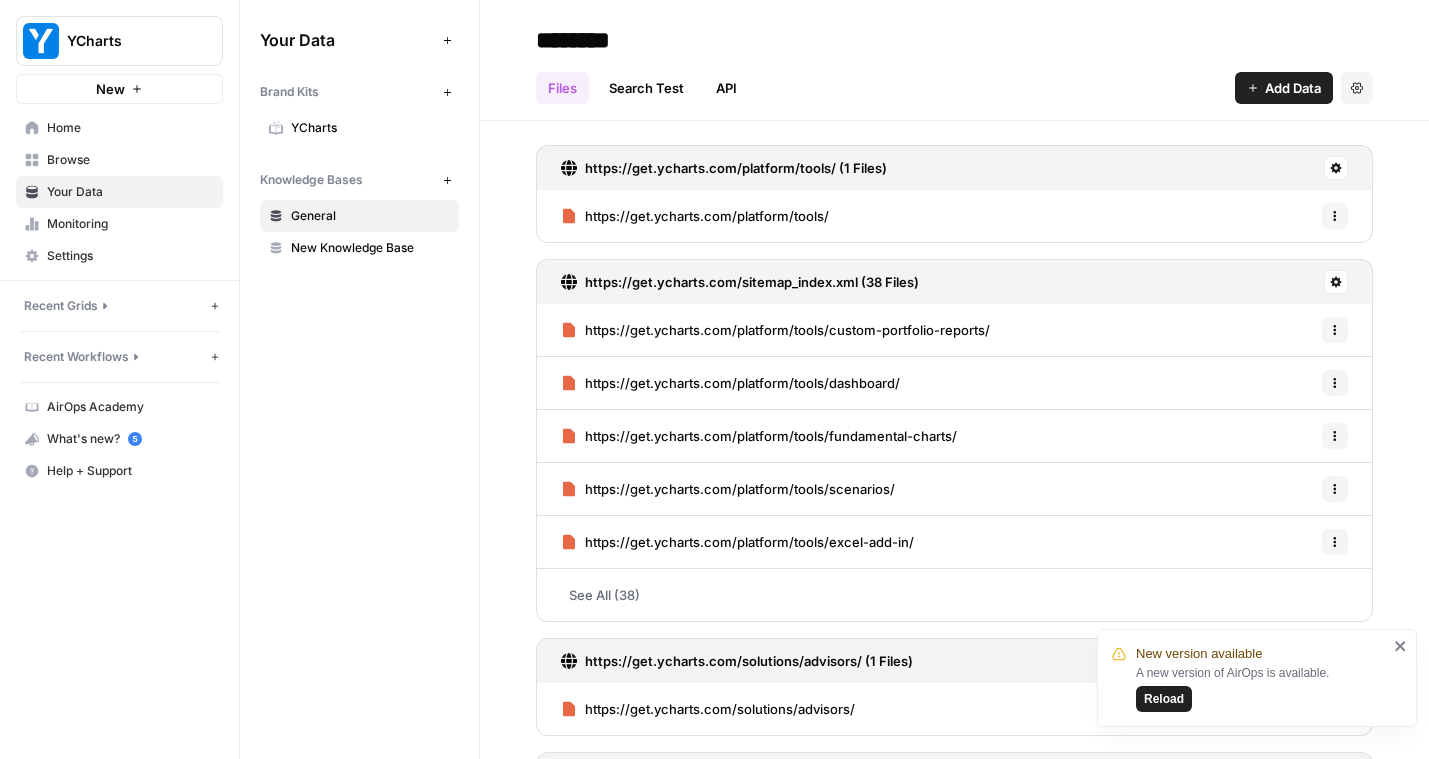 click on "YCharts" at bounding box center [370, 128] 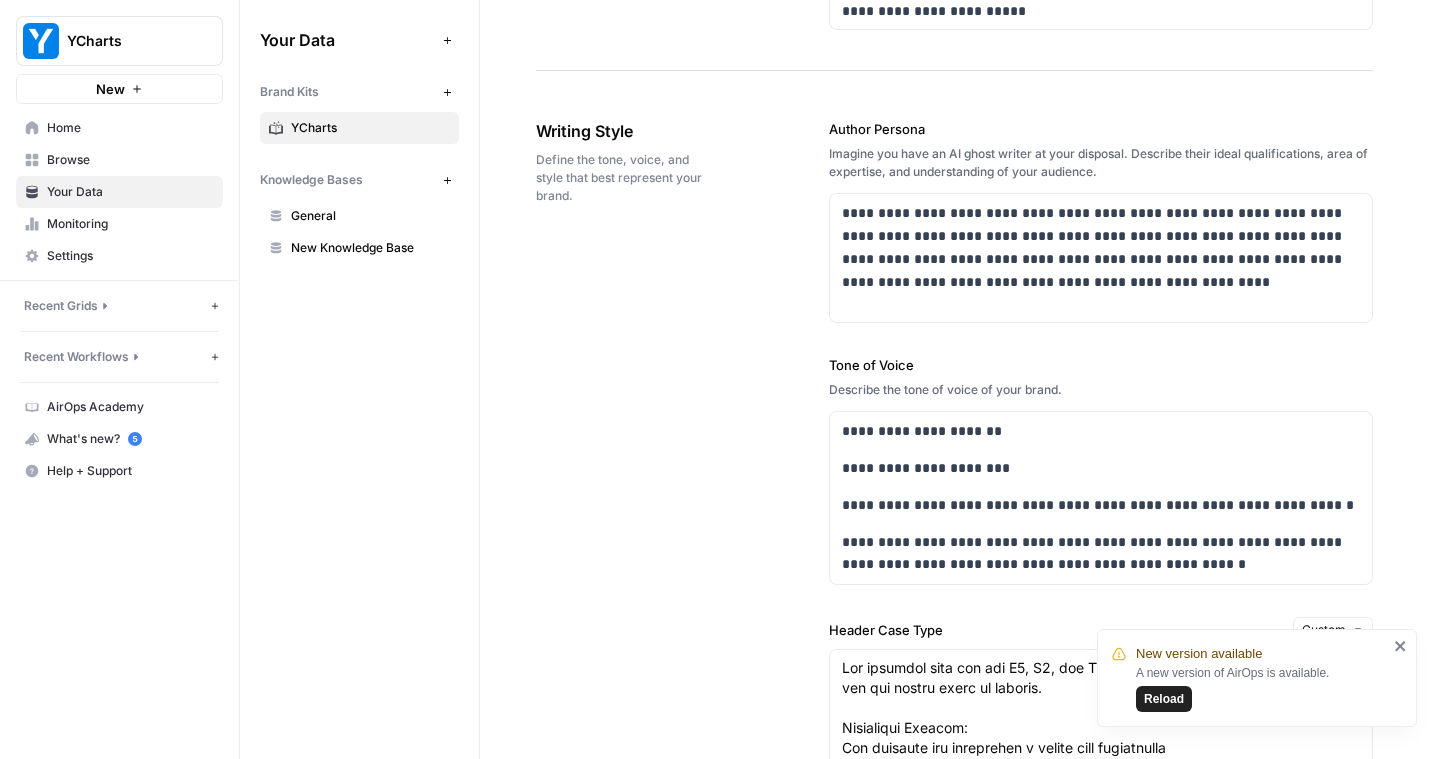 scroll, scrollTop: 1250, scrollLeft: 0, axis: vertical 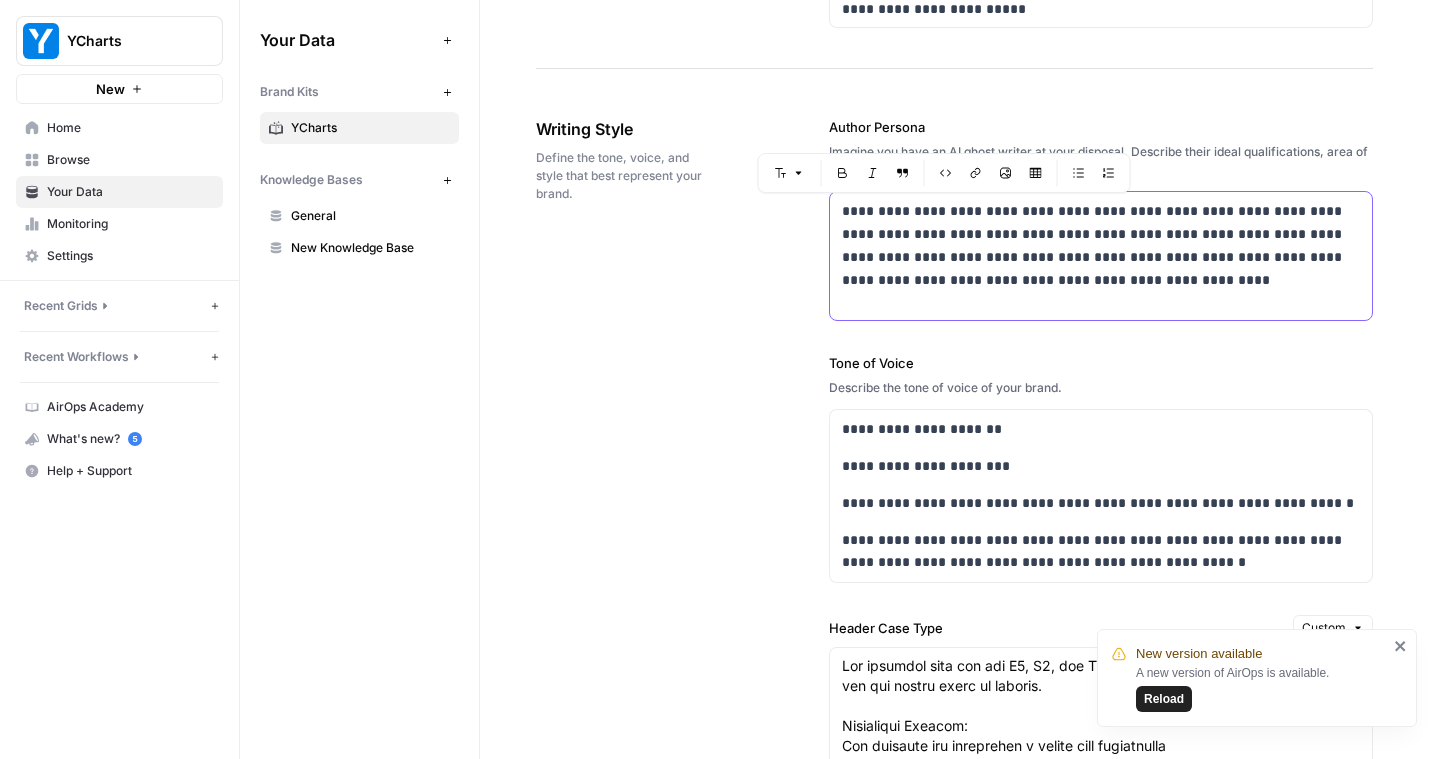 drag, startPoint x: 1060, startPoint y: 281, endPoint x: 831, endPoint y: 212, distance: 239.1694 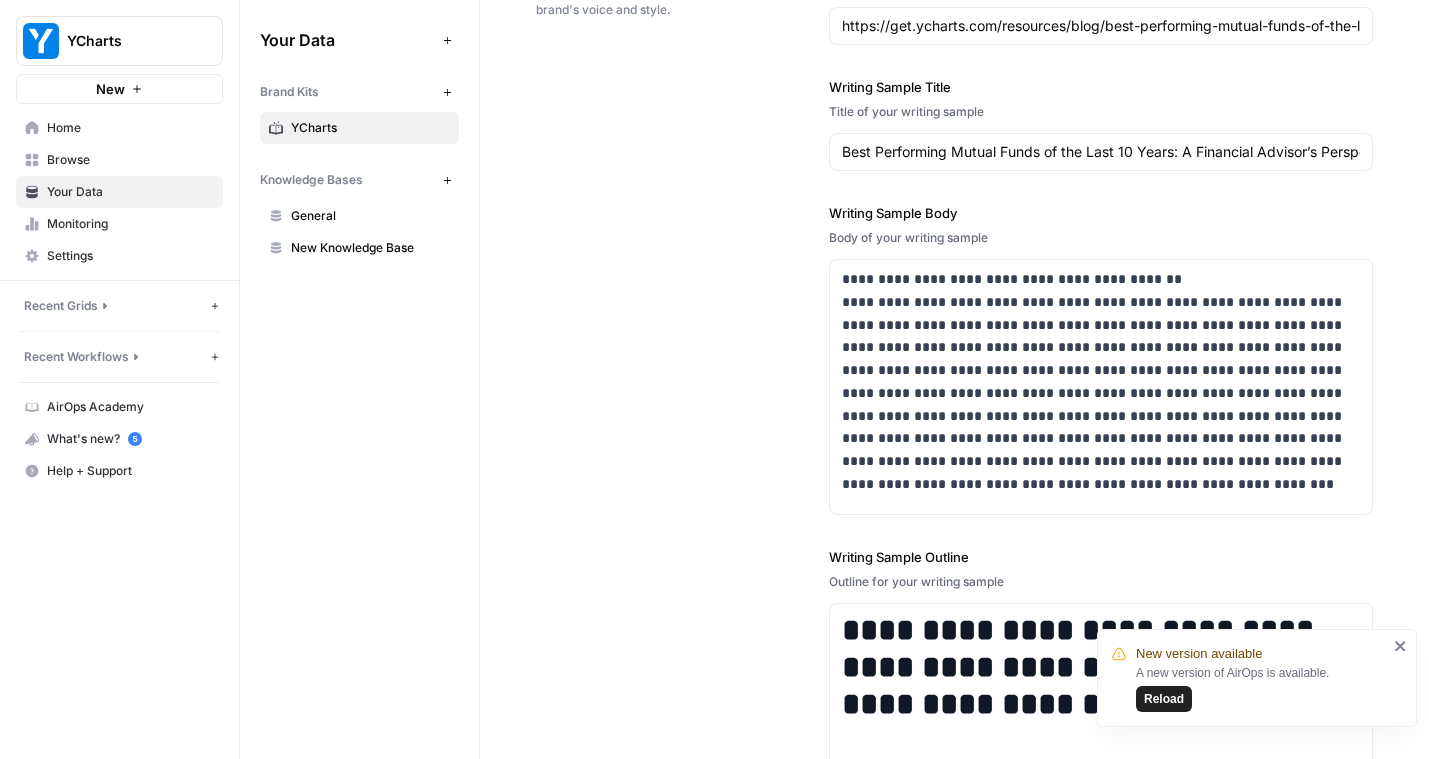 scroll, scrollTop: 3065, scrollLeft: 0, axis: vertical 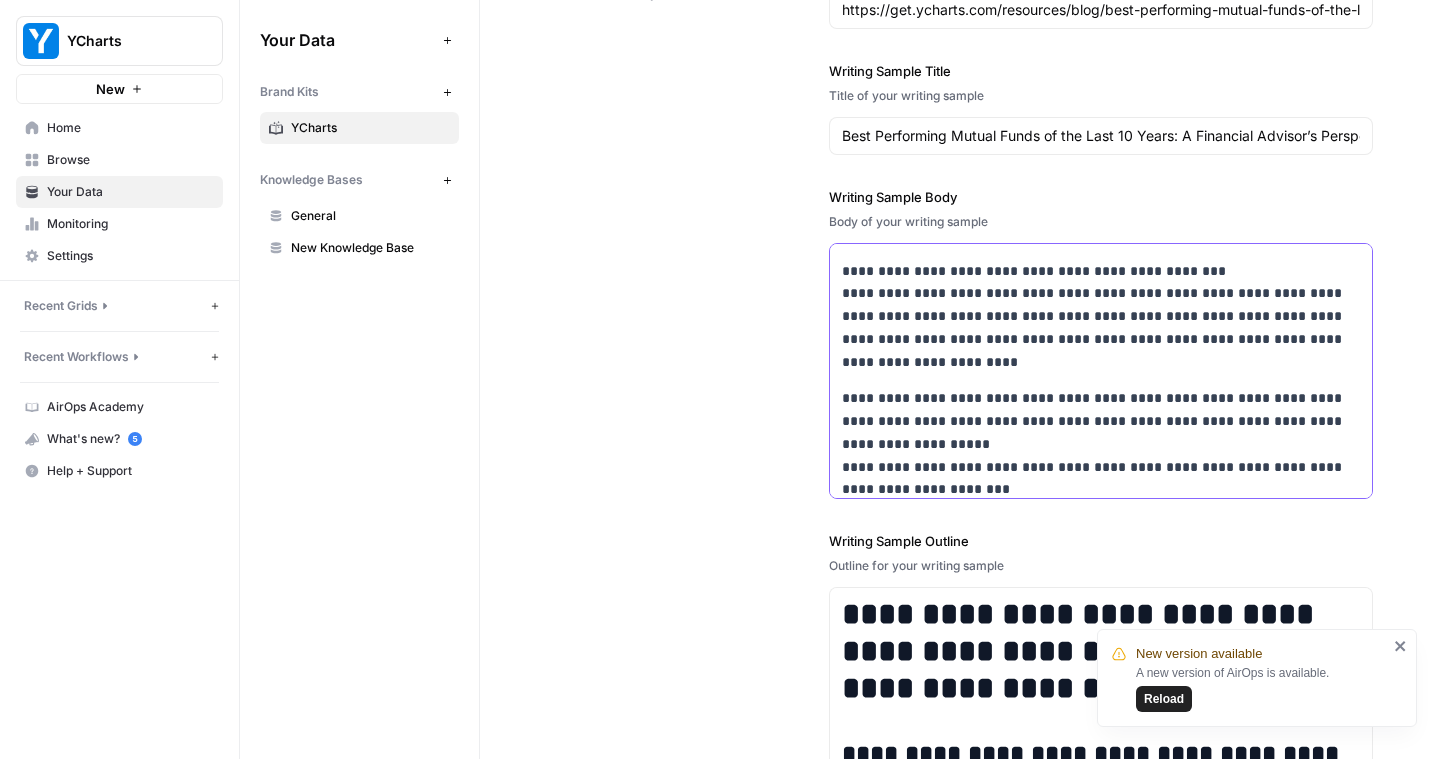 click on "**********" at bounding box center (1101, 317) 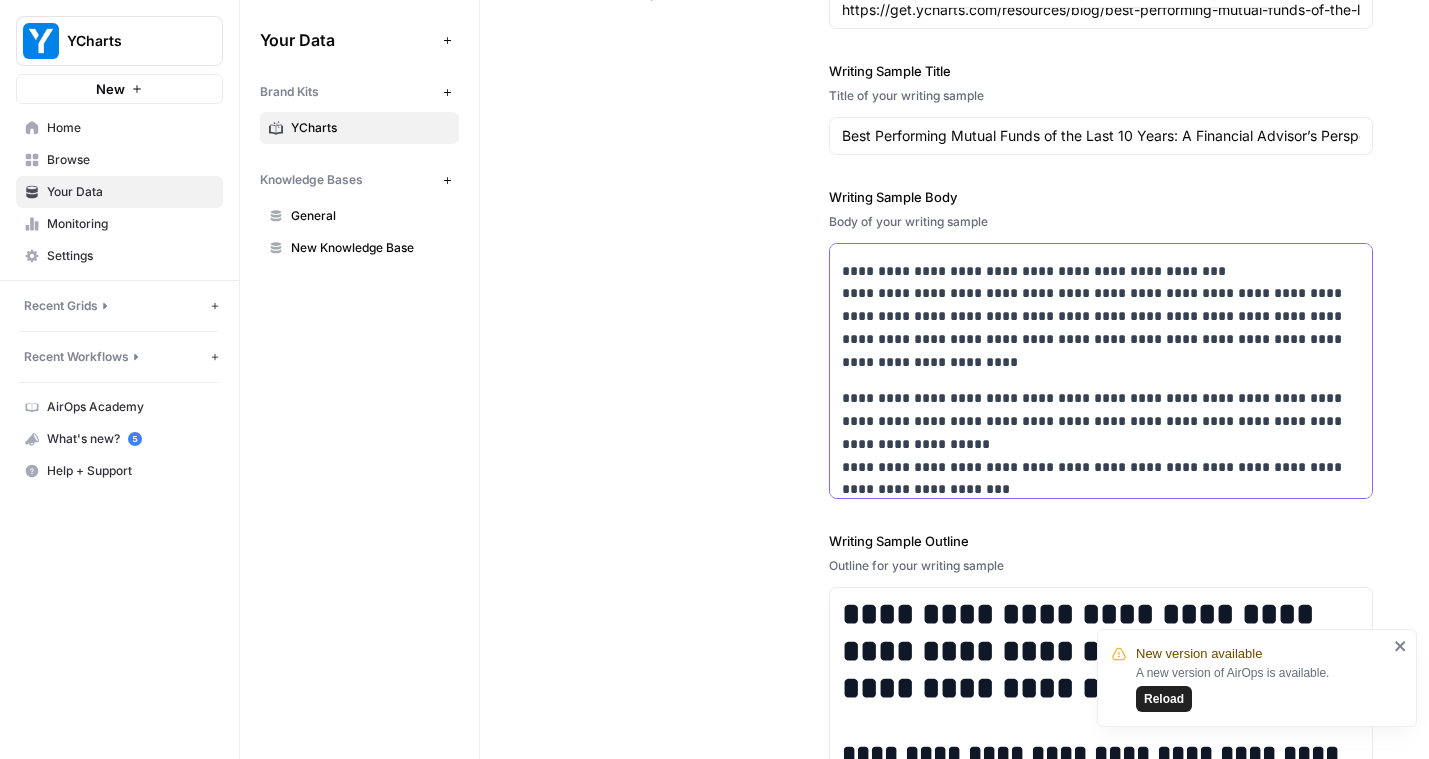 copy on "**********" 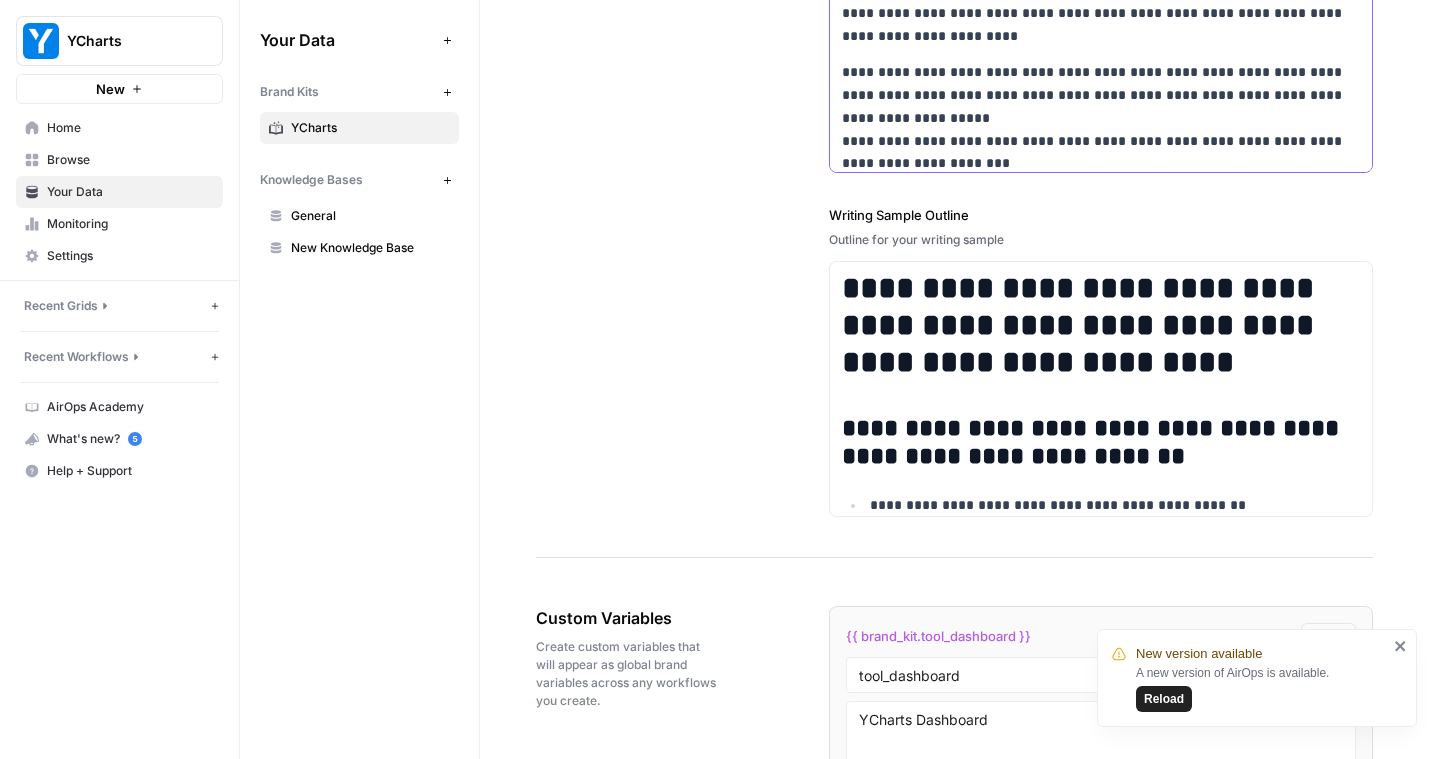 scroll, scrollTop: 3428, scrollLeft: 0, axis: vertical 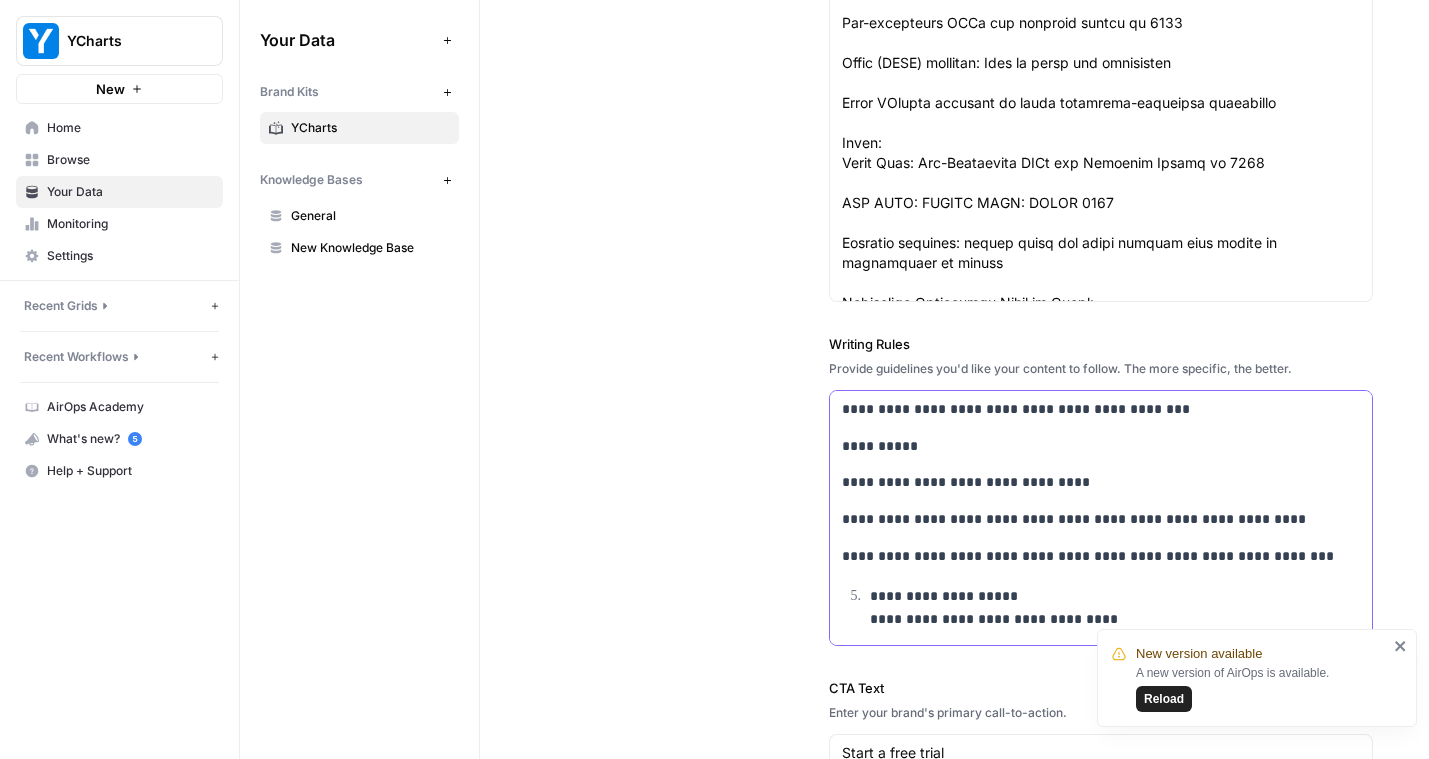 click on "**********" at bounding box center [1101, 482] 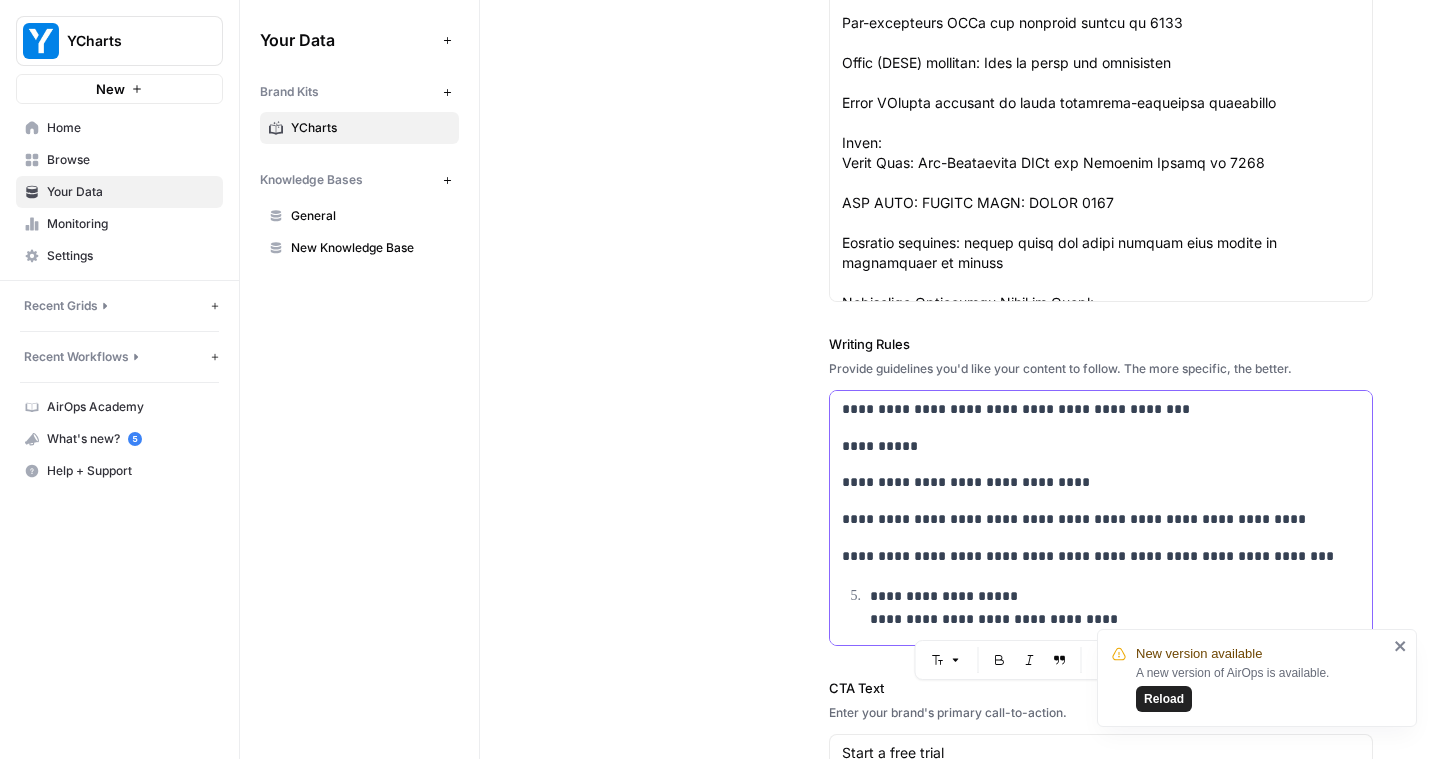 copy on "**********" 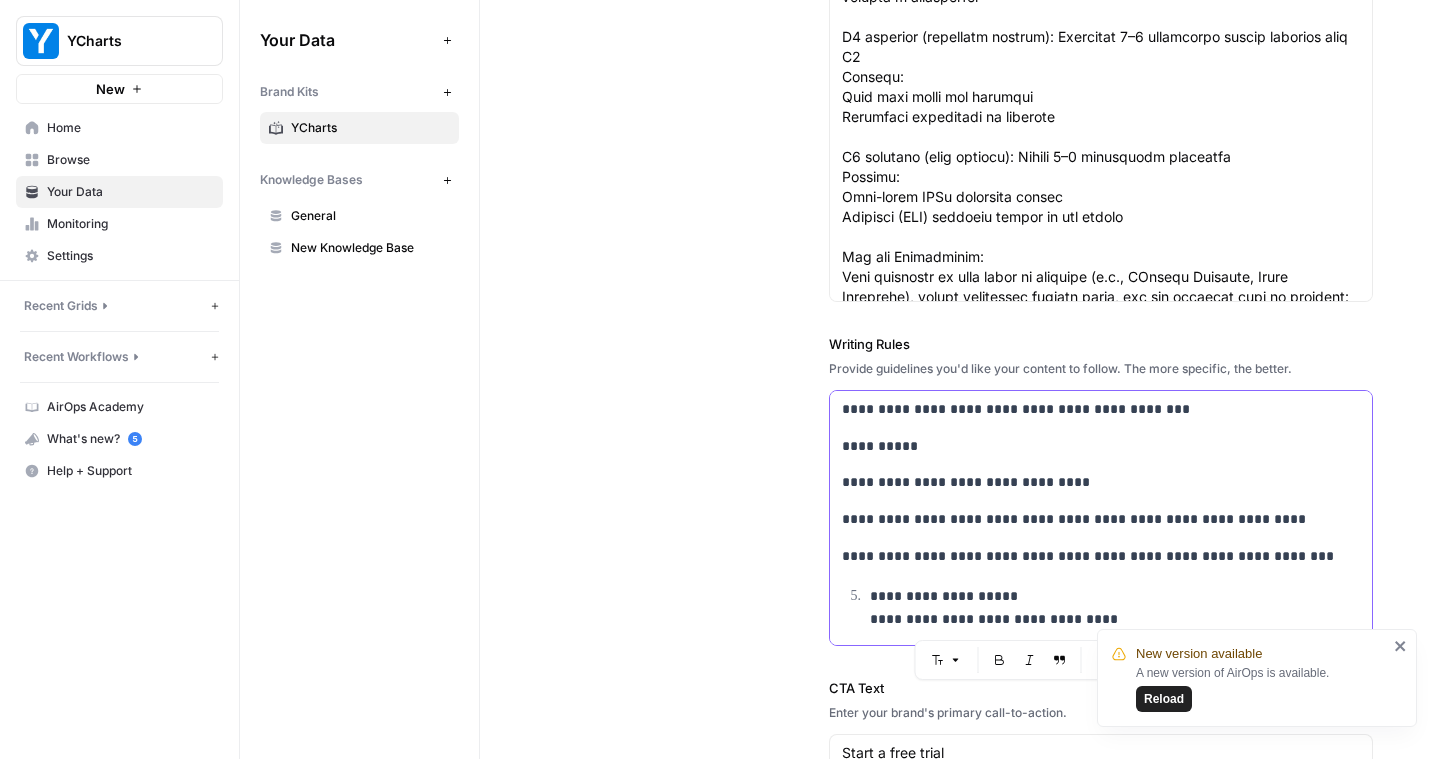 scroll, scrollTop: 387, scrollLeft: 0, axis: vertical 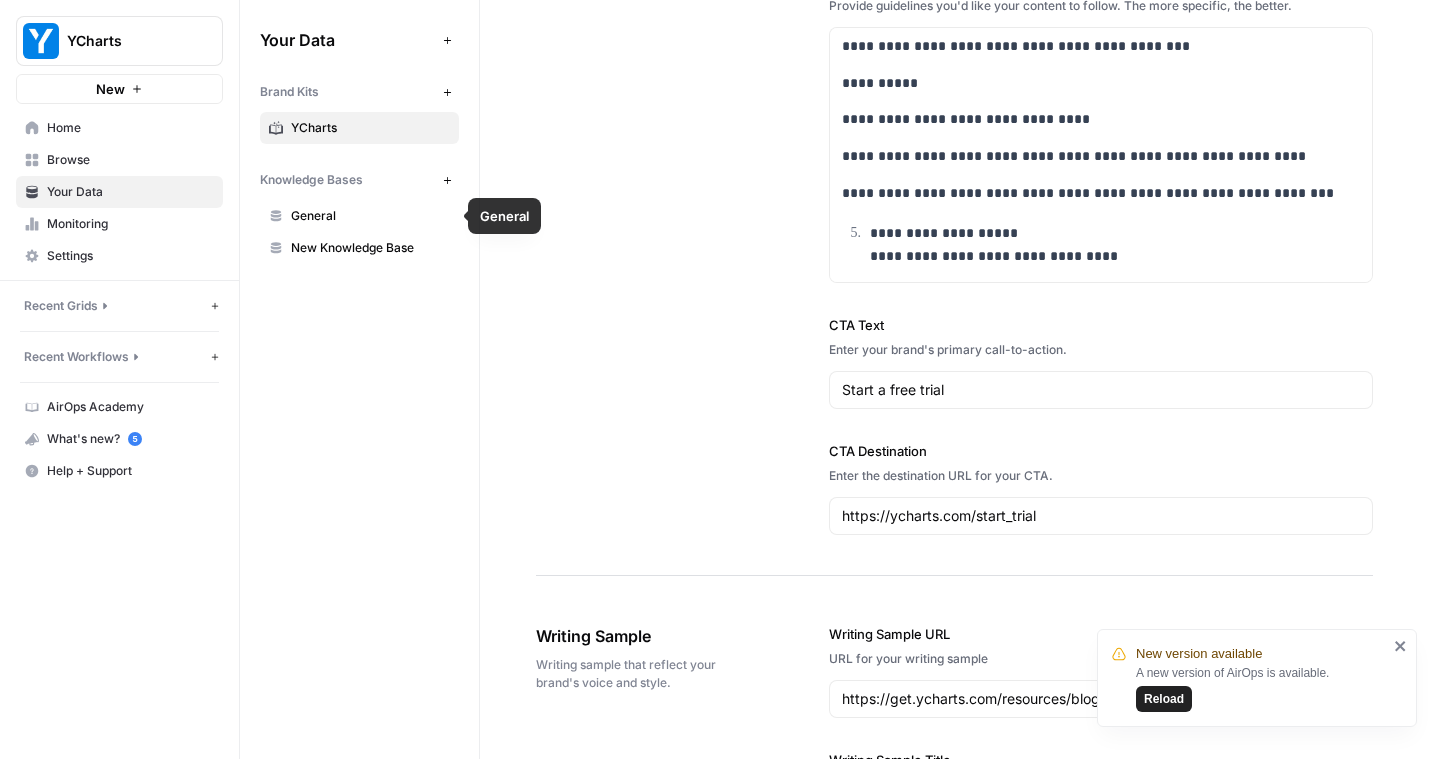 click on "New Knowledge Base" at bounding box center (370, 248) 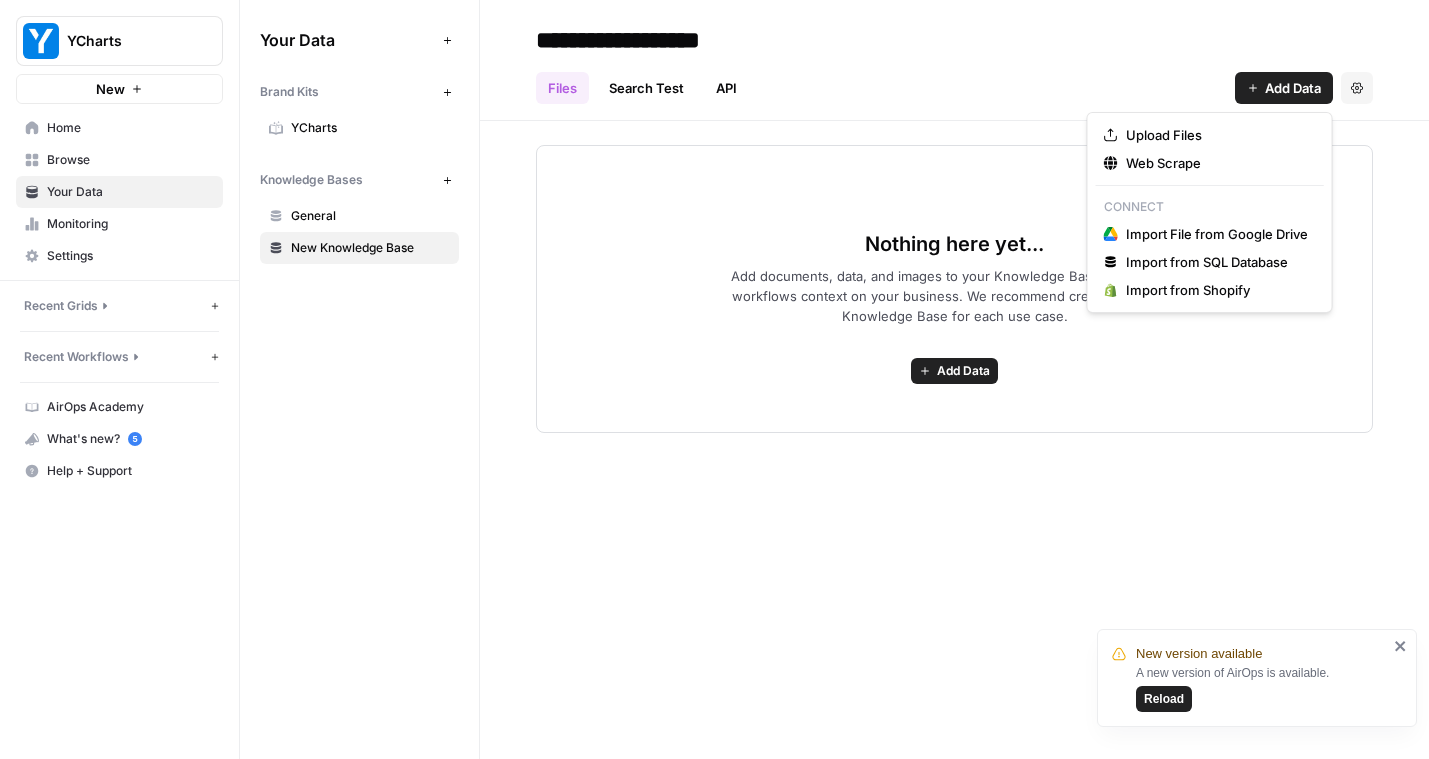 click on "Add Data" at bounding box center (1293, 88) 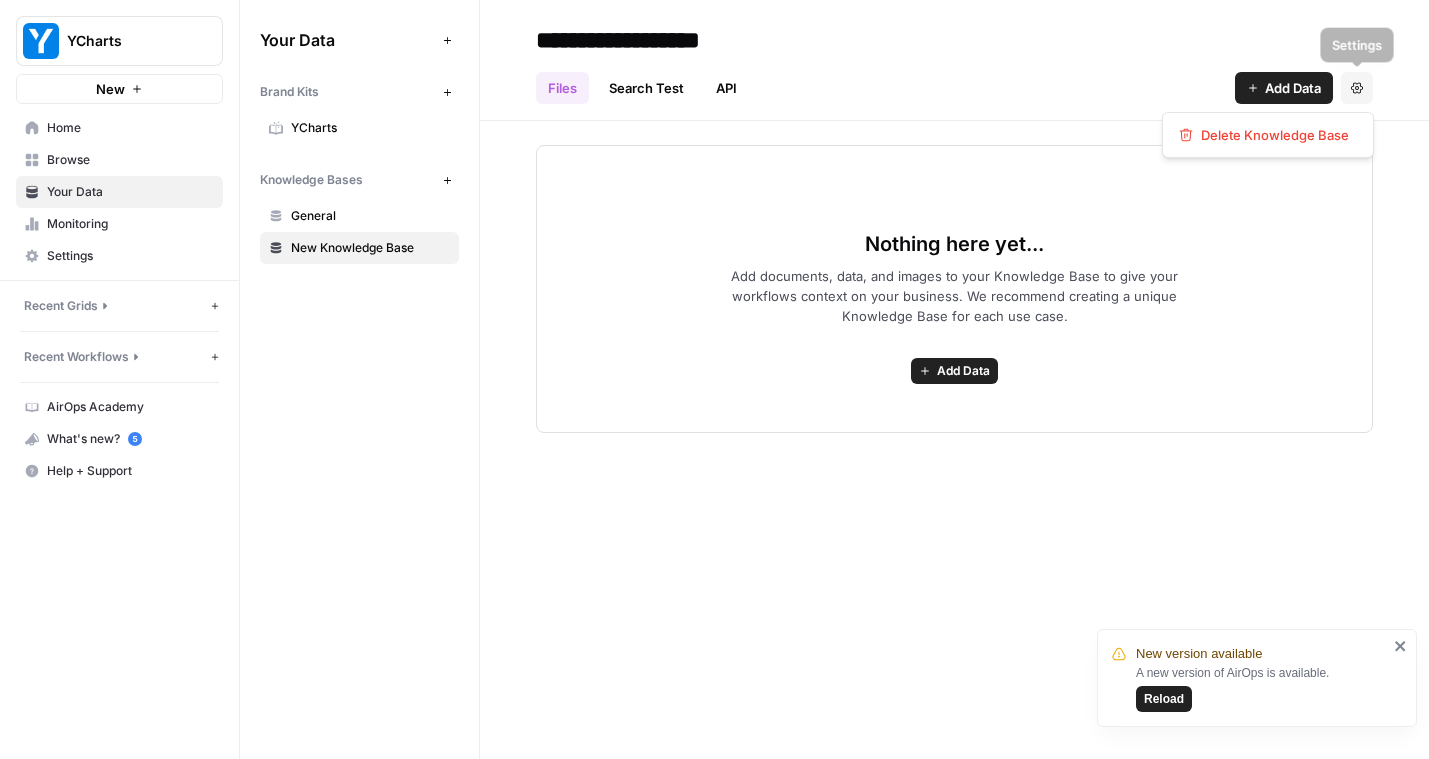 click 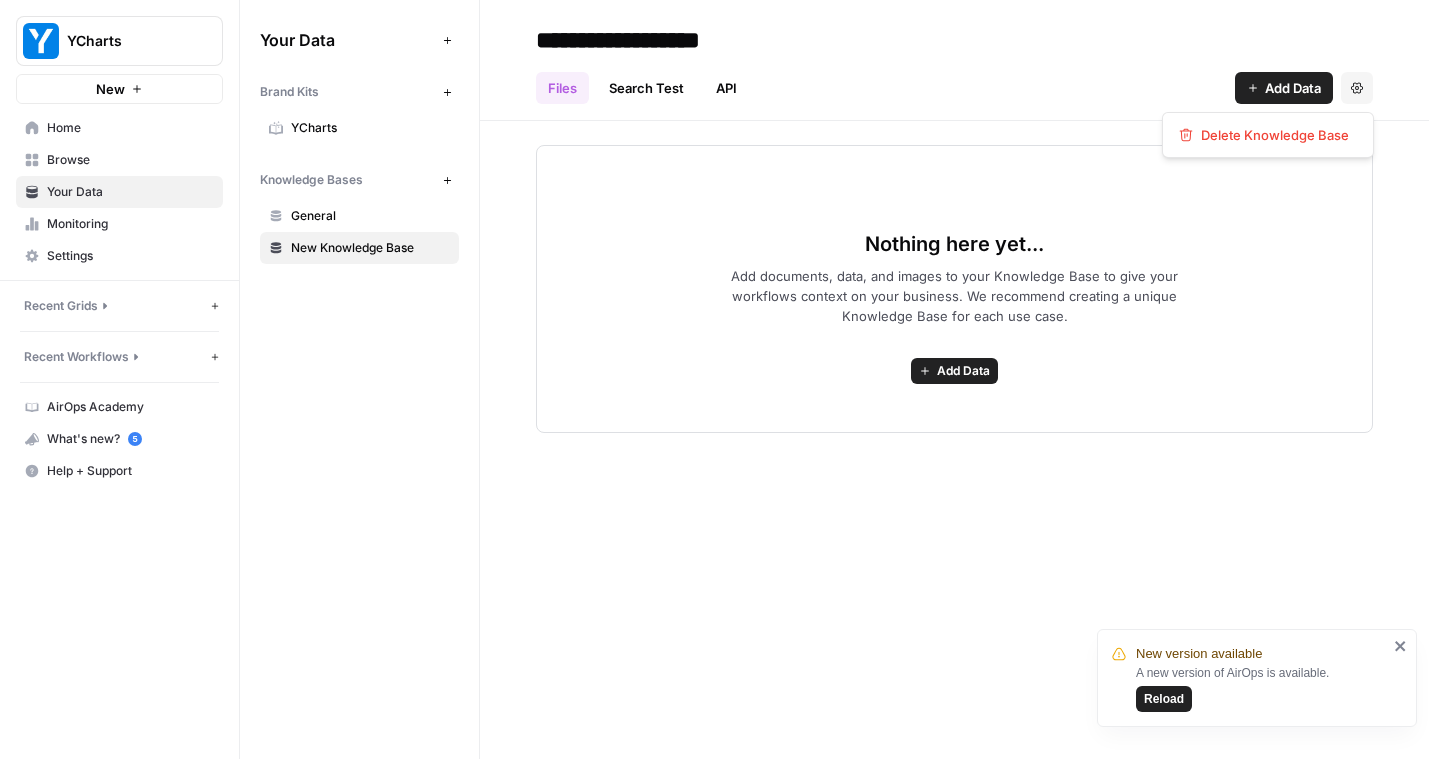 click on "Files Search Test API Add Data Settings" at bounding box center [954, 80] 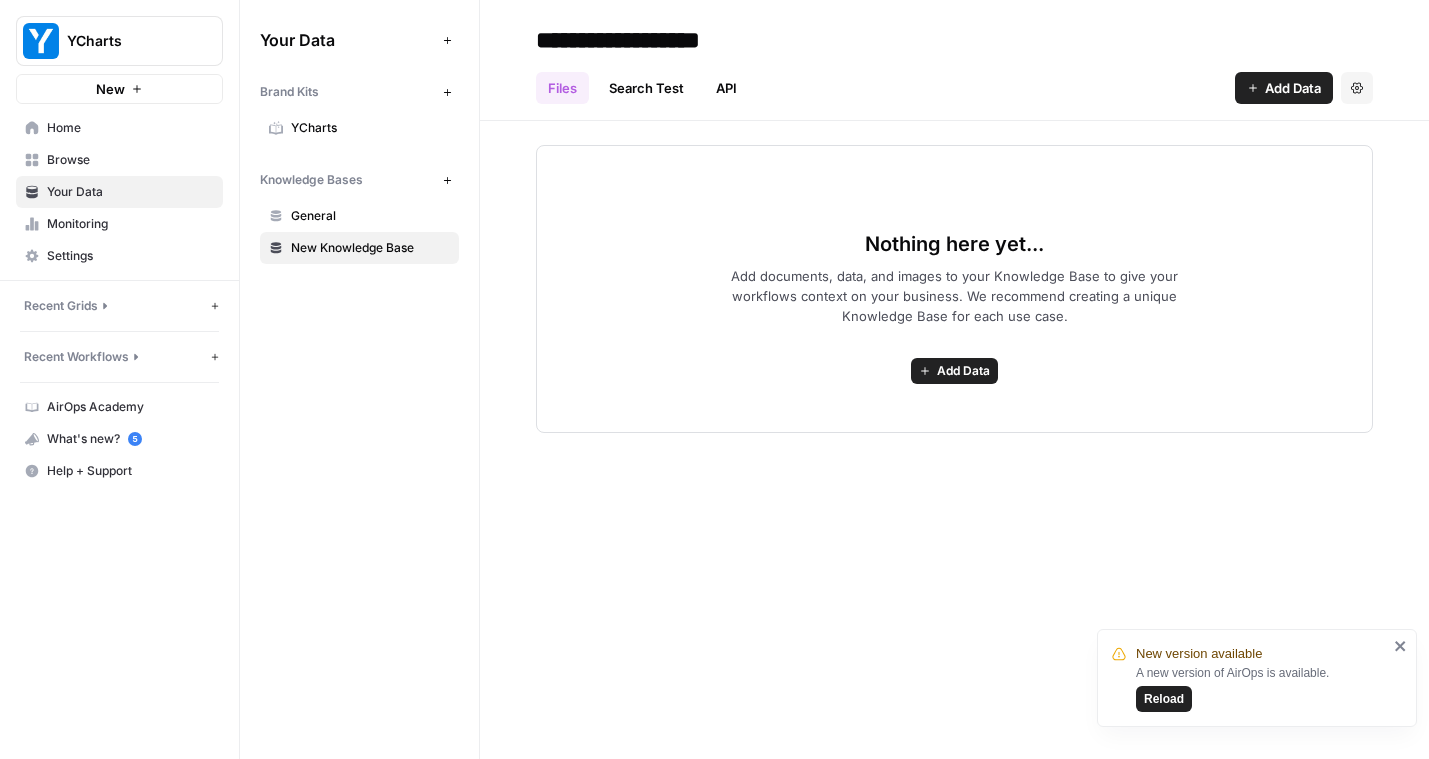 click on "Search Test" at bounding box center [646, 88] 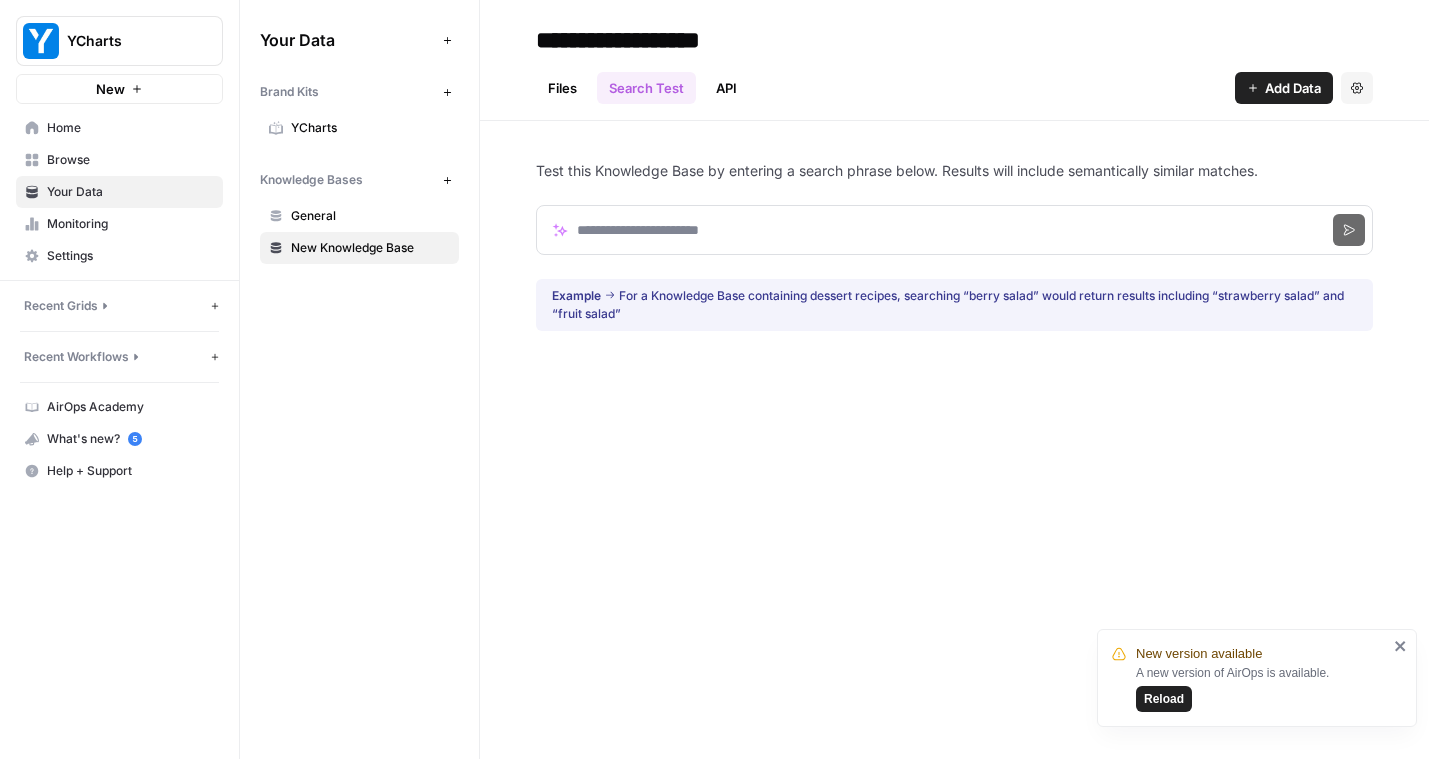 click on "API" at bounding box center [726, 88] 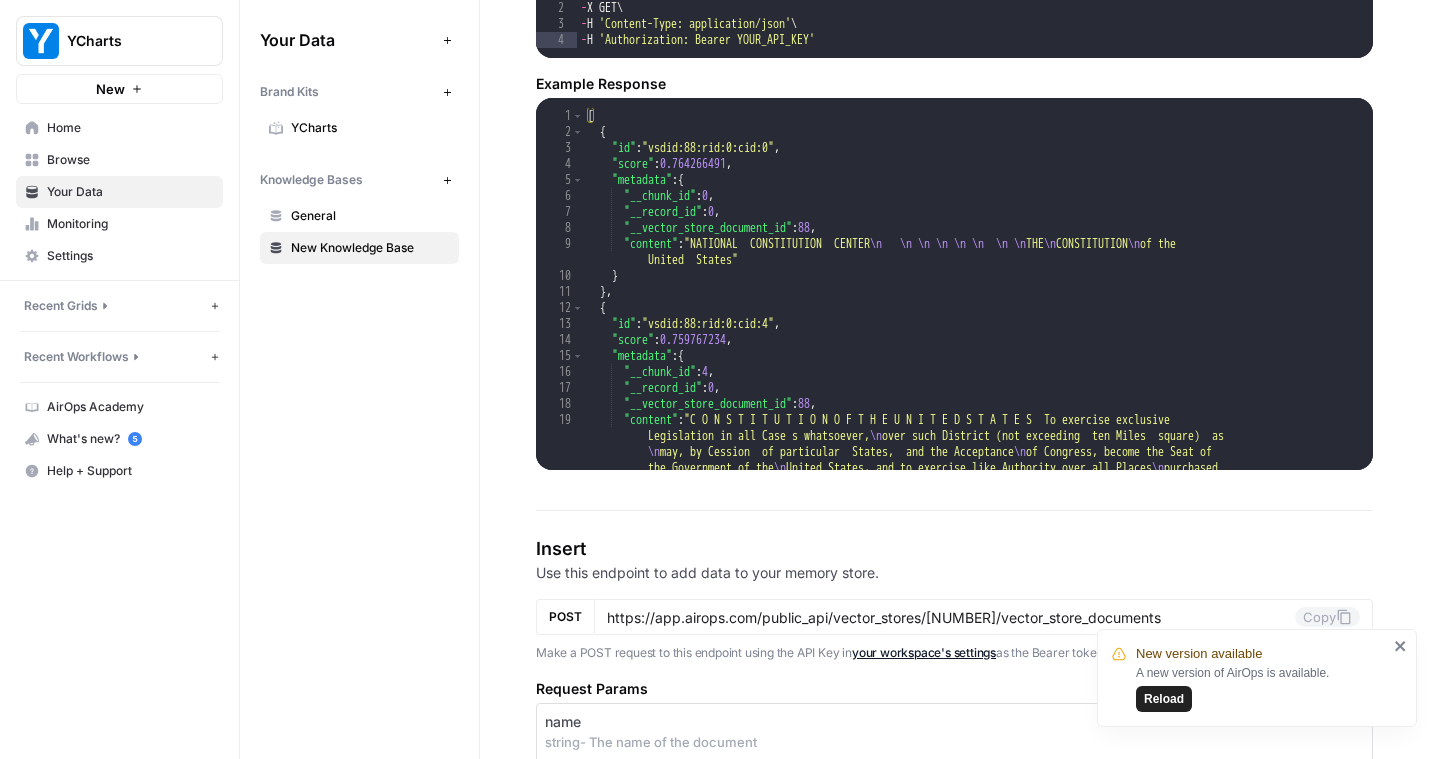 scroll, scrollTop: 1299, scrollLeft: 0, axis: vertical 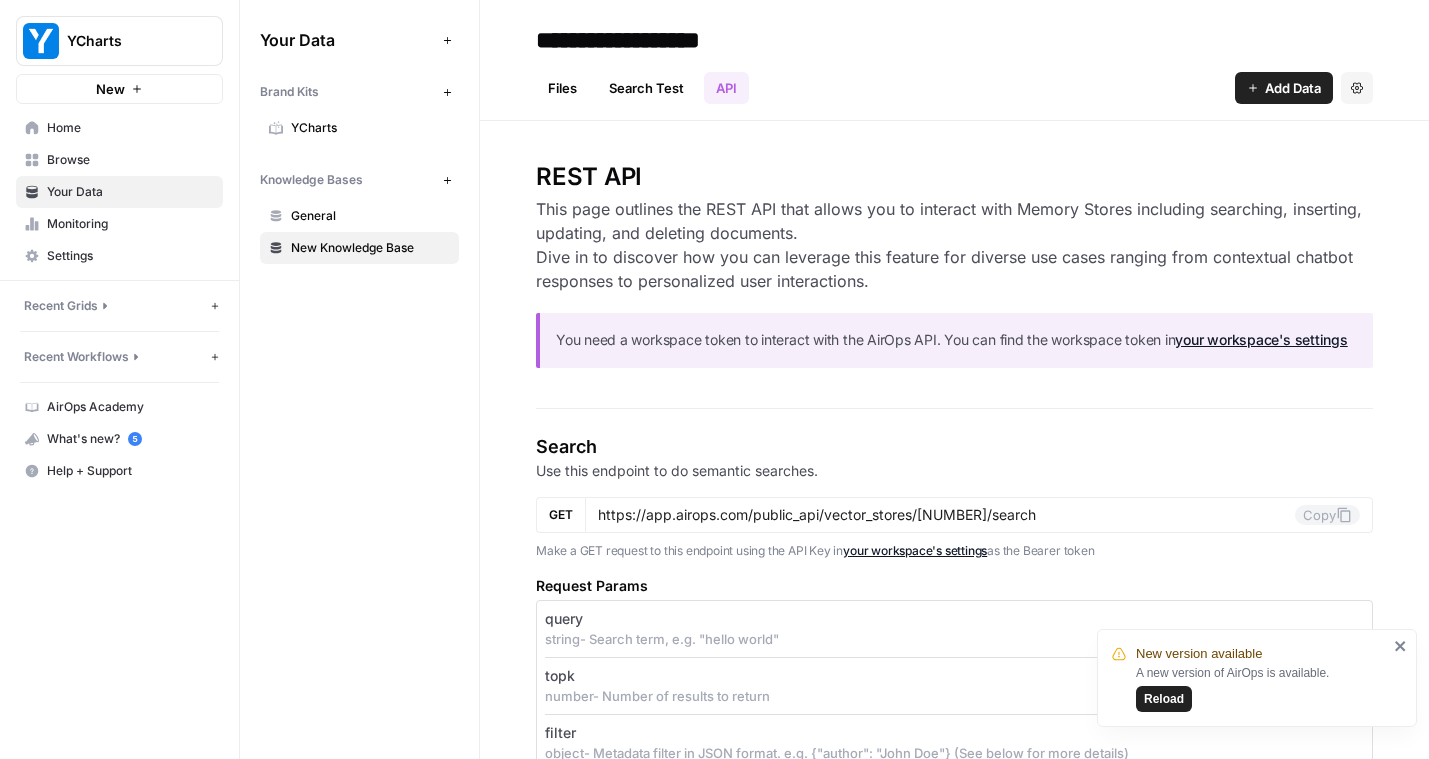 click on "Files" at bounding box center [562, 88] 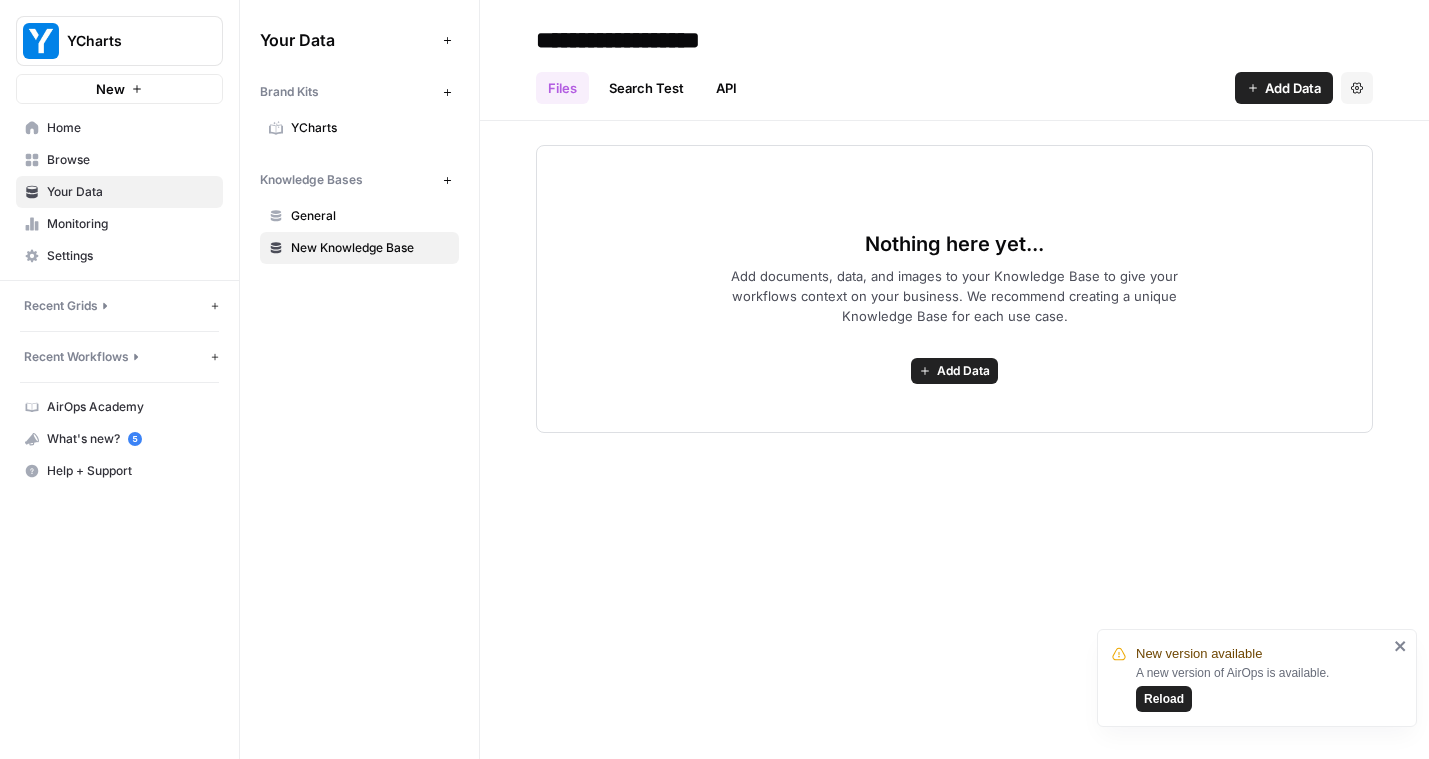 click on "Add Data" at bounding box center [1293, 88] 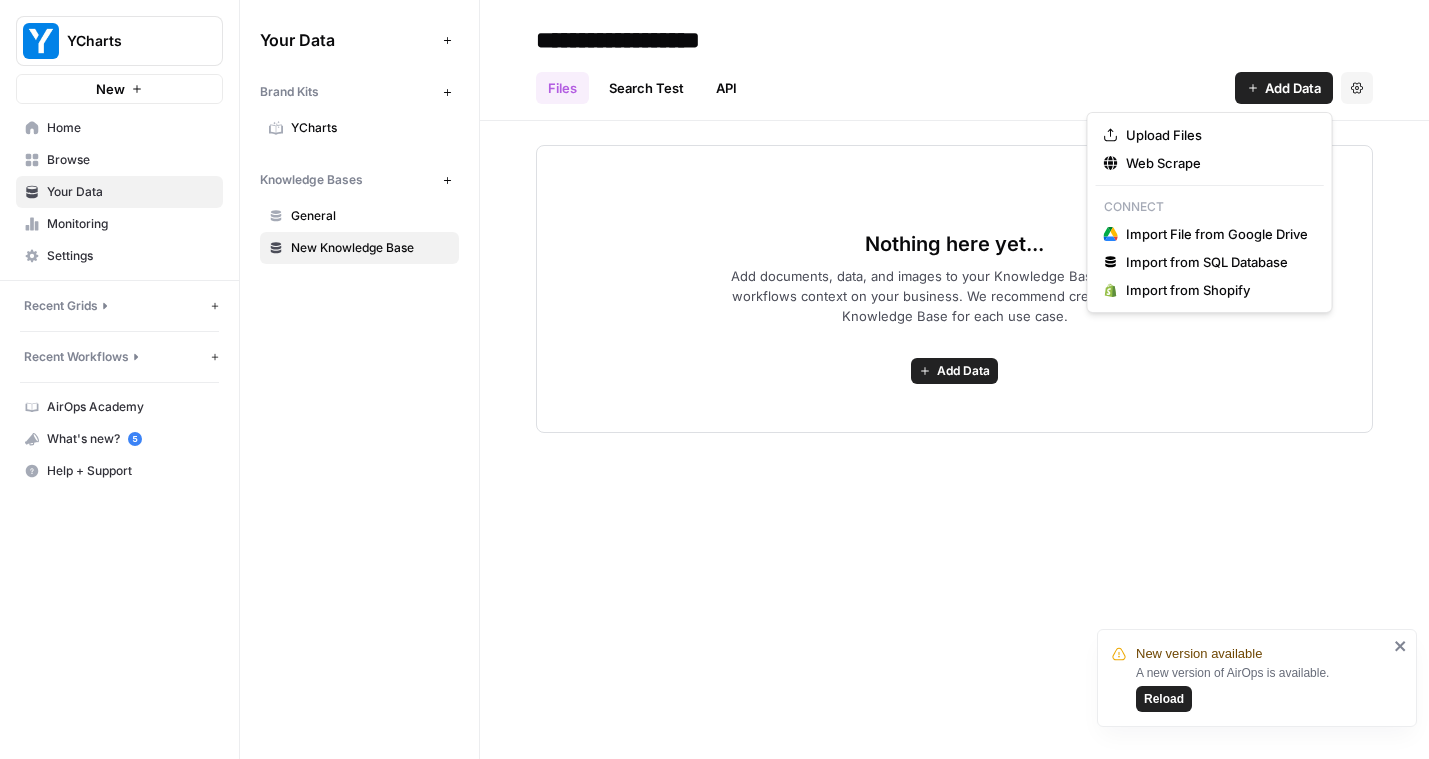 click on "**********" at bounding box center [688, 40] 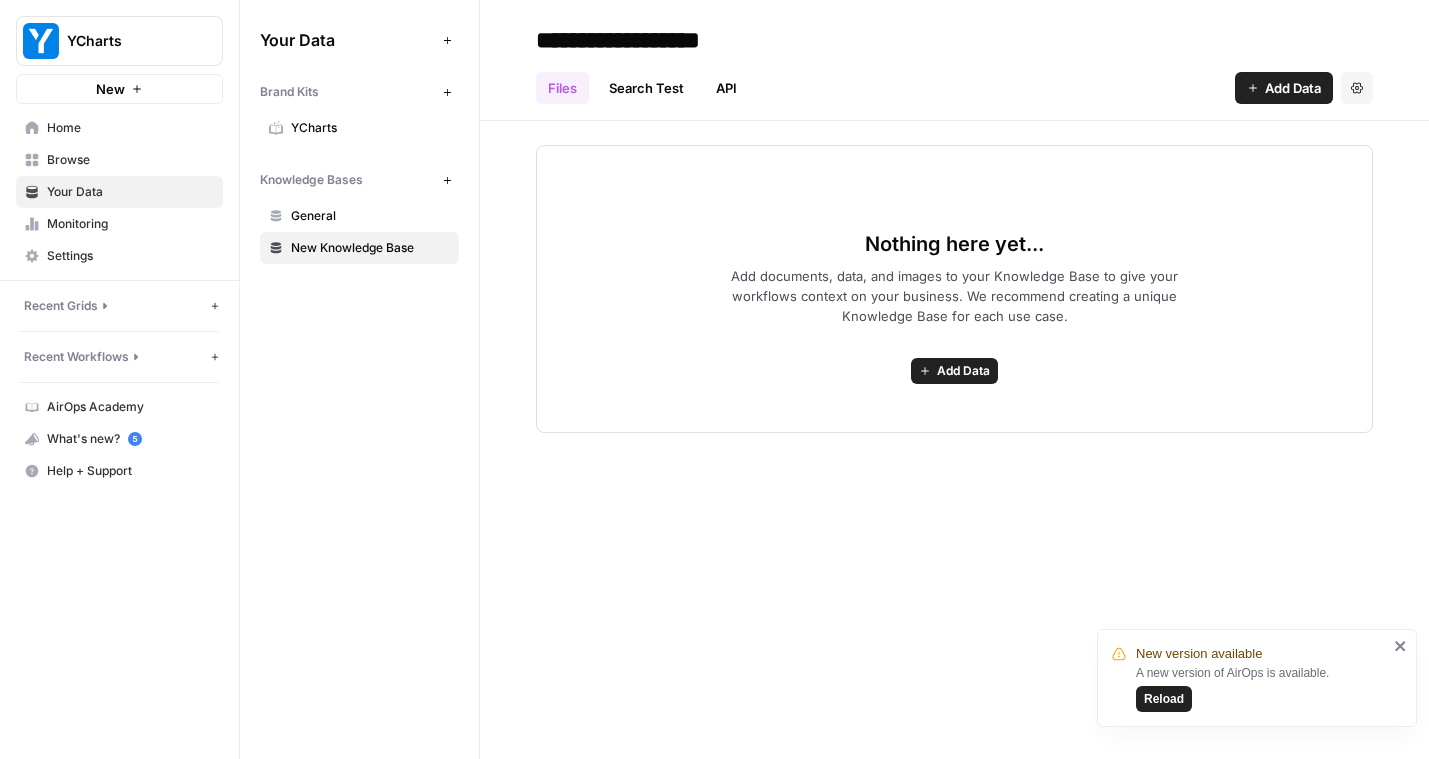 click on "**********" at bounding box center [688, 40] 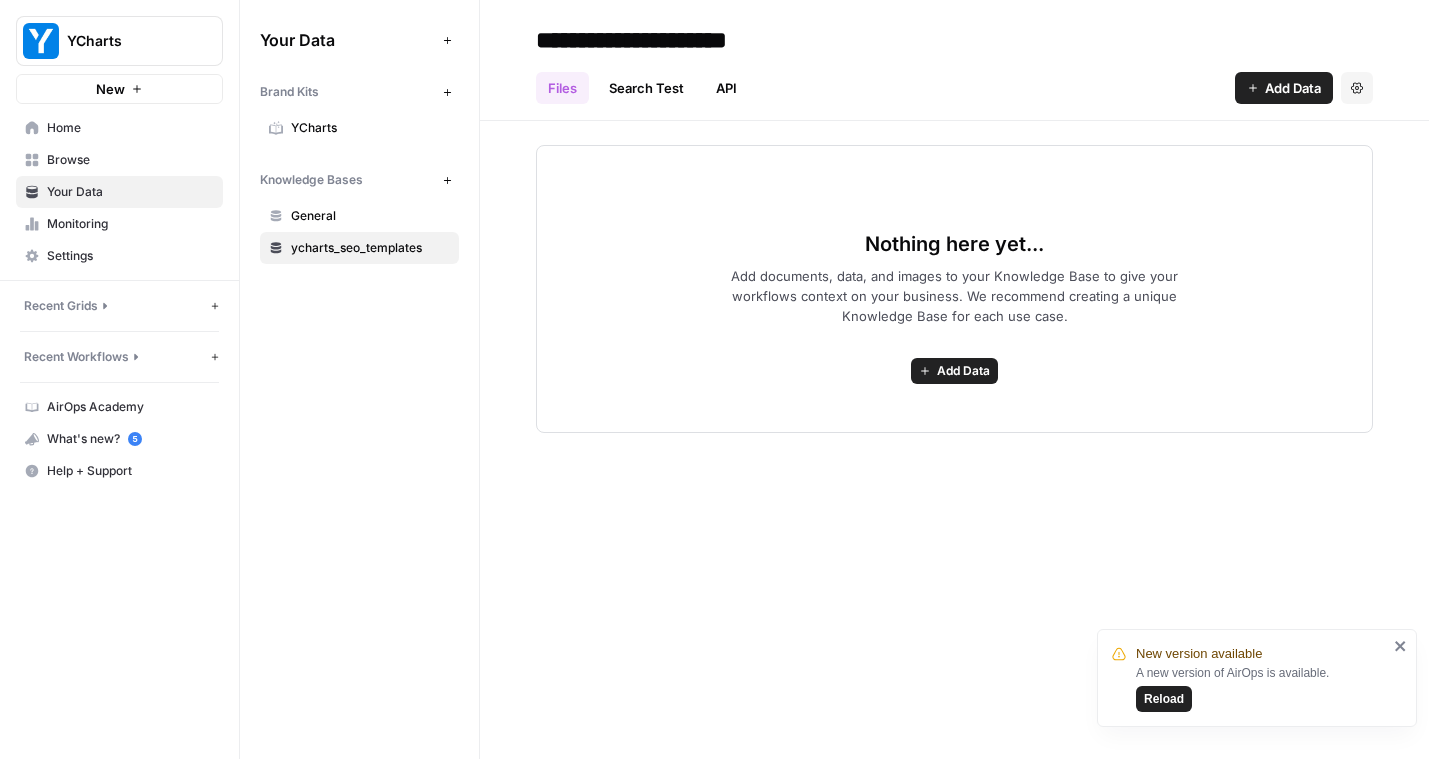 type on "**********" 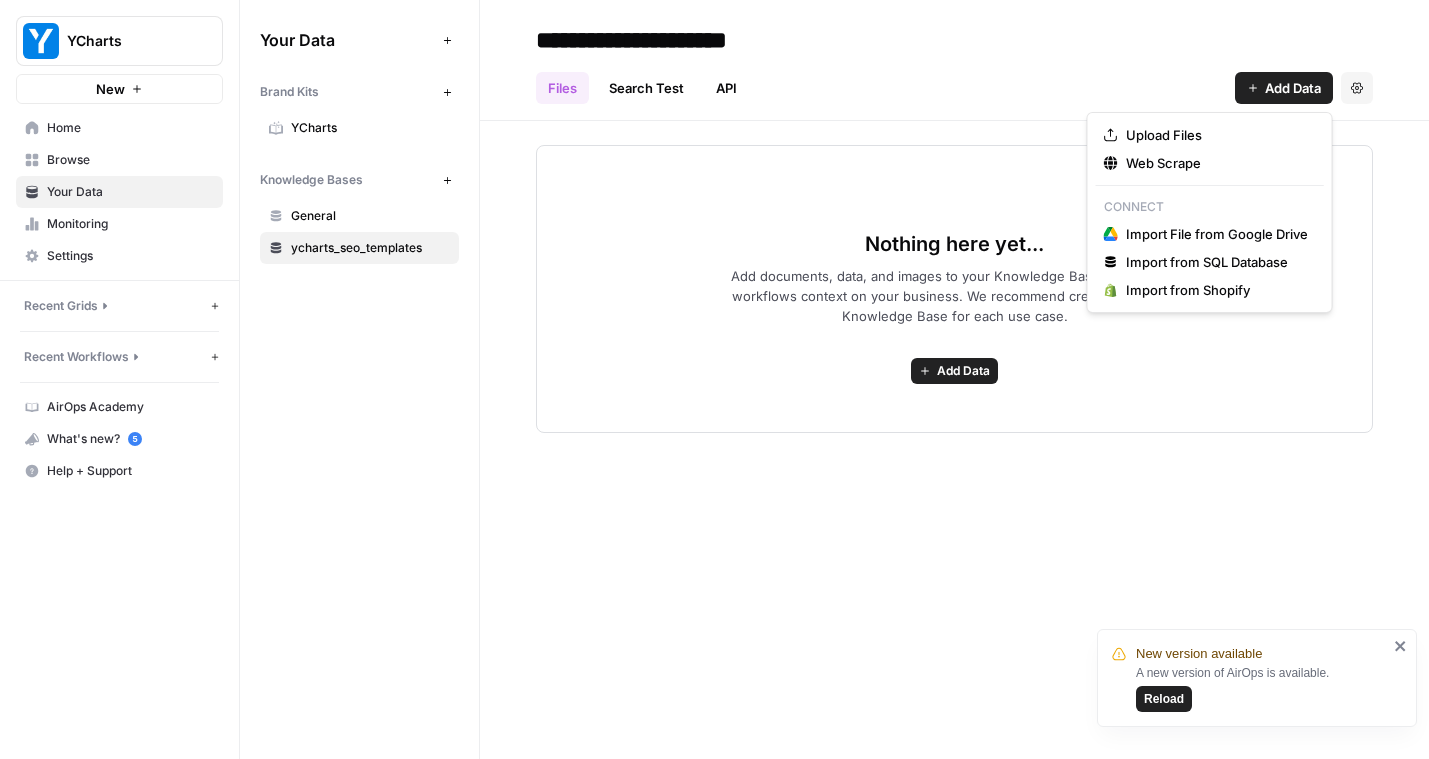 click on "**********" at bounding box center [954, 40] 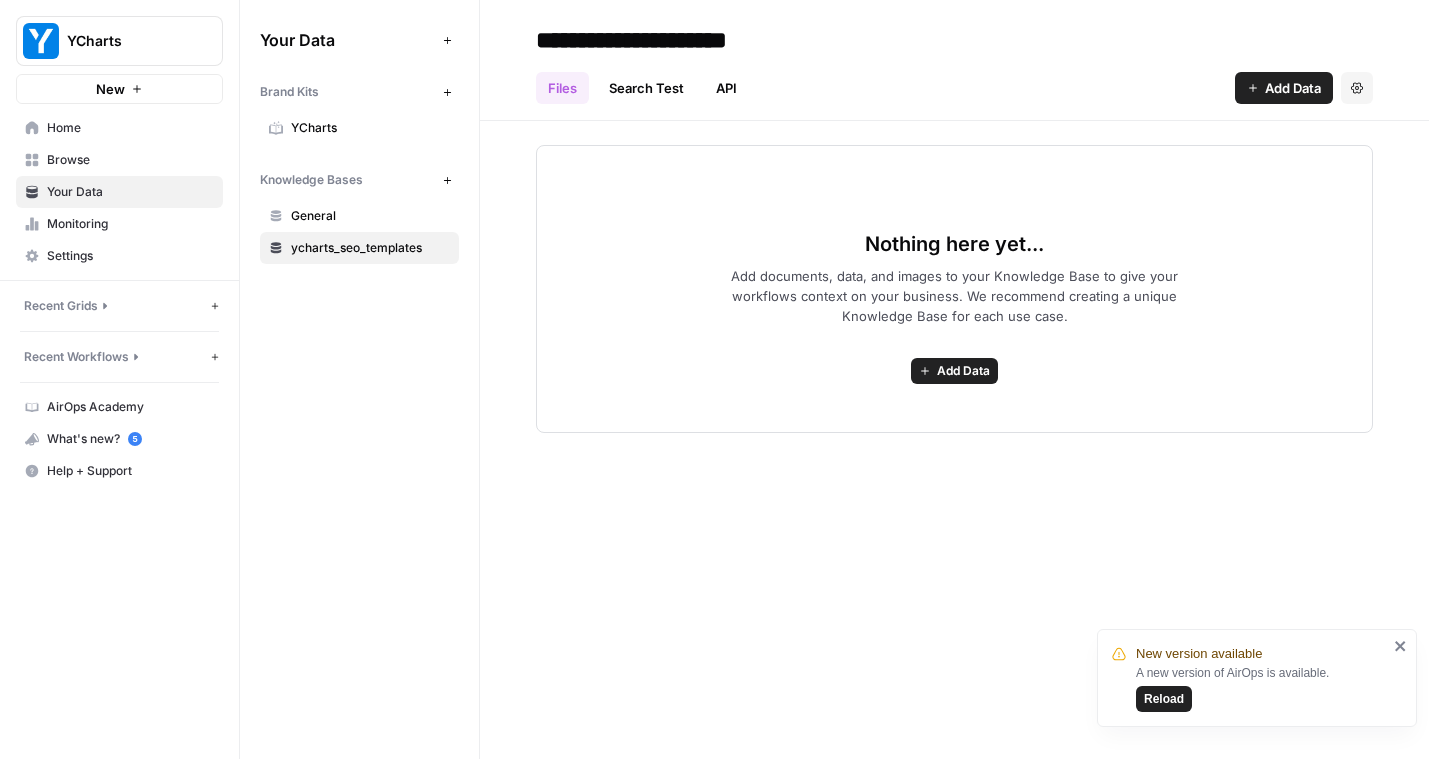 click on "**********" at bounding box center [954, 60] 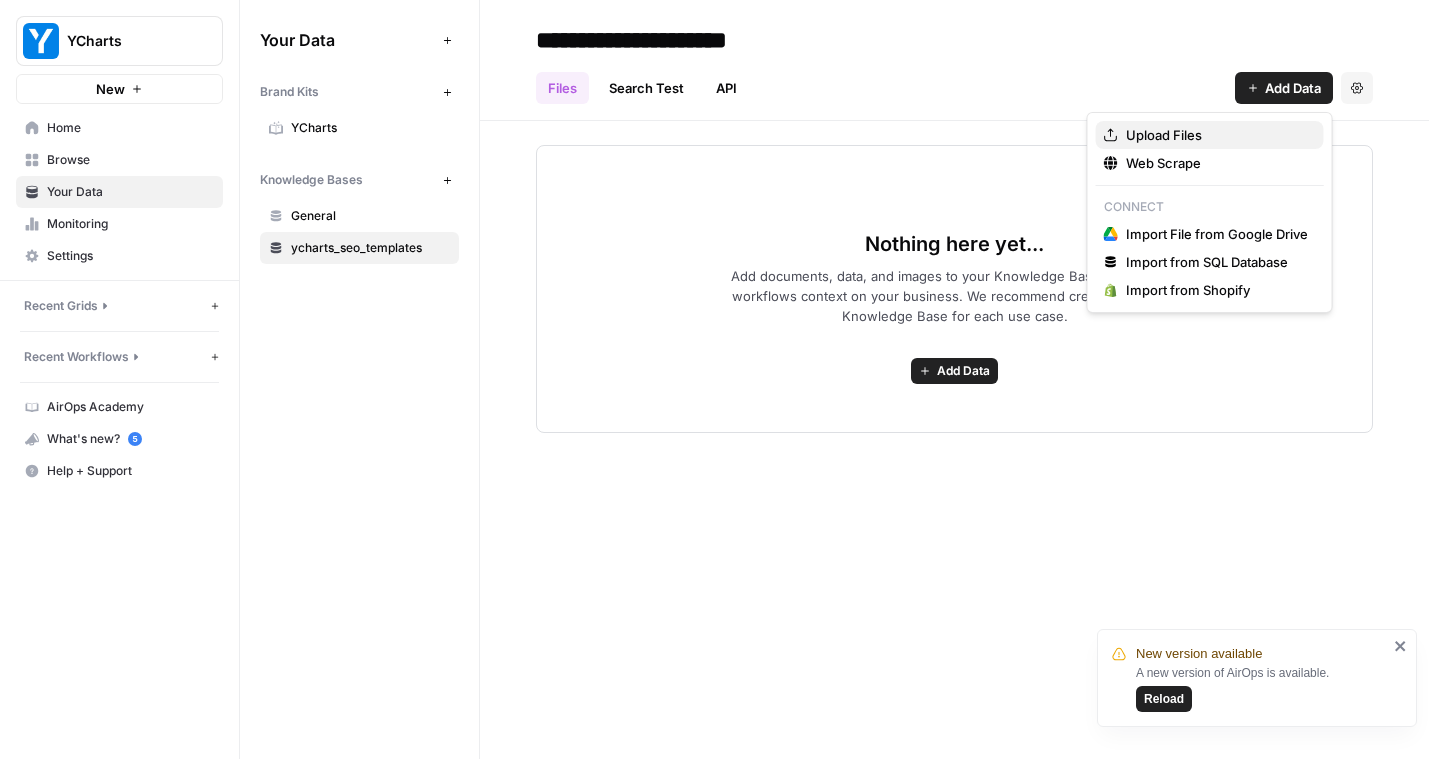 click on "Upload Files" at bounding box center (1217, 135) 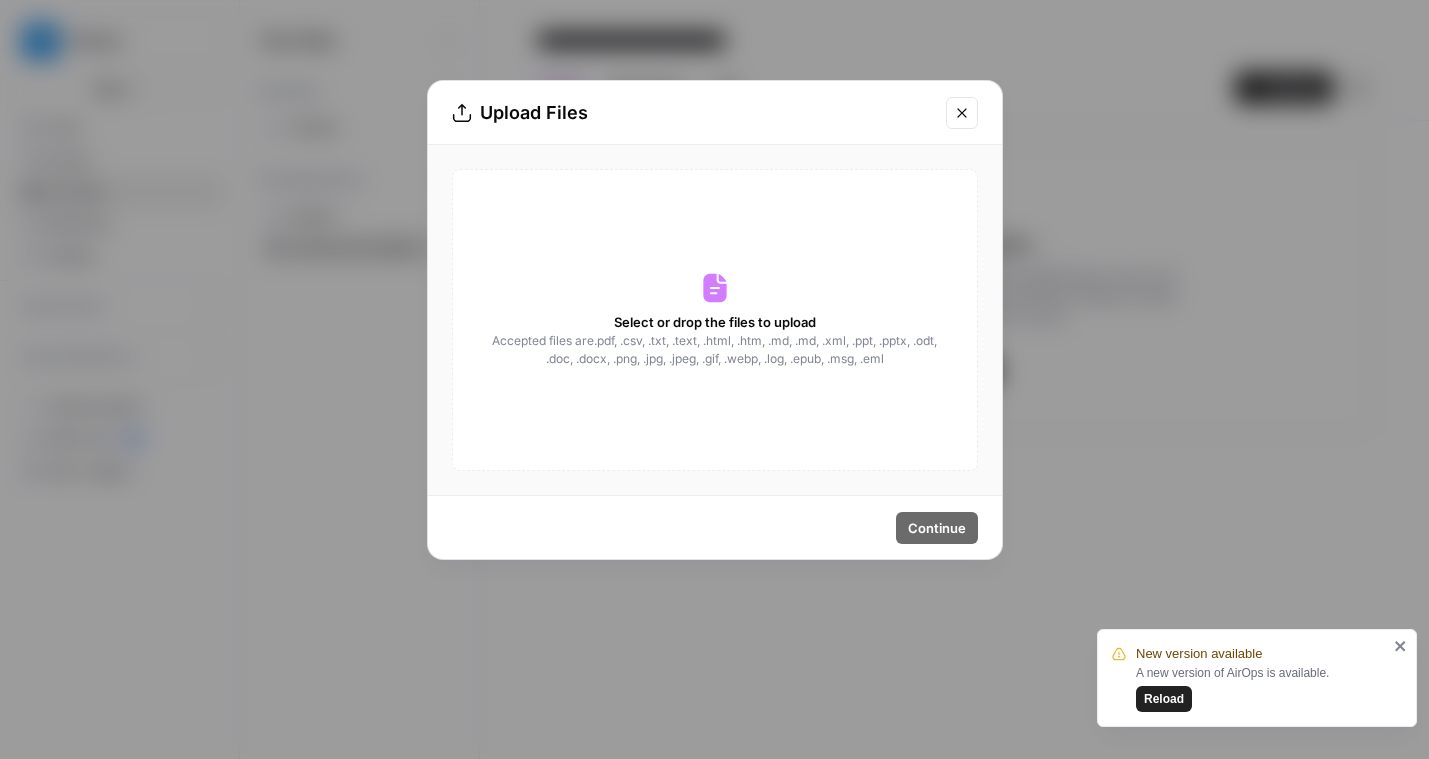 click 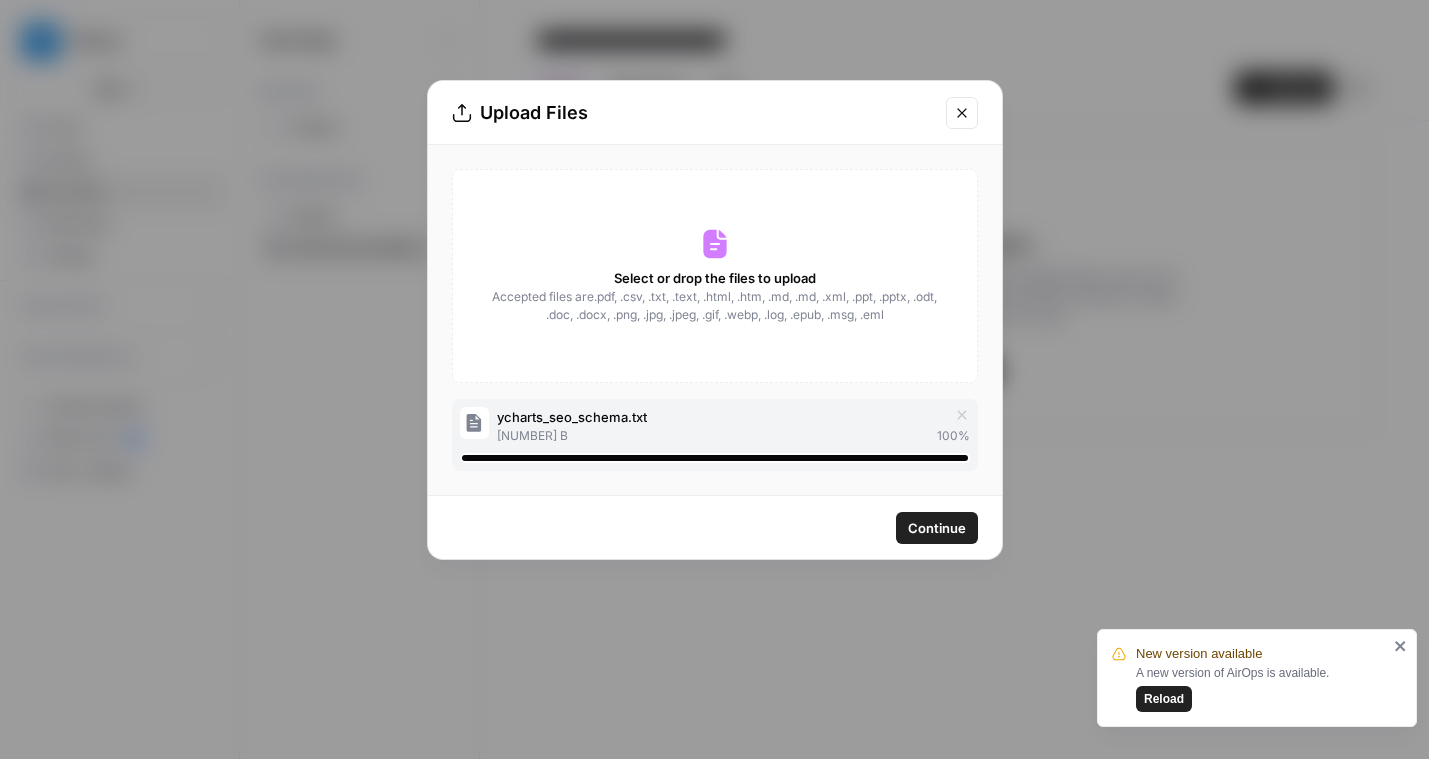 click on "Continue" at bounding box center [937, 528] 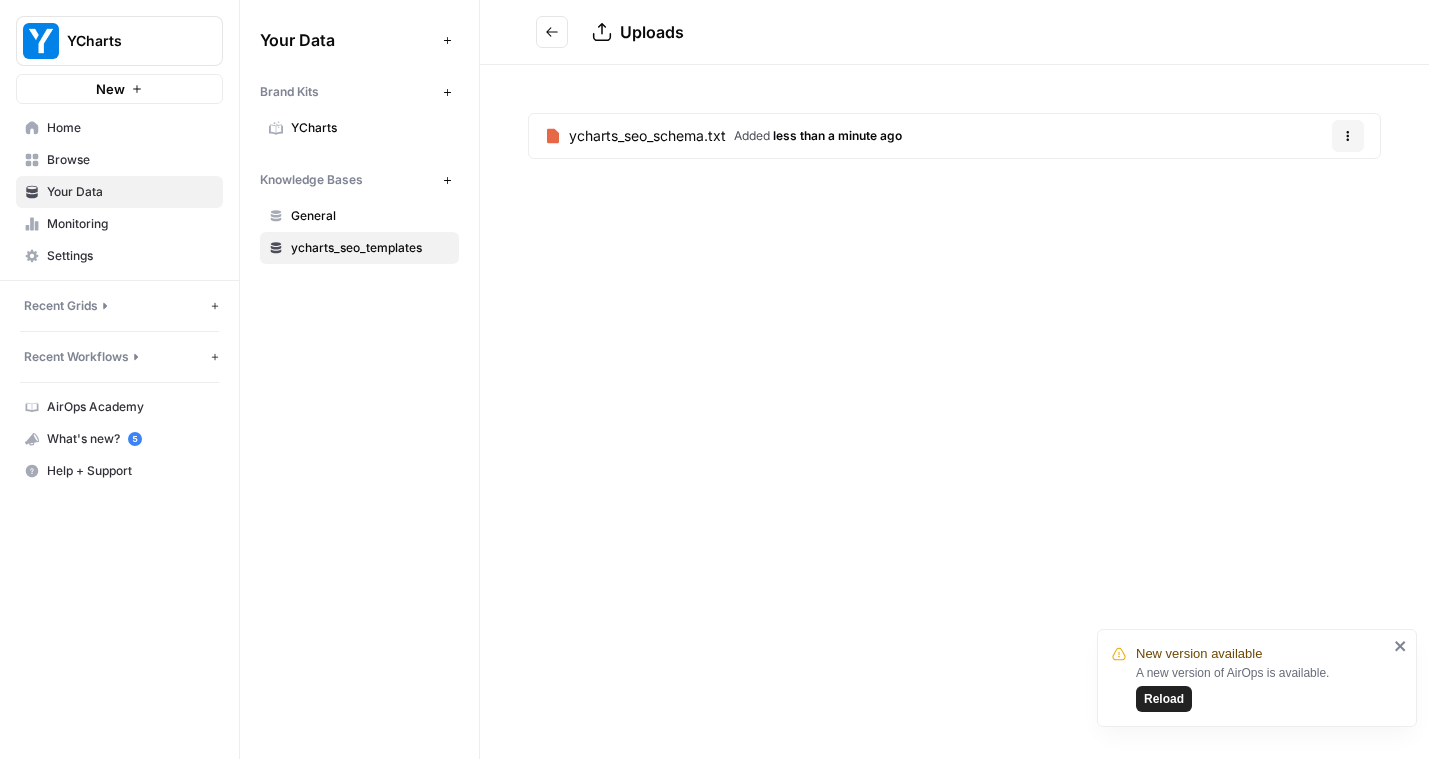 click on "Reload" at bounding box center (1164, 699) 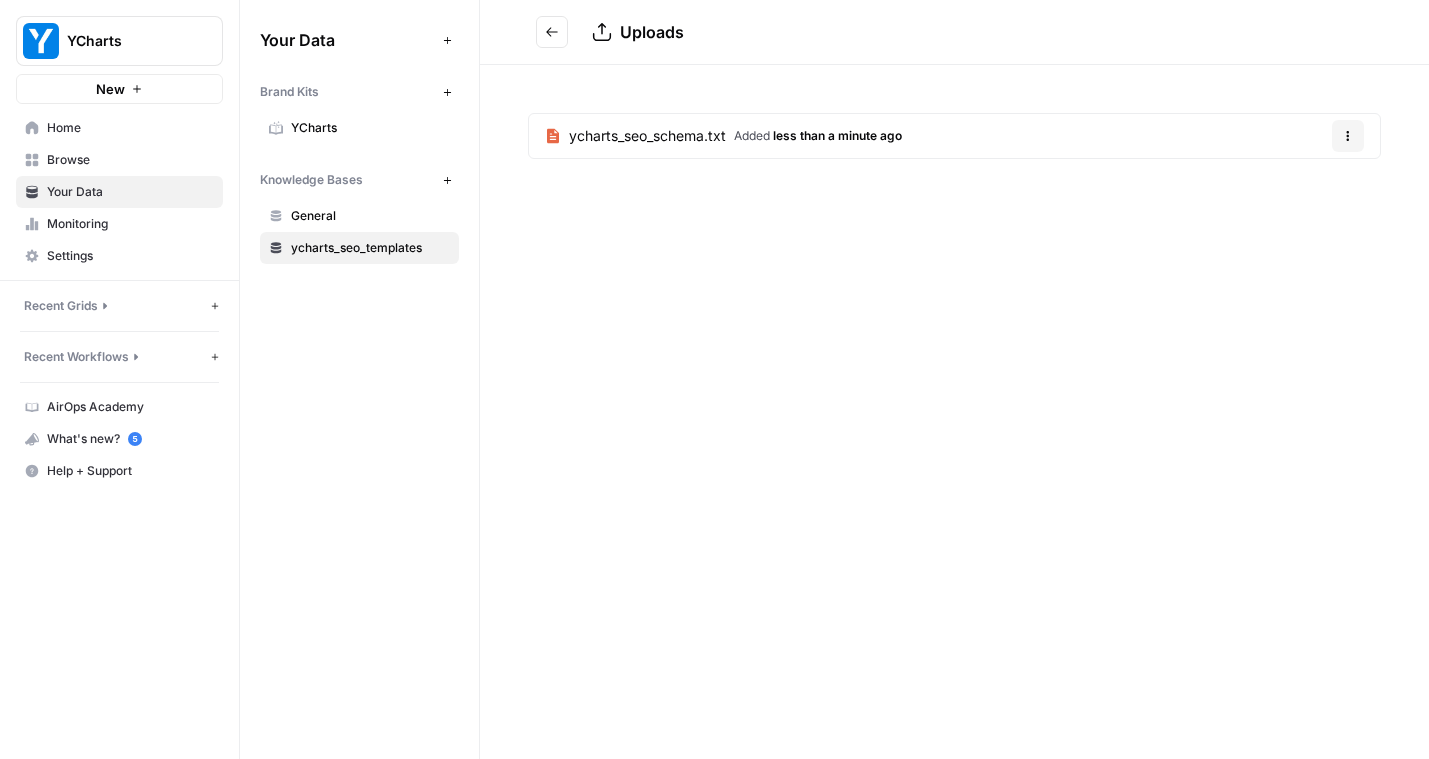 scroll, scrollTop: 0, scrollLeft: 0, axis: both 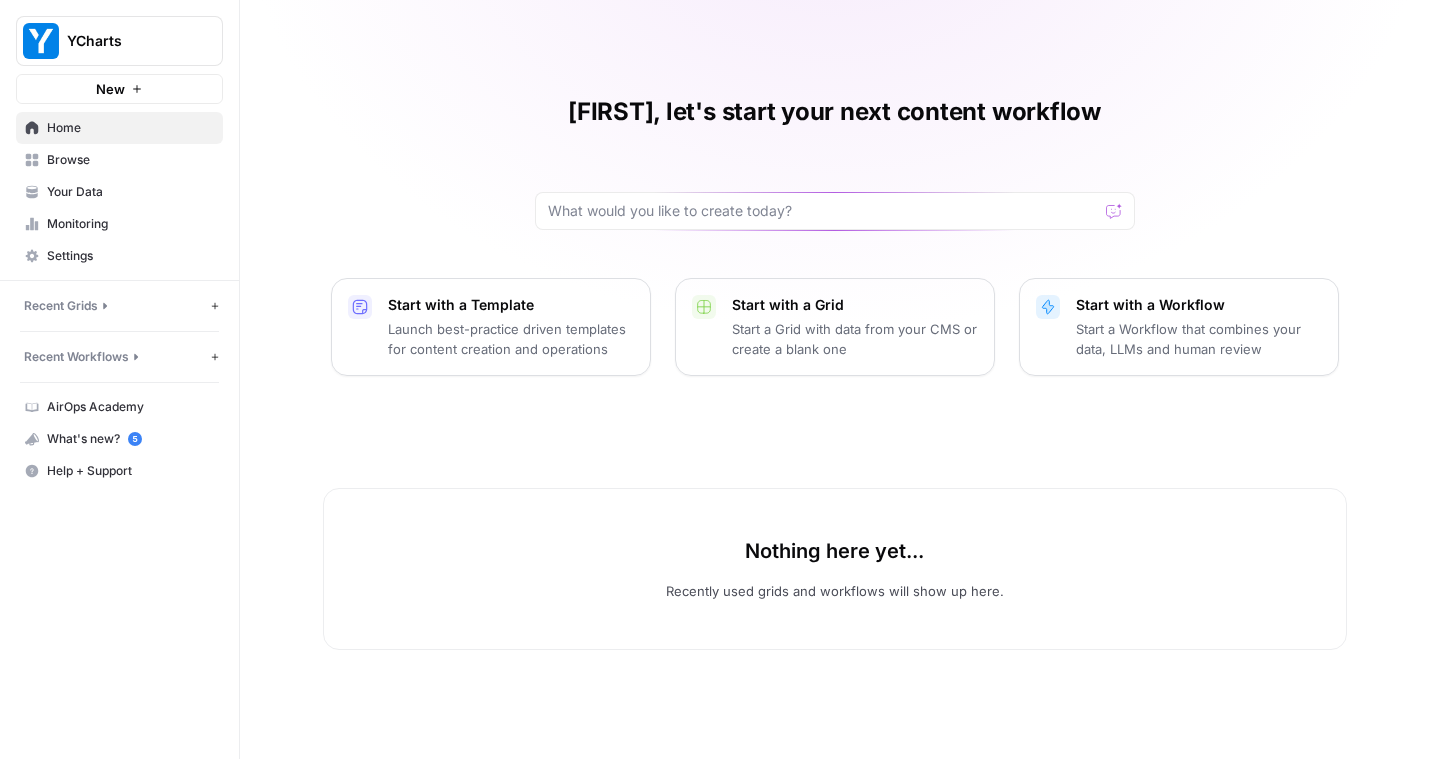 click on "New" at bounding box center (119, 89) 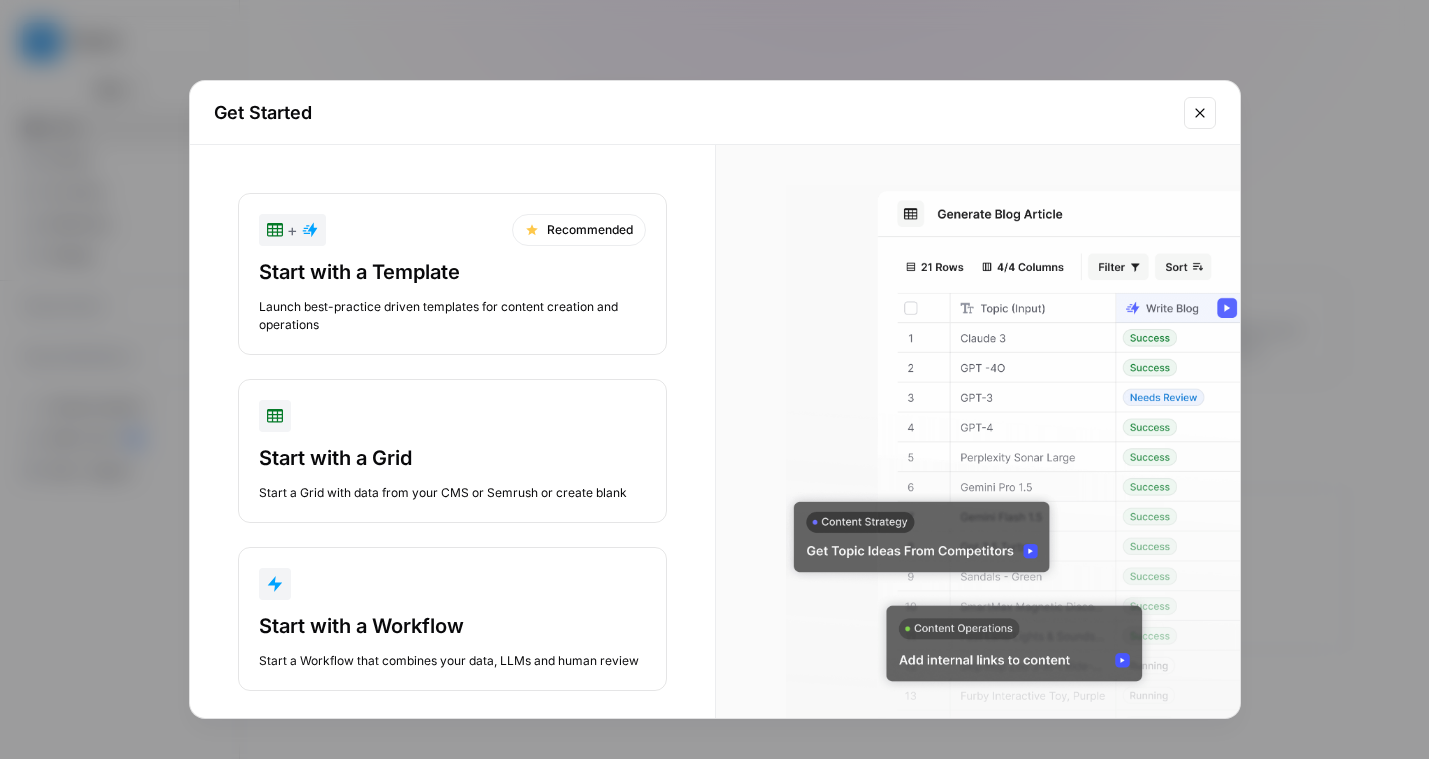scroll, scrollTop: 21, scrollLeft: 0, axis: vertical 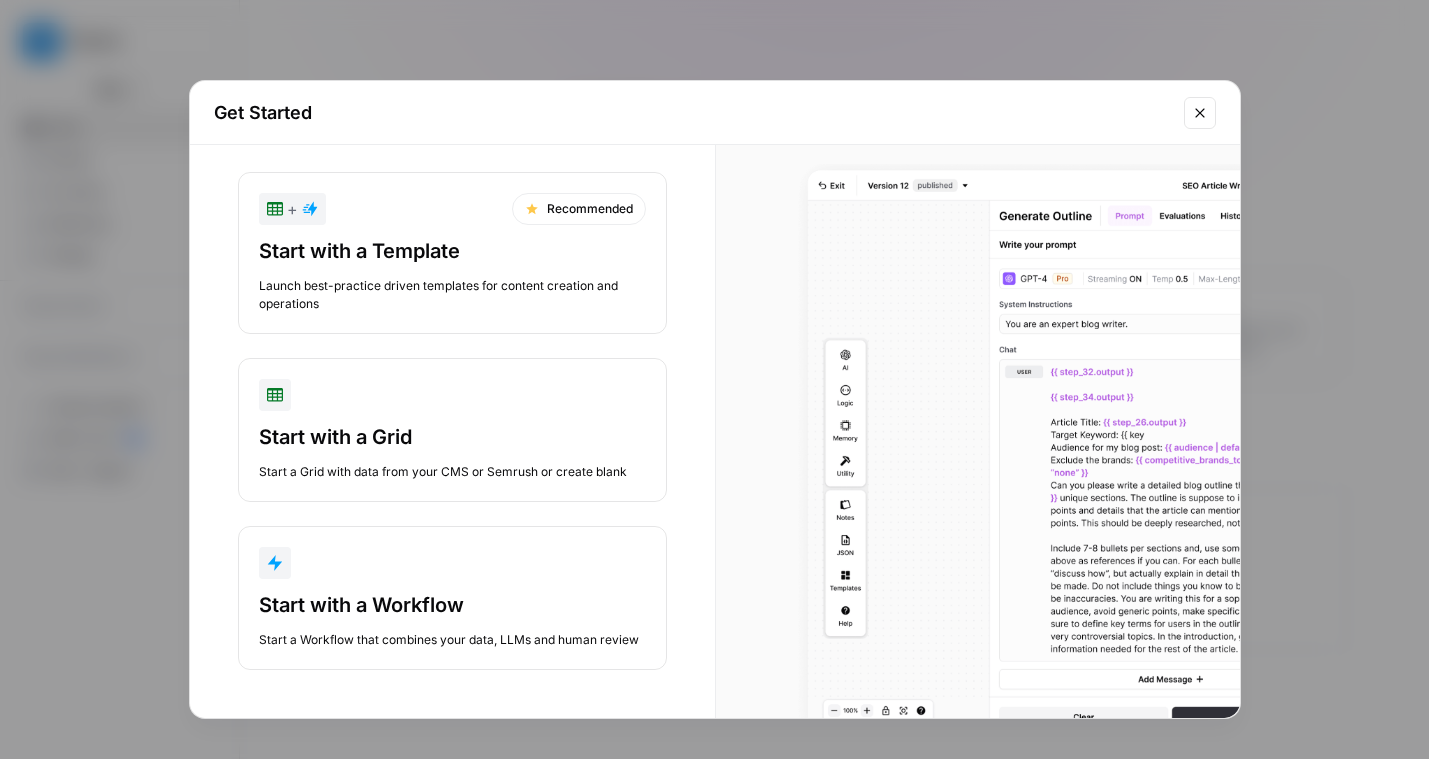 click on "Start with a Workflow" at bounding box center (452, 605) 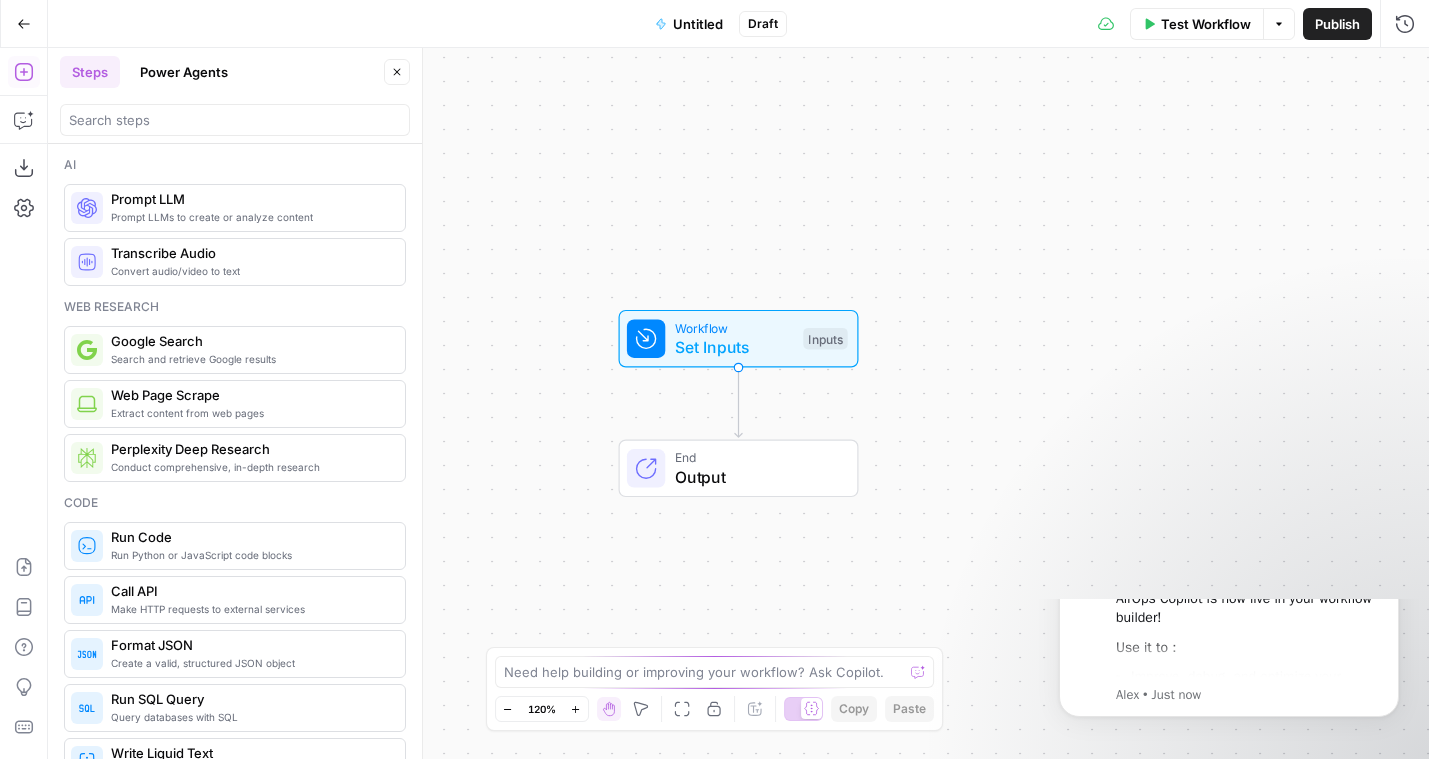 scroll, scrollTop: 0, scrollLeft: 0, axis: both 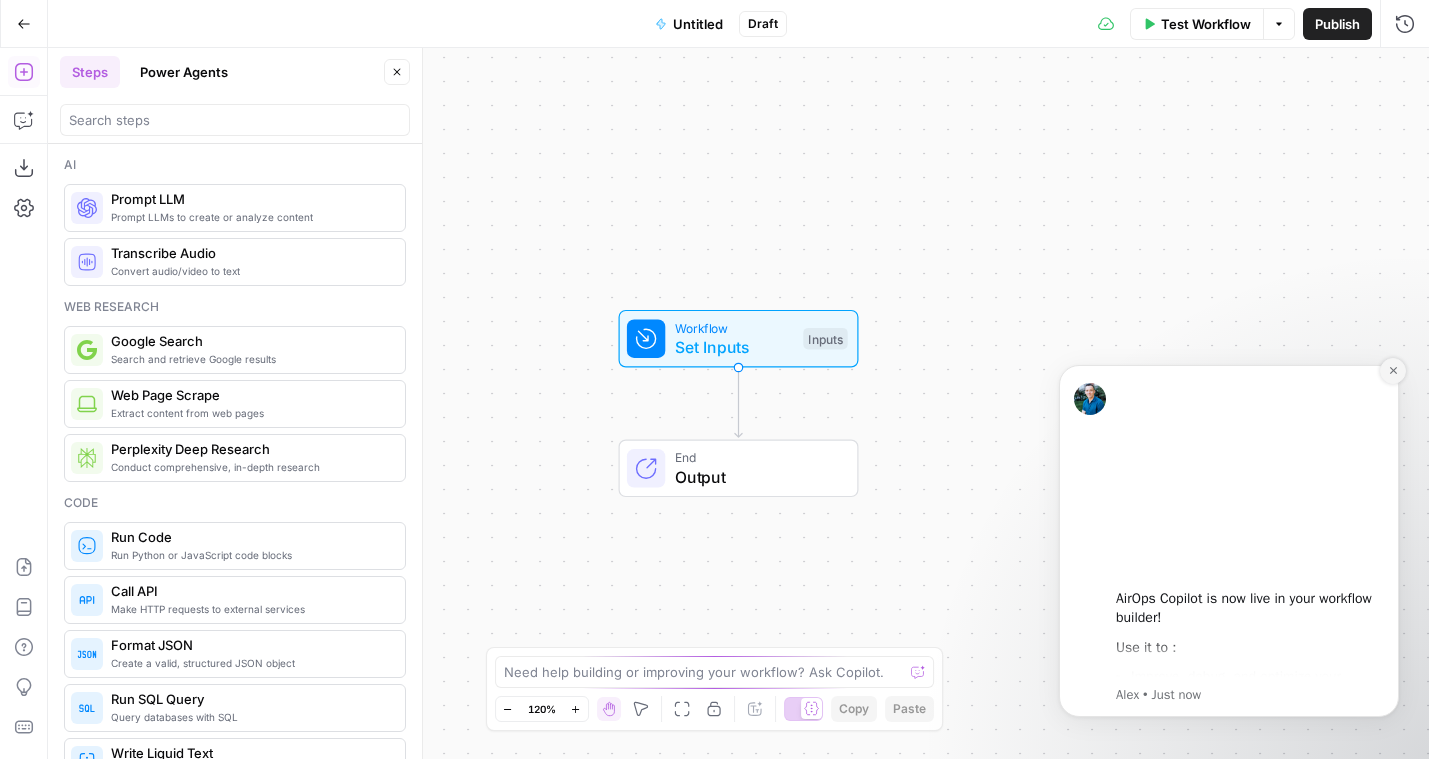 click 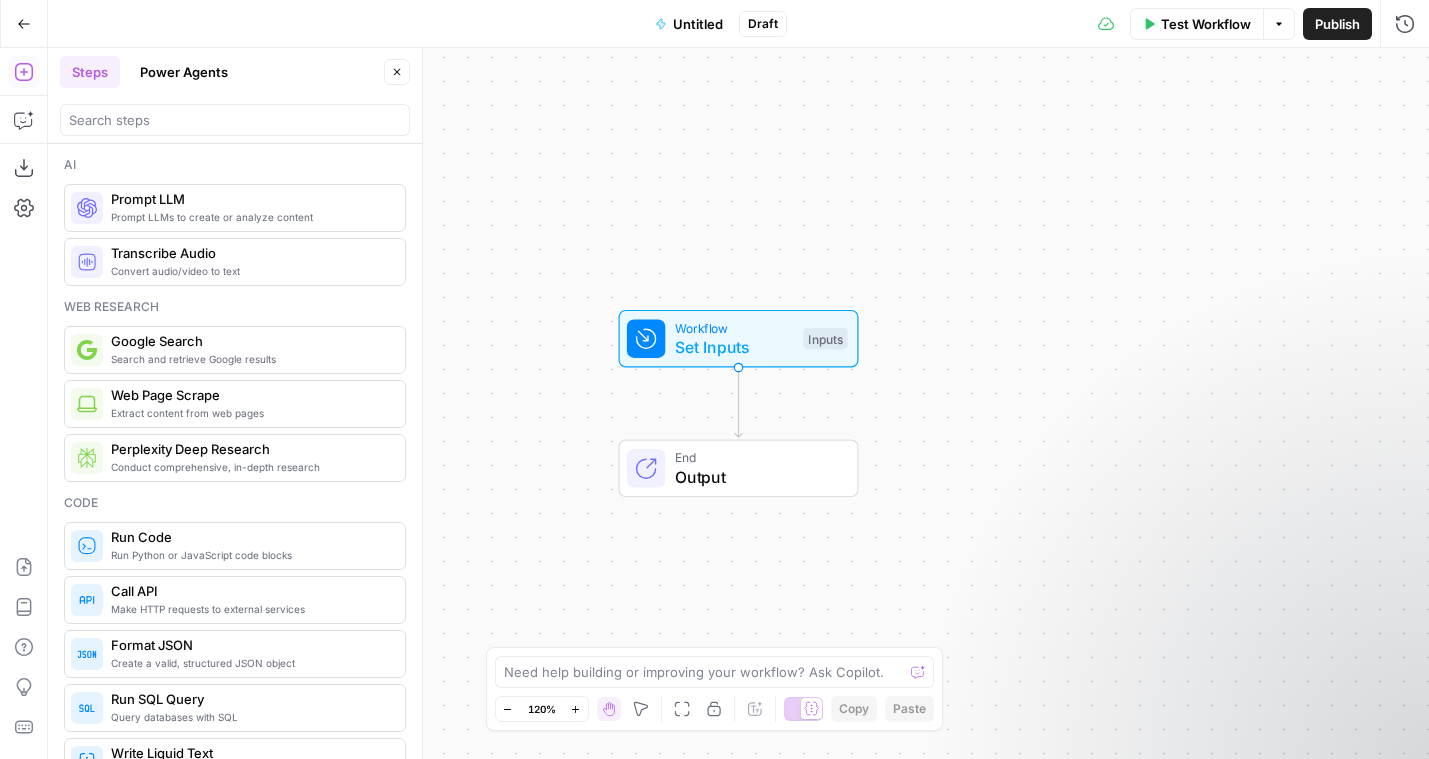 click on "Untitled" at bounding box center [698, 24] 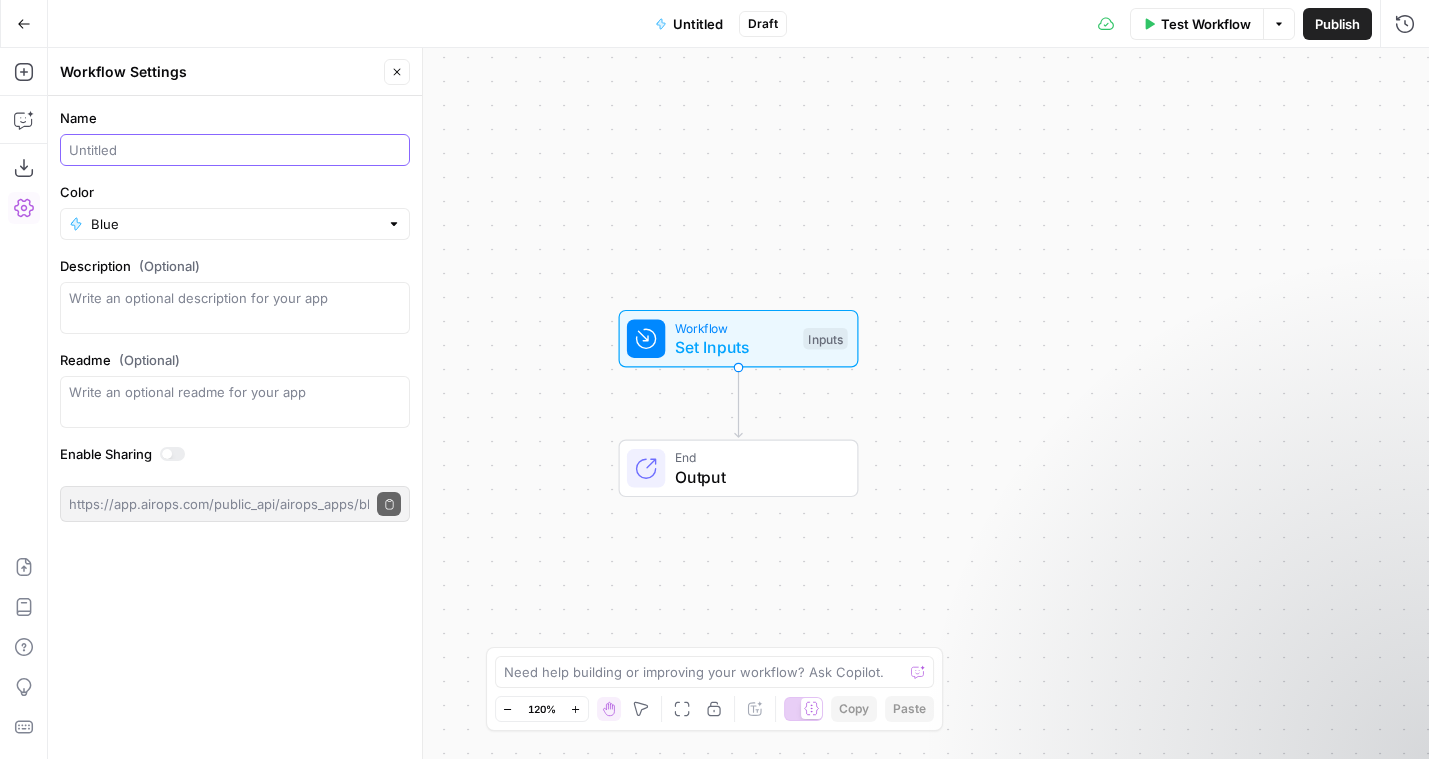 click on "Name" at bounding box center (235, 150) 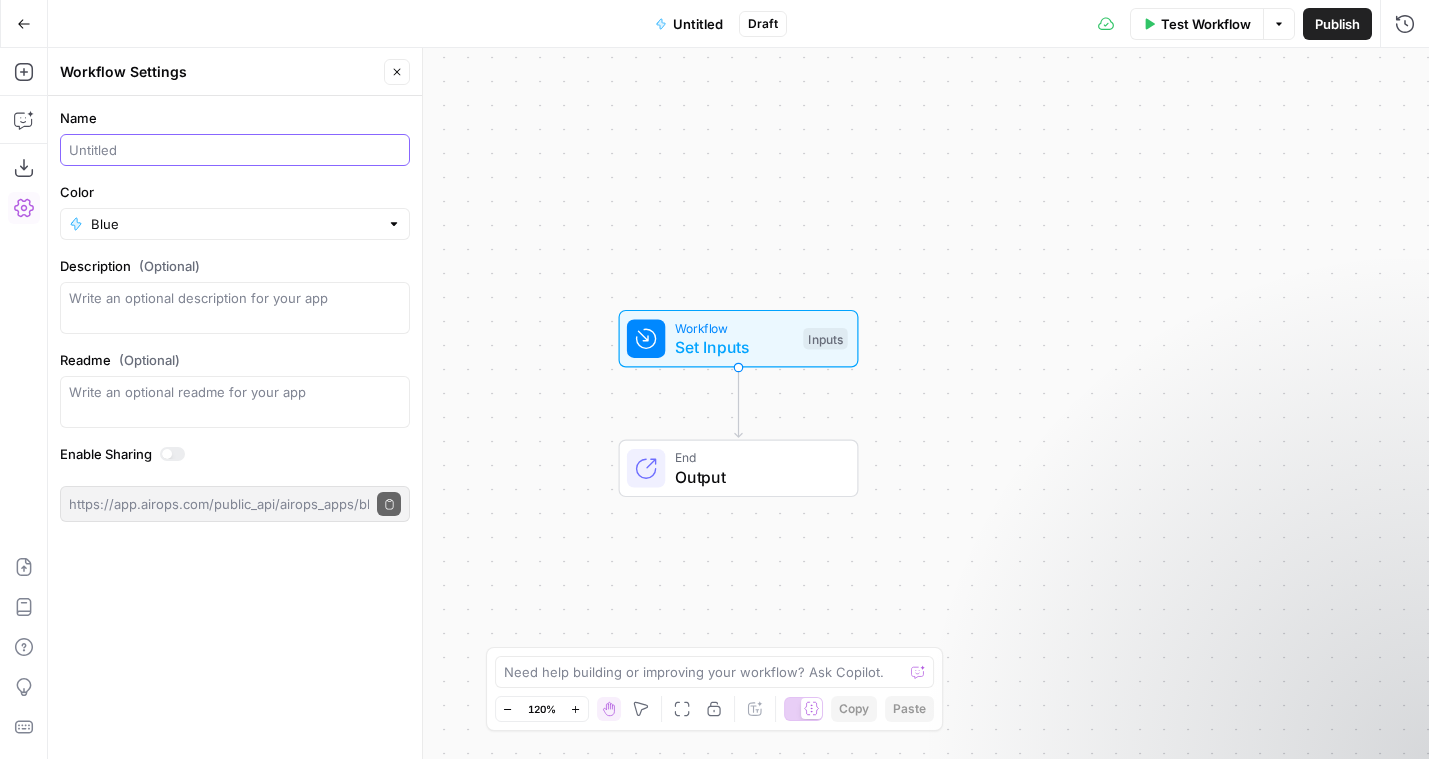 paste on "daily_market_momentum_generator" 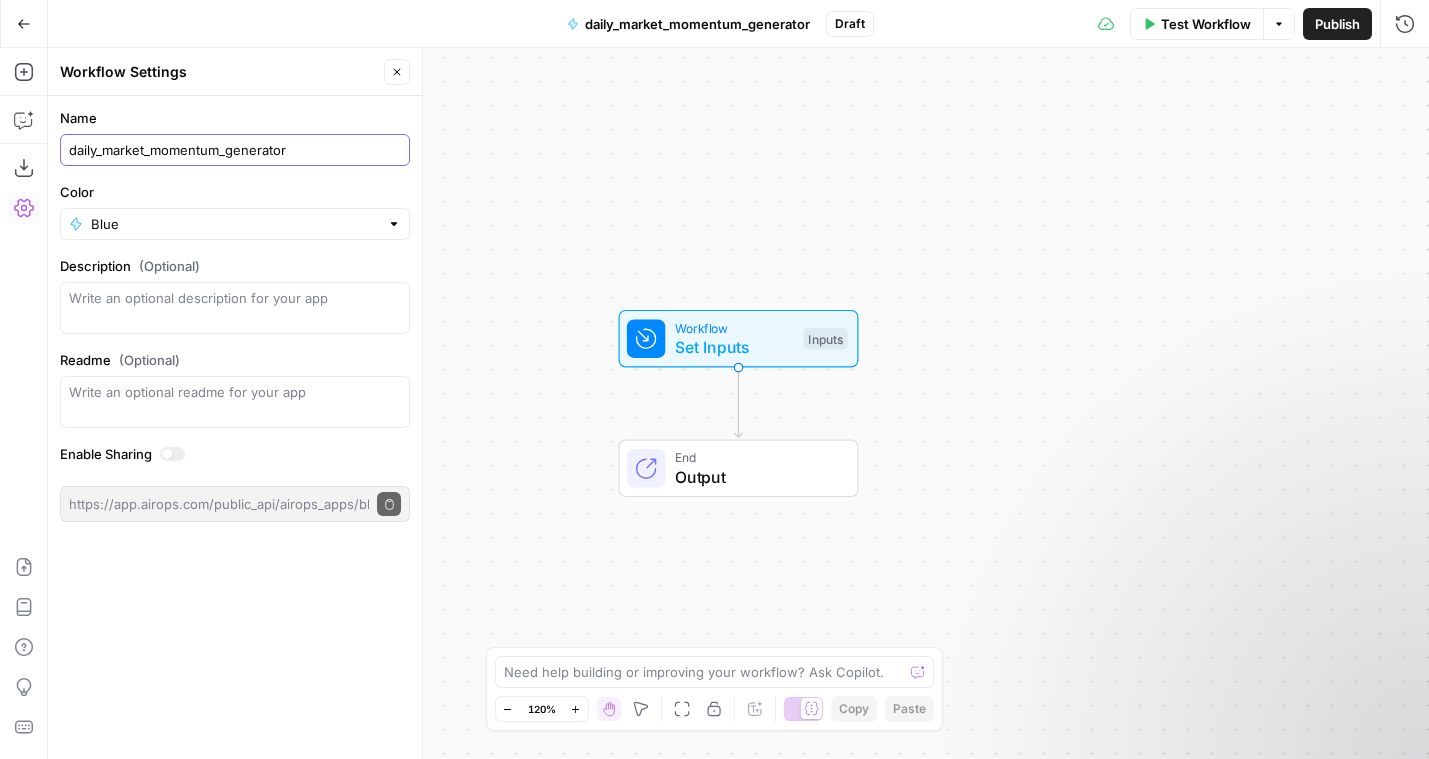 type on "daily_market_momentum_generator" 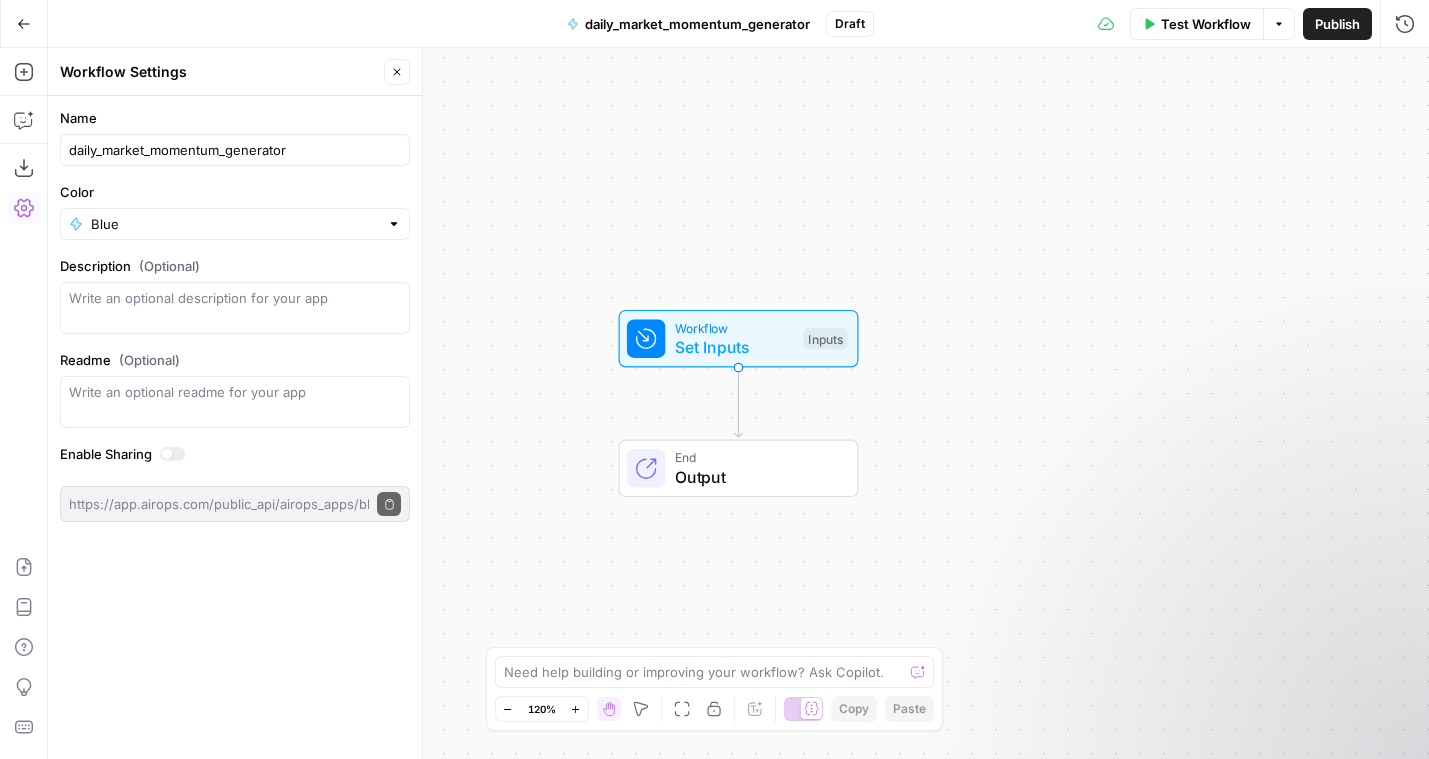 click on "Workflow Set Inputs Inputs End Output" at bounding box center (738, 403) 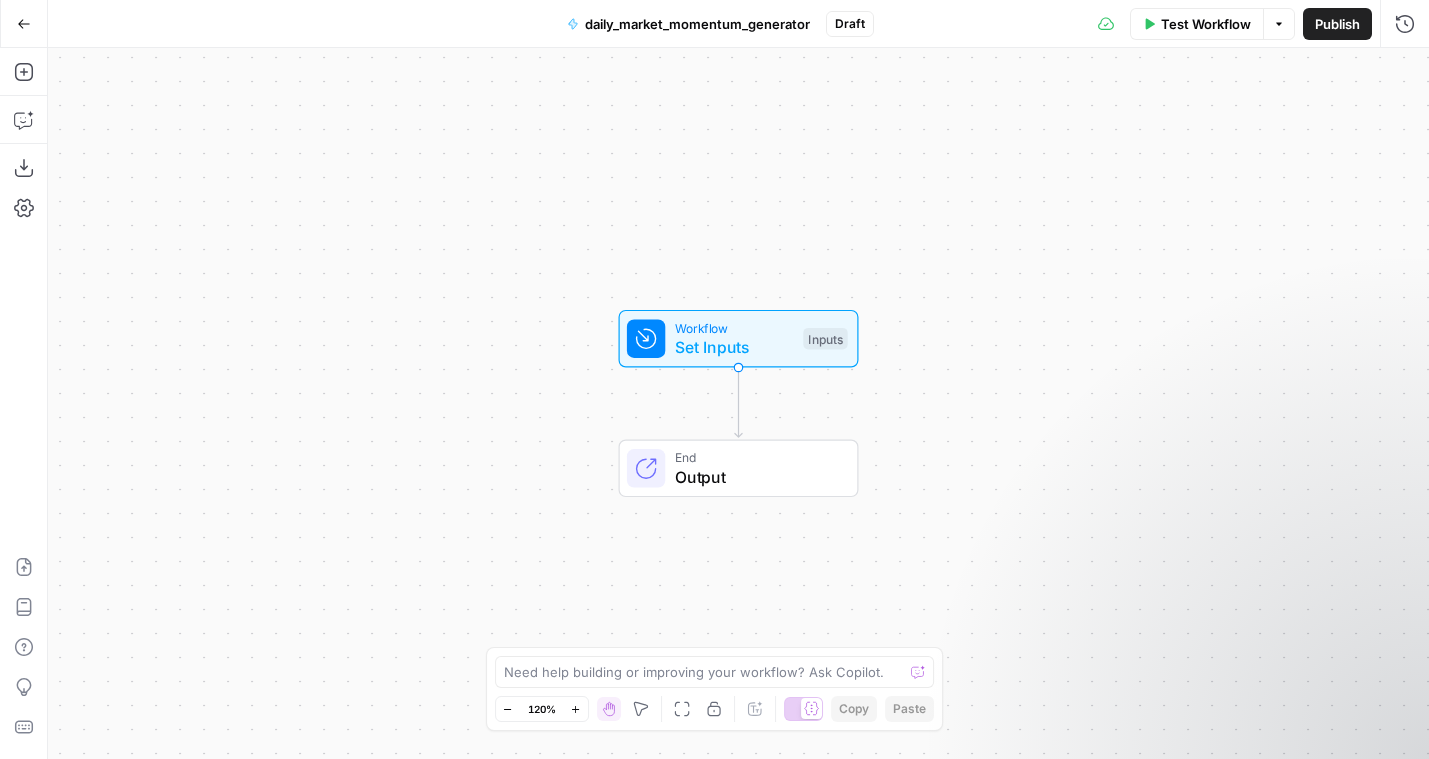 click on "daily_market_momentum_generator" at bounding box center (697, 24) 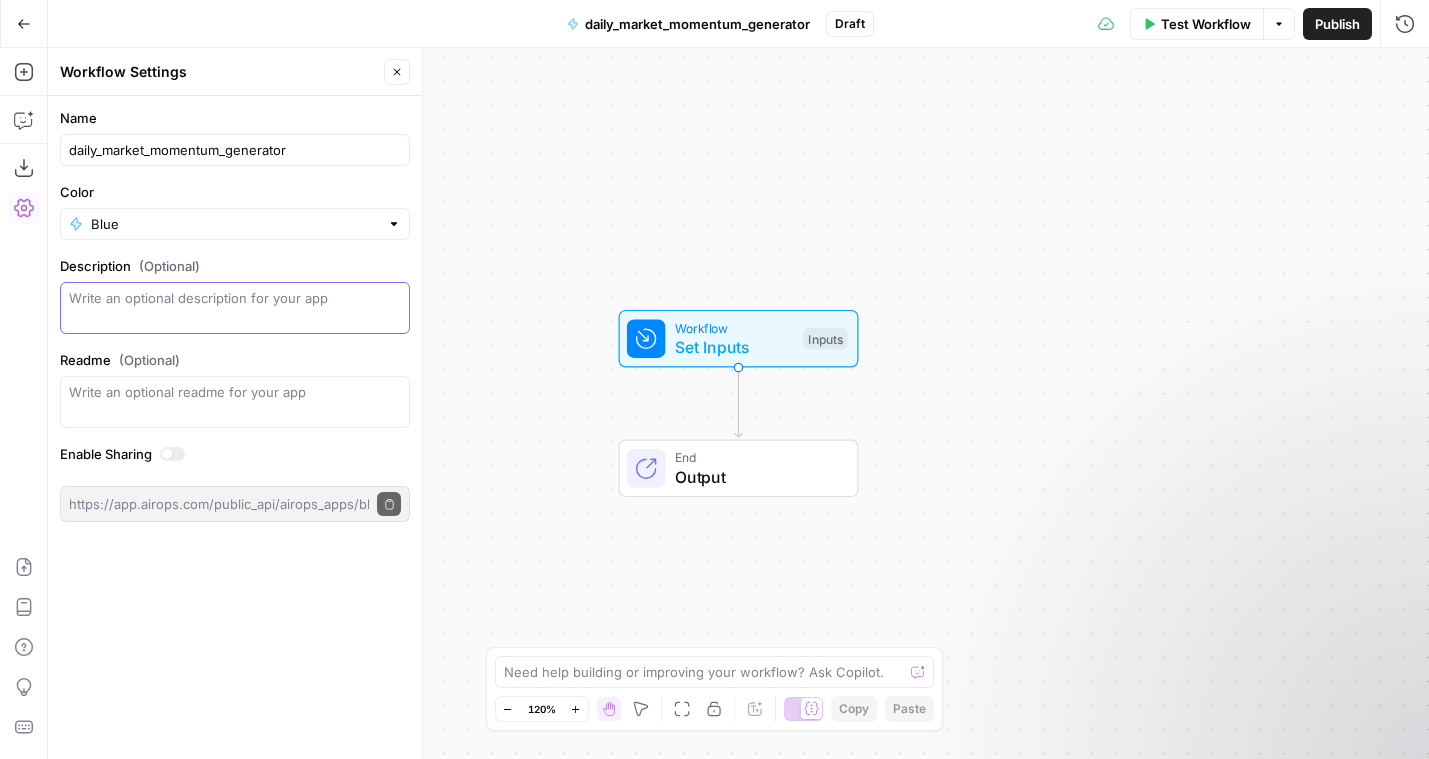 click on "Description   (Optional)" at bounding box center (235, 308) 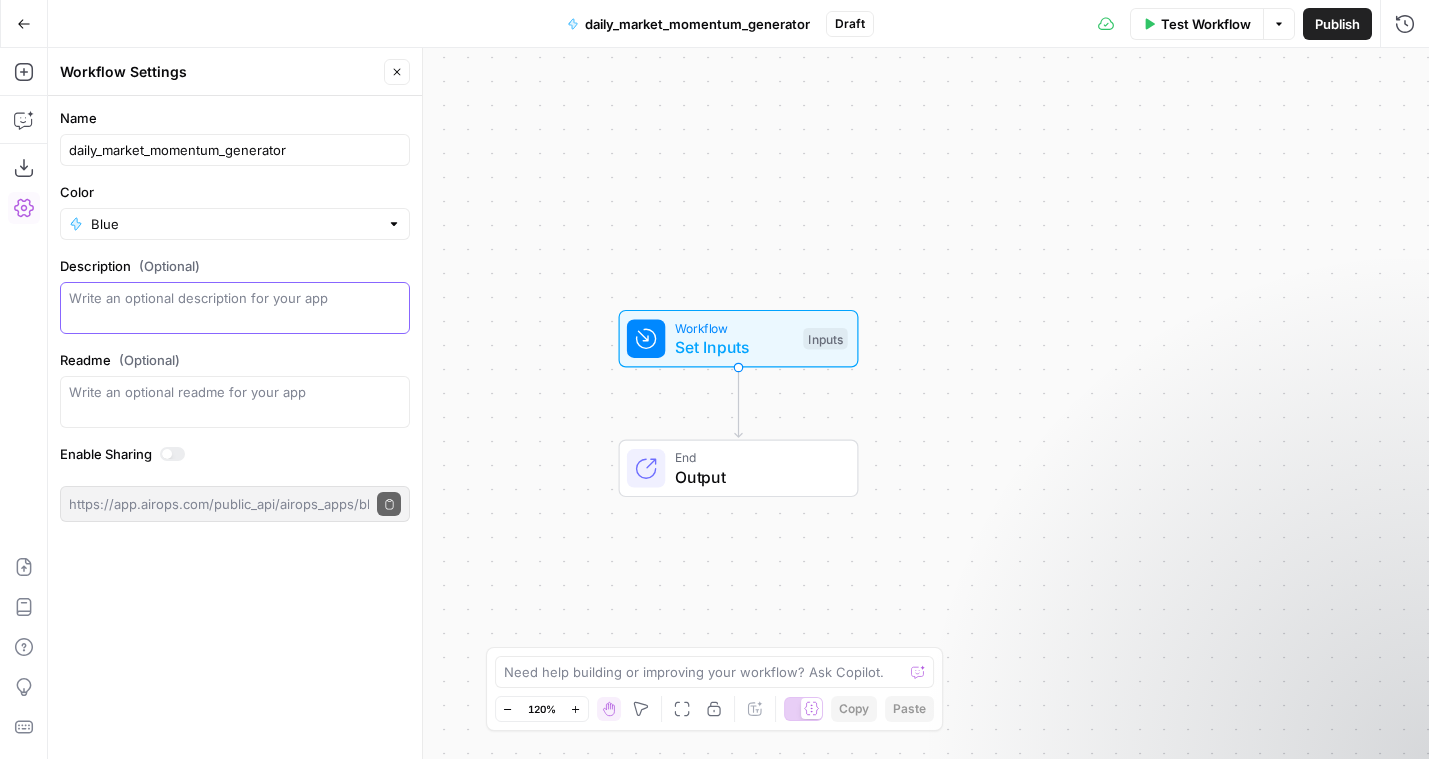 paste on "Generates daily market momentum analysis using YCharts API data" 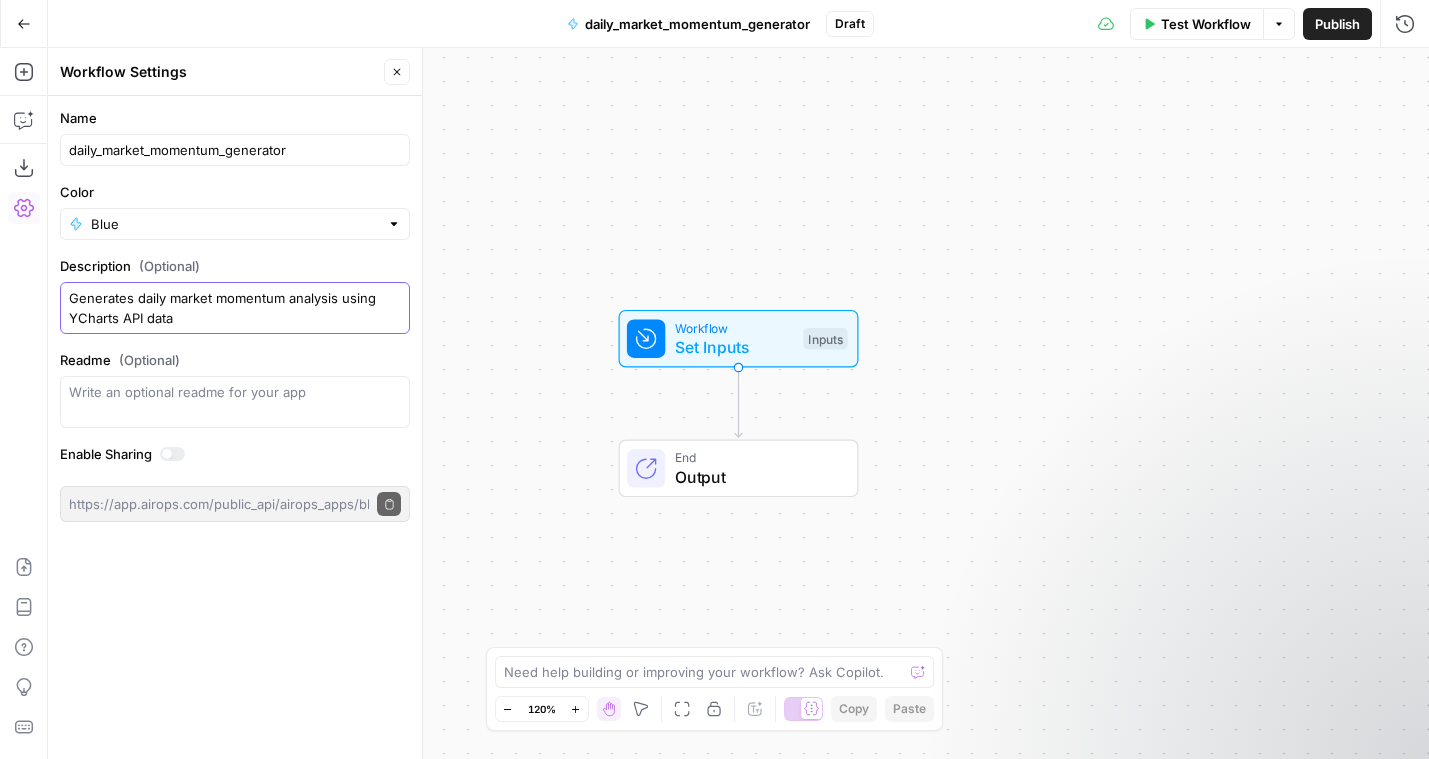 type on "Generates daily market momentum analysis using YCharts API data" 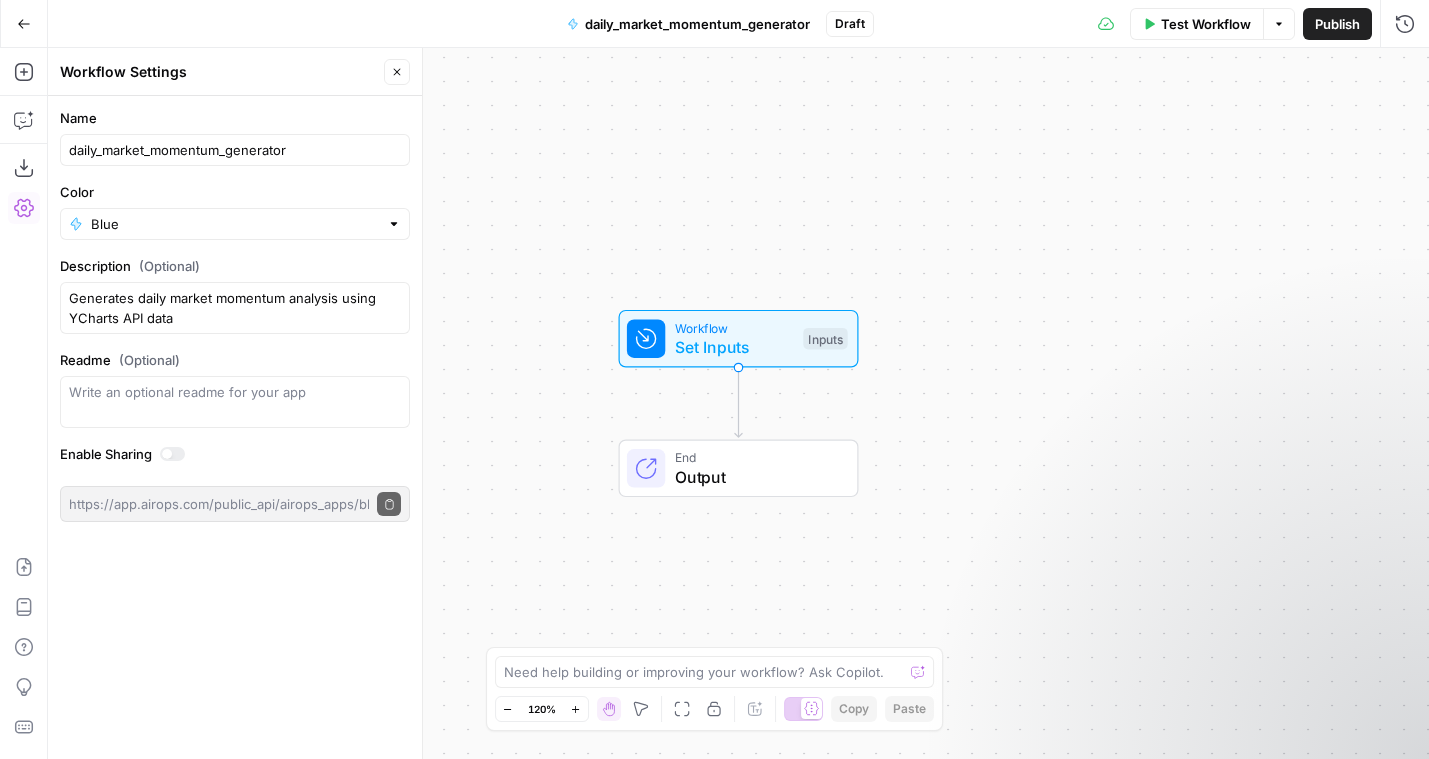 click on "Workflow Set Inputs Inputs End Output" at bounding box center [738, 403] 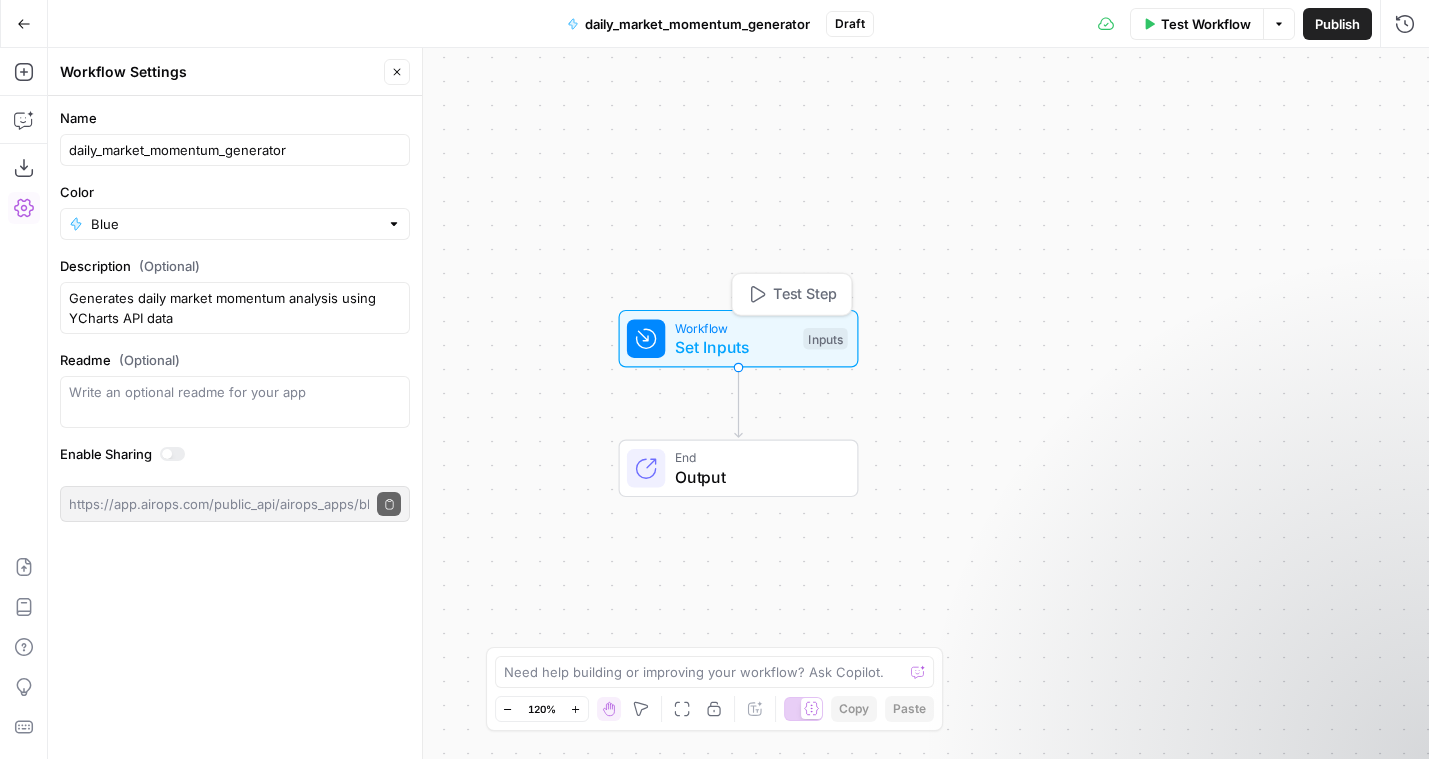click on "Set Inputs" at bounding box center [734, 347] 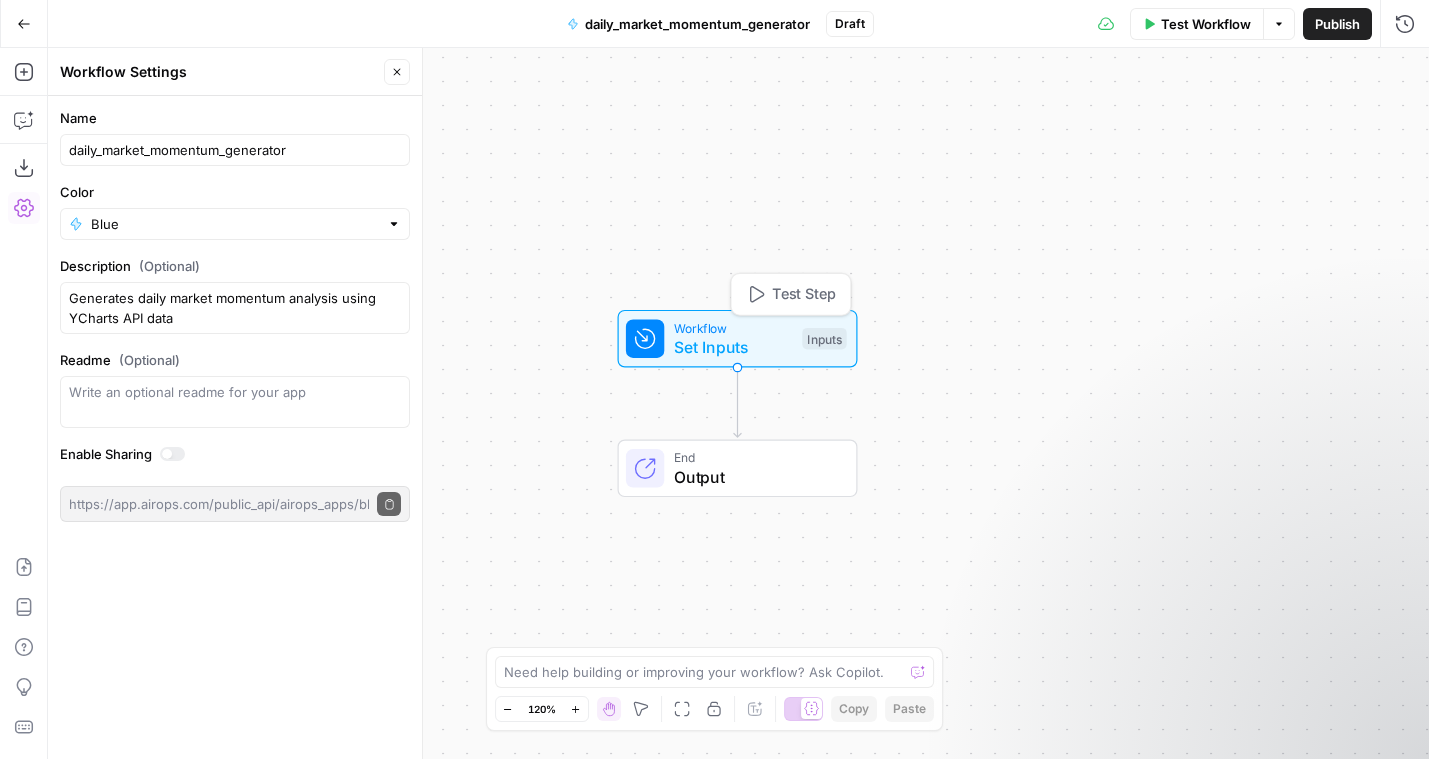 click 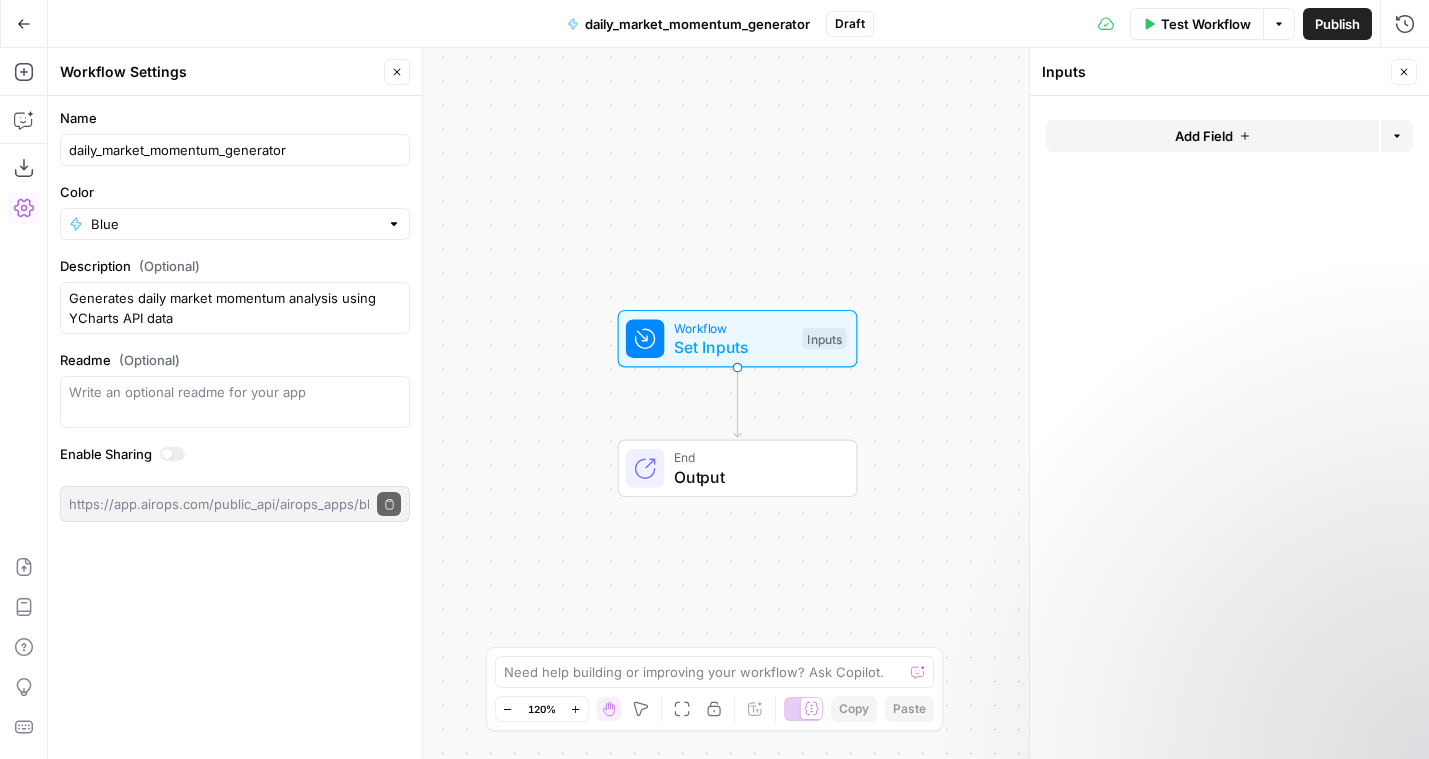 click on "Add Field" at bounding box center [1212, 136] 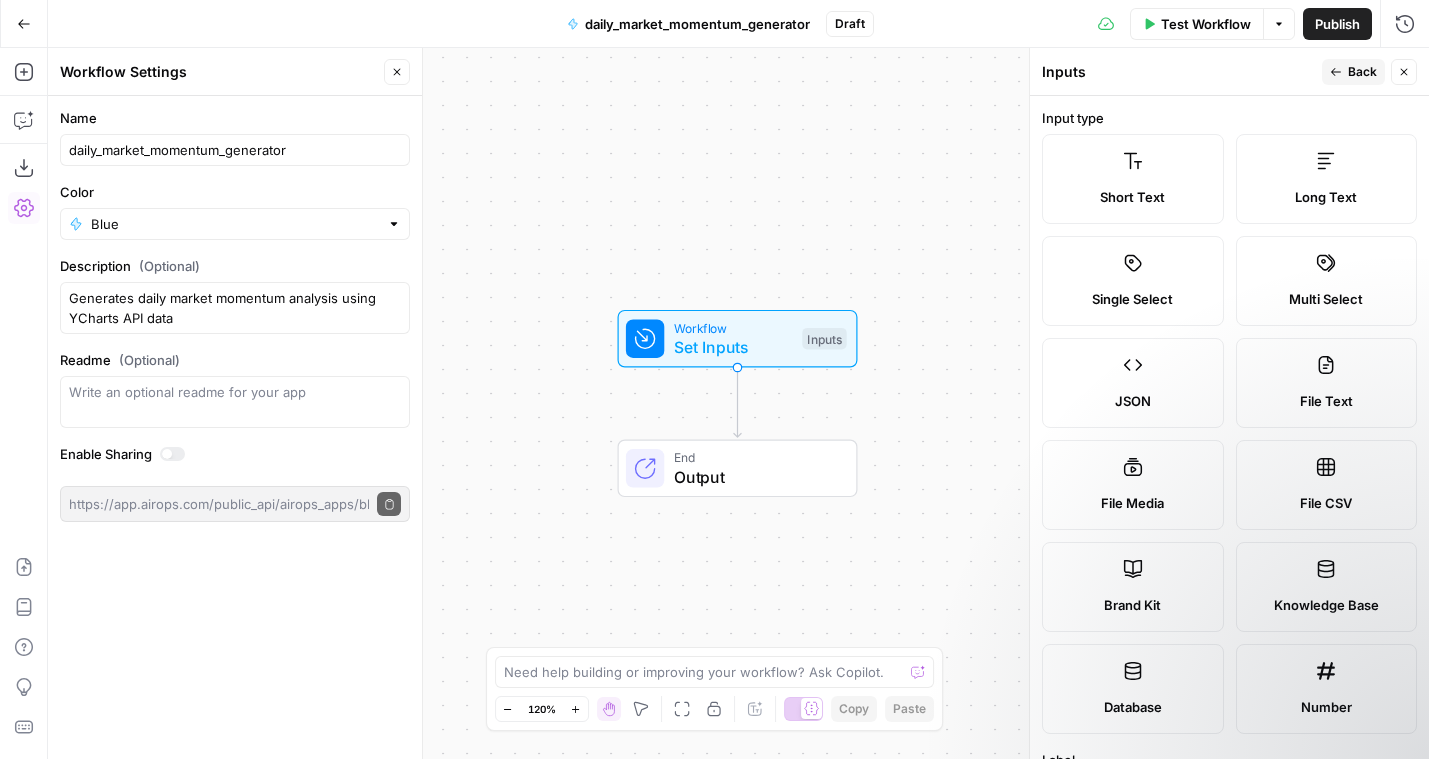 scroll, scrollTop: 552, scrollLeft: 0, axis: vertical 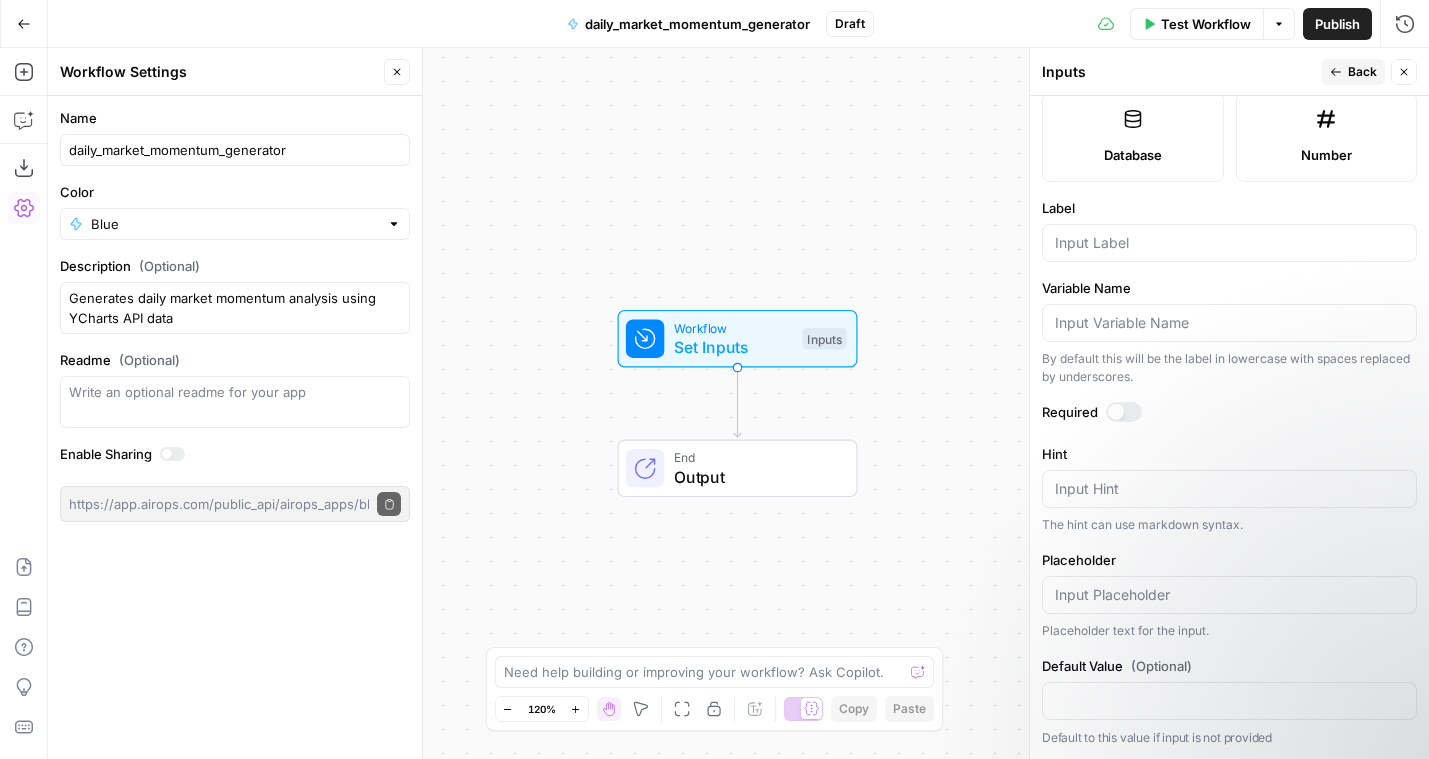 click 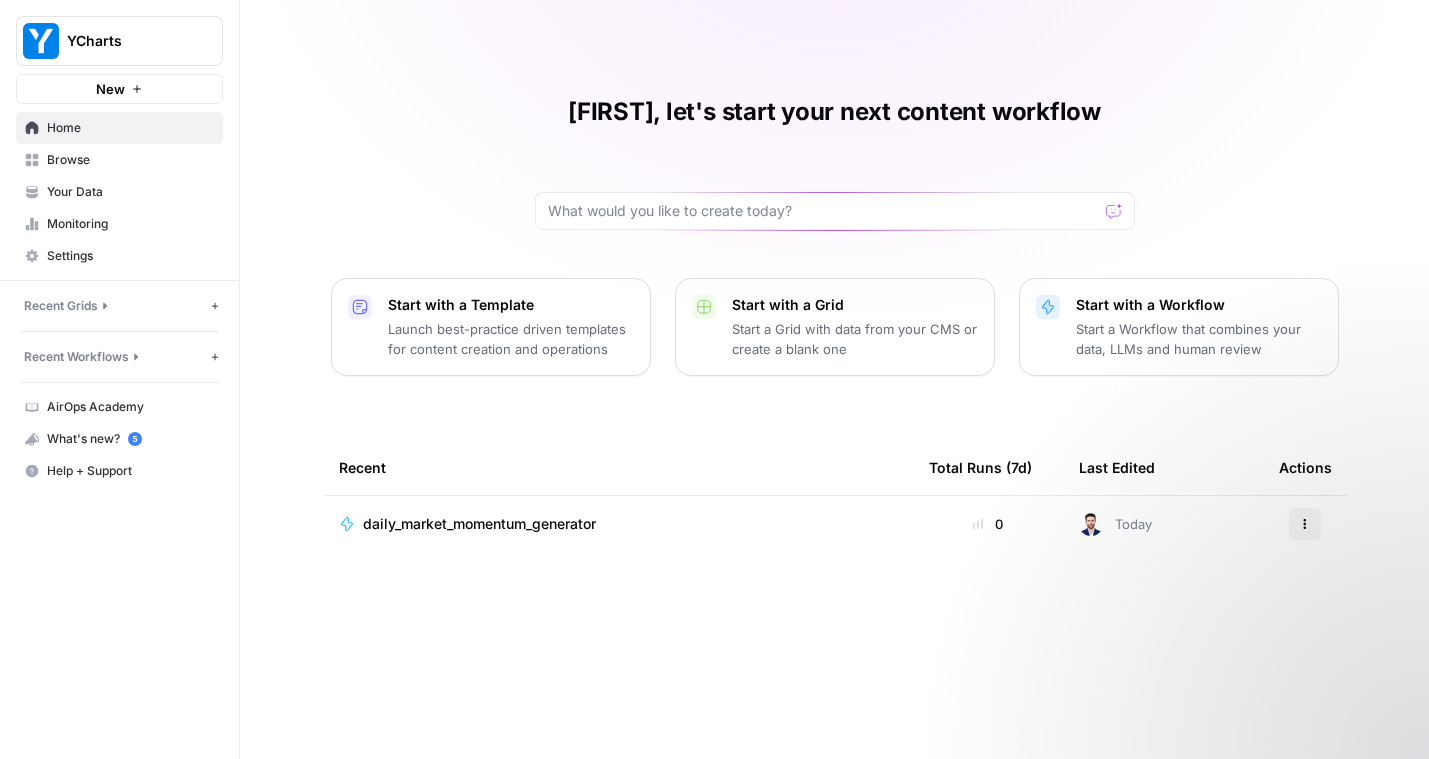 click on "Your Data" at bounding box center (130, 192) 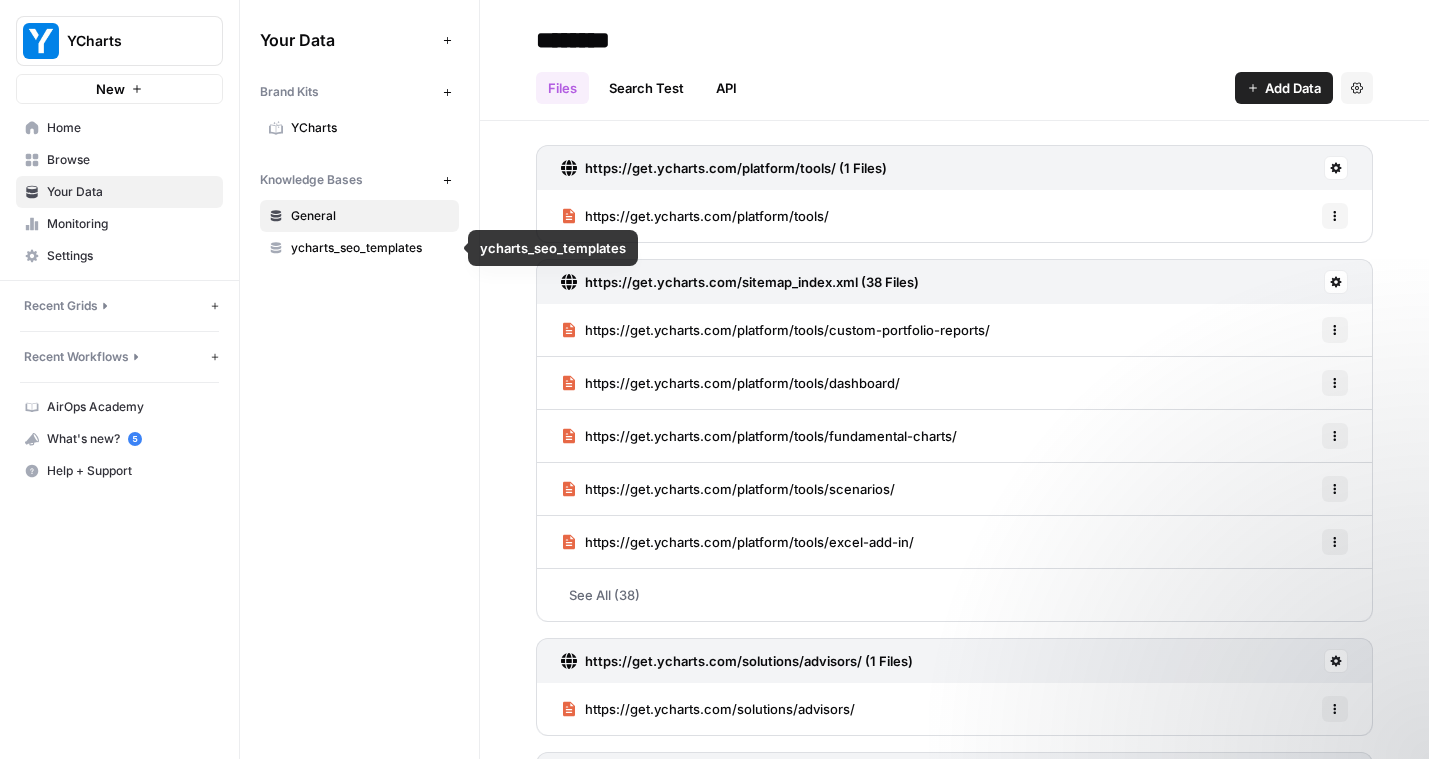 click on "YCharts" at bounding box center (370, 128) 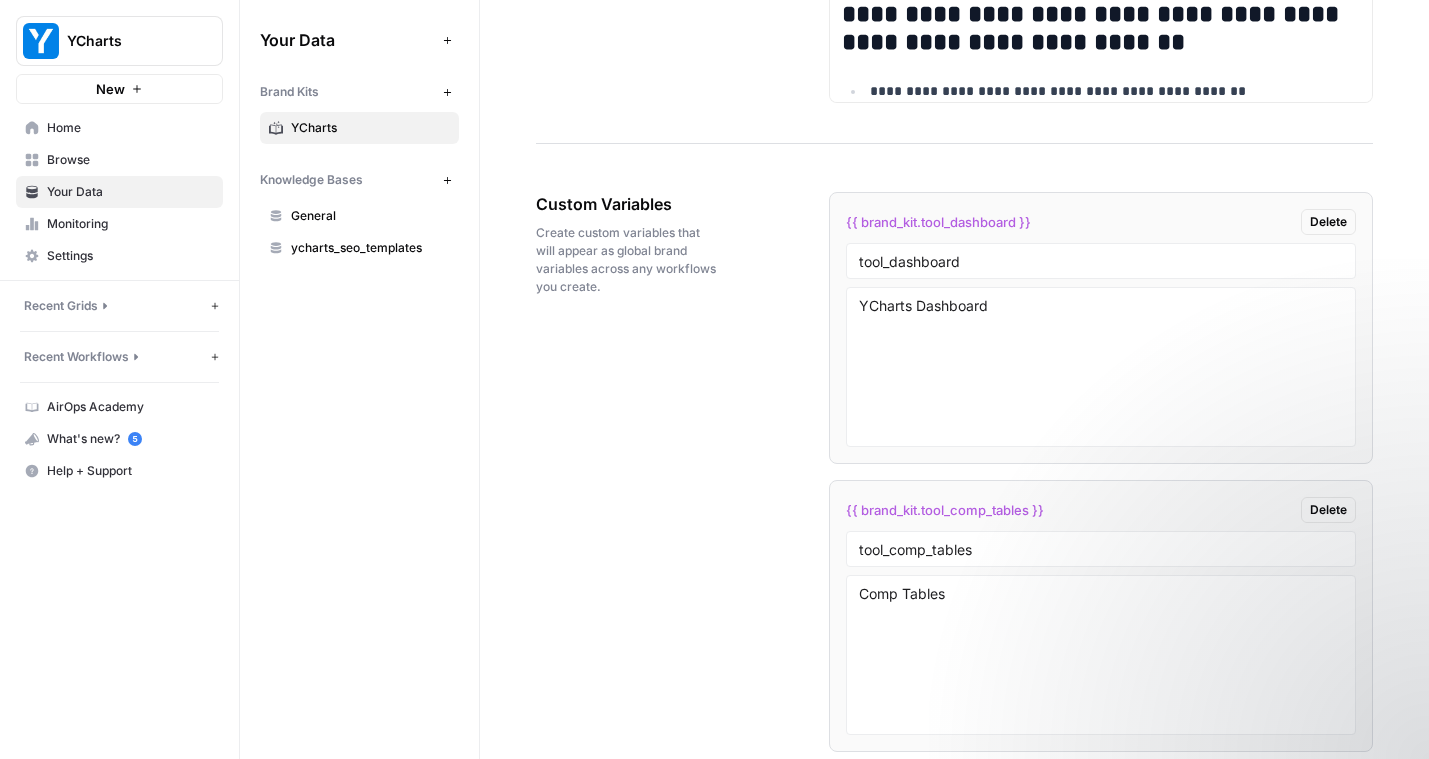 scroll, scrollTop: 3766, scrollLeft: 0, axis: vertical 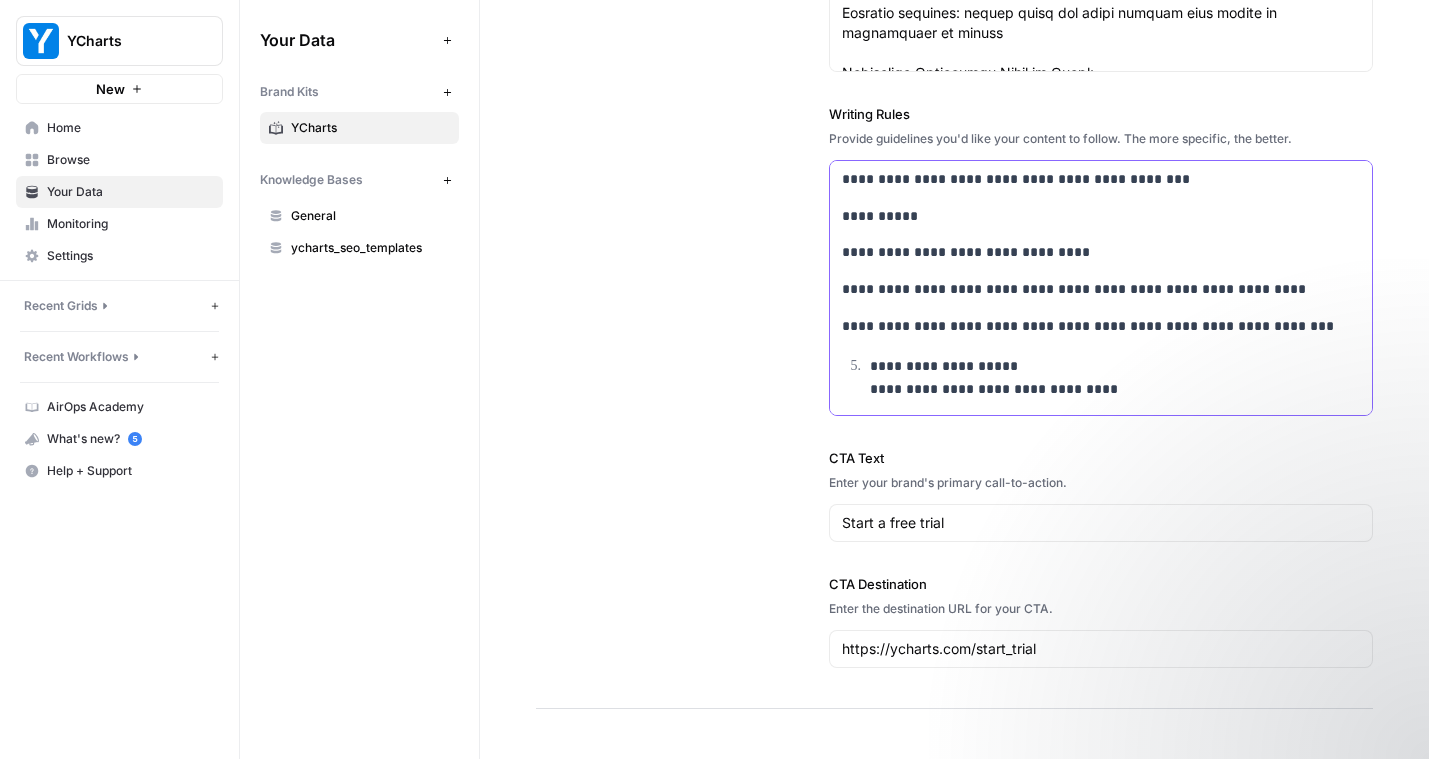 click on "**********" at bounding box center [1115, 378] 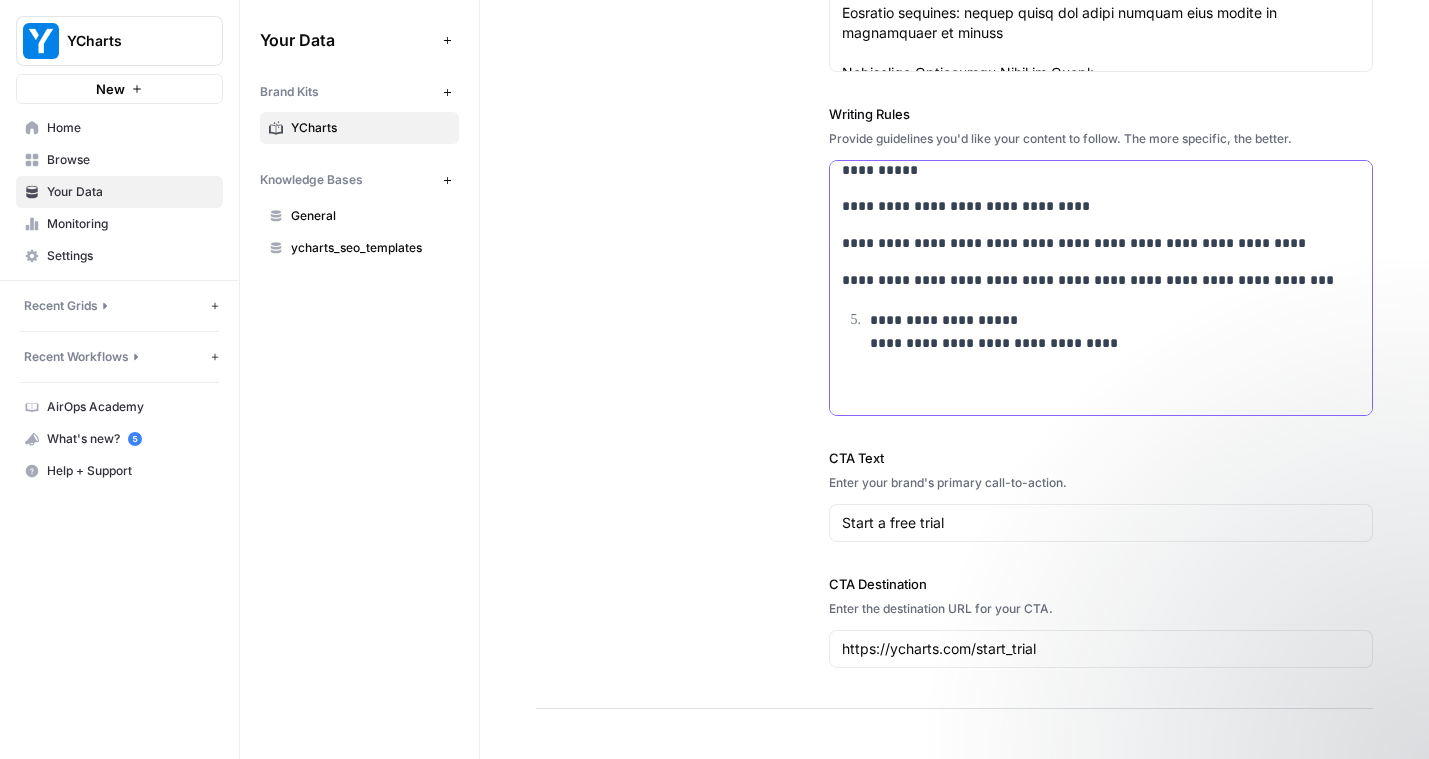 scroll, scrollTop: 1958, scrollLeft: 0, axis: vertical 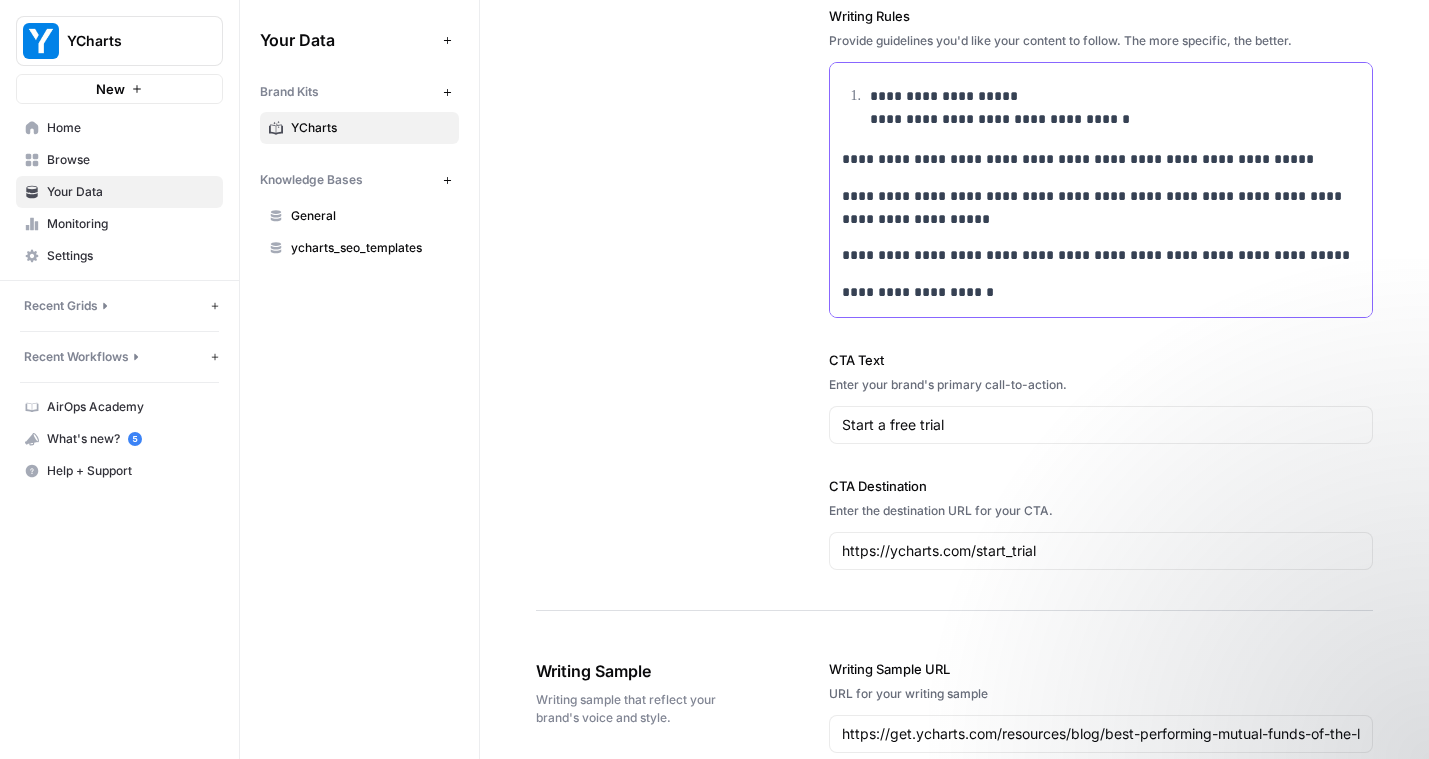 click on "**********" at bounding box center [1115, 108] 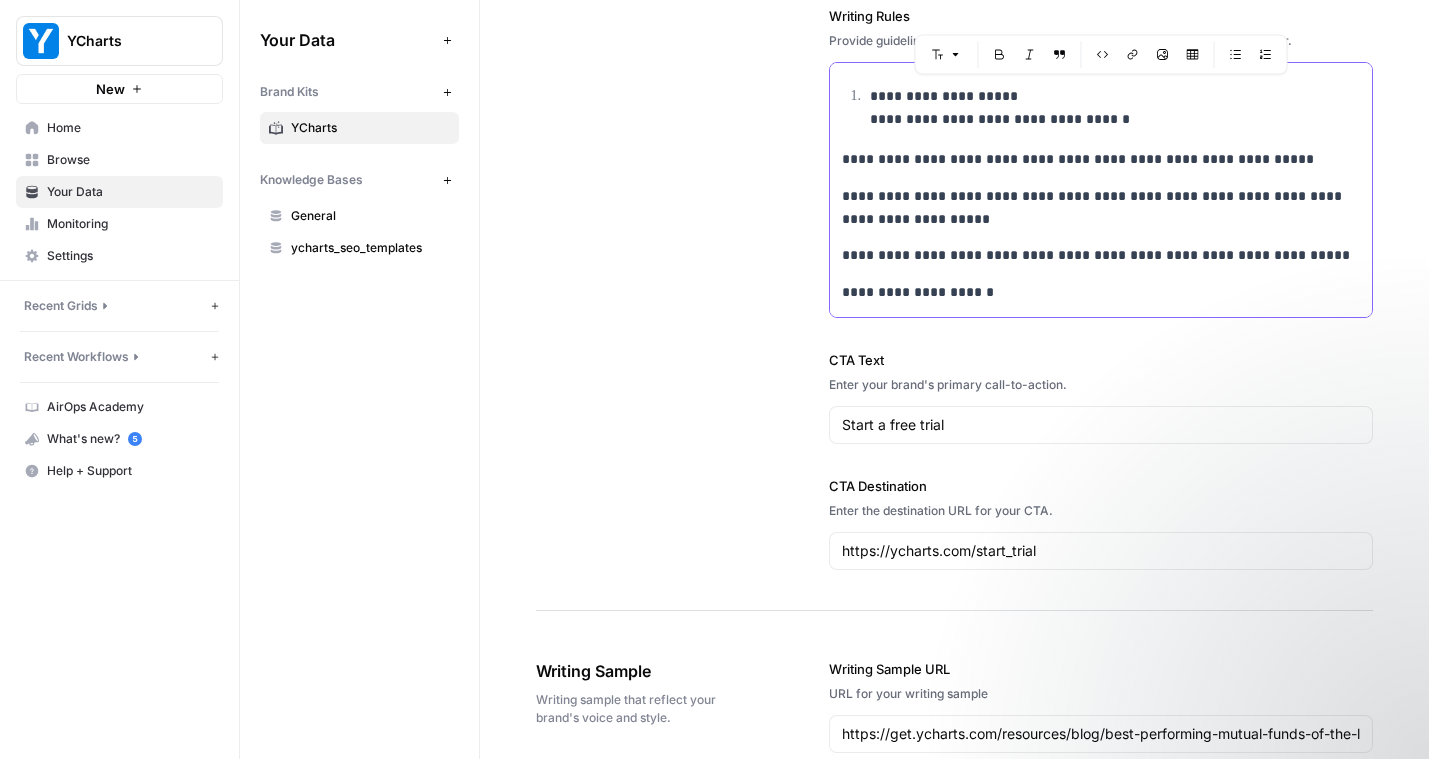 copy on "**********" 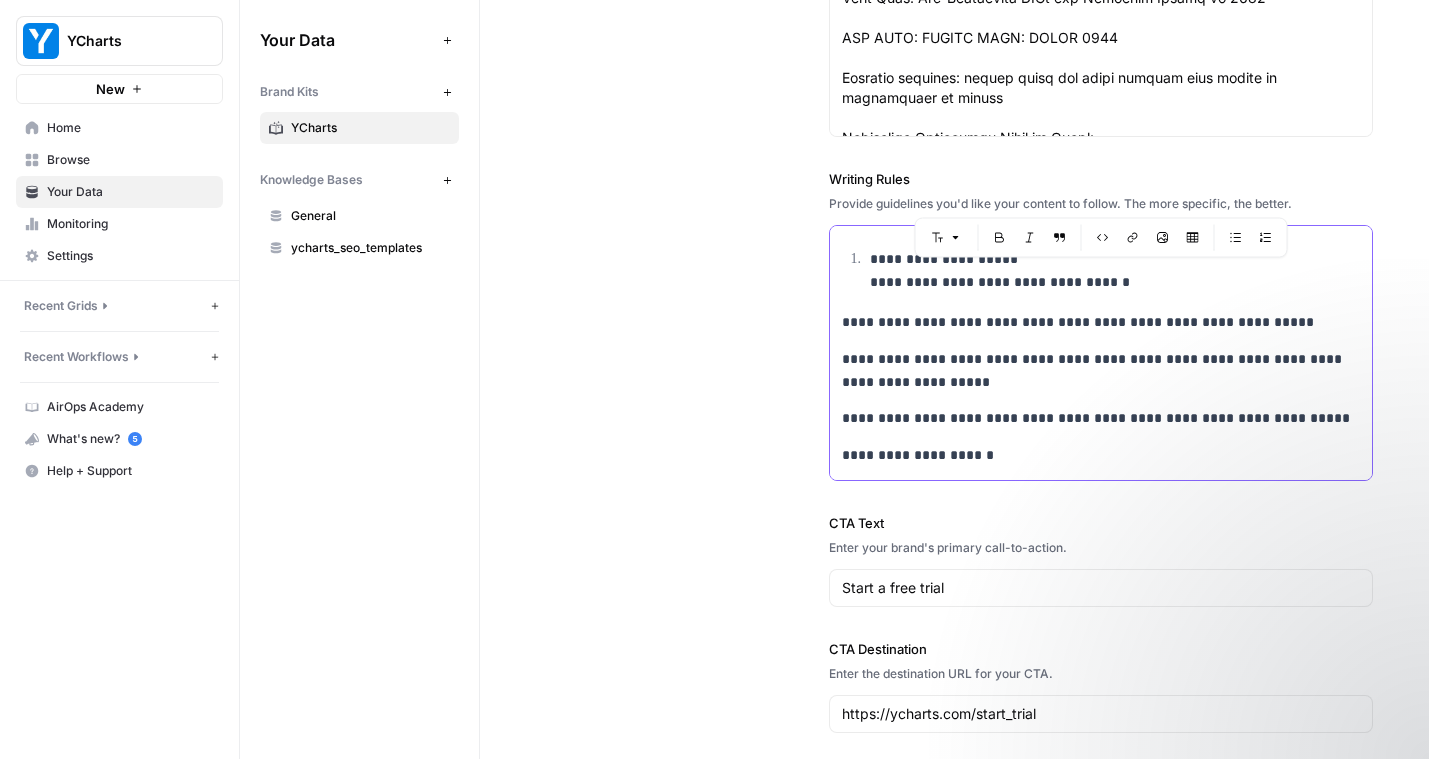 scroll, scrollTop: 2152, scrollLeft: 0, axis: vertical 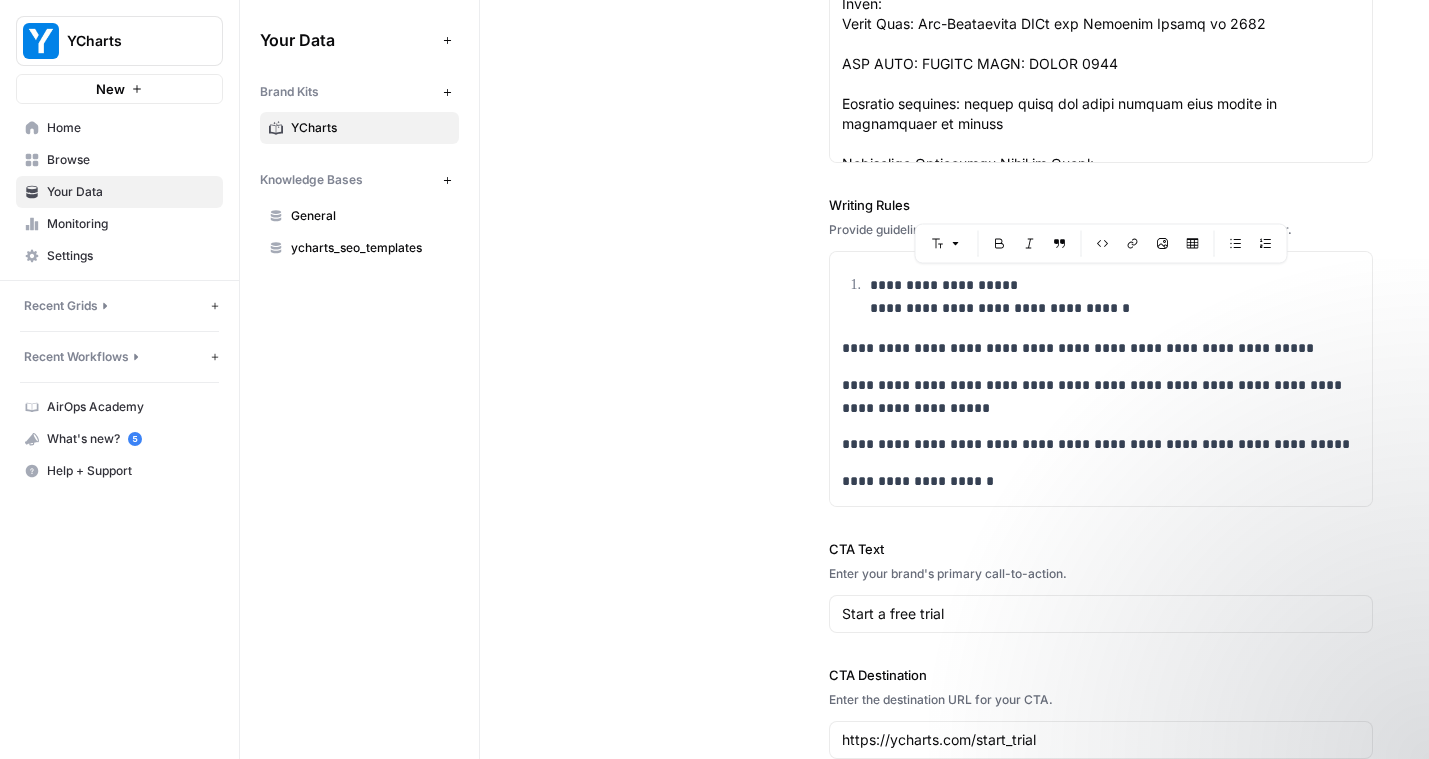 click on "Provide guidelines you'd like your content to follow. The more specific, the better." at bounding box center [1101, 230] 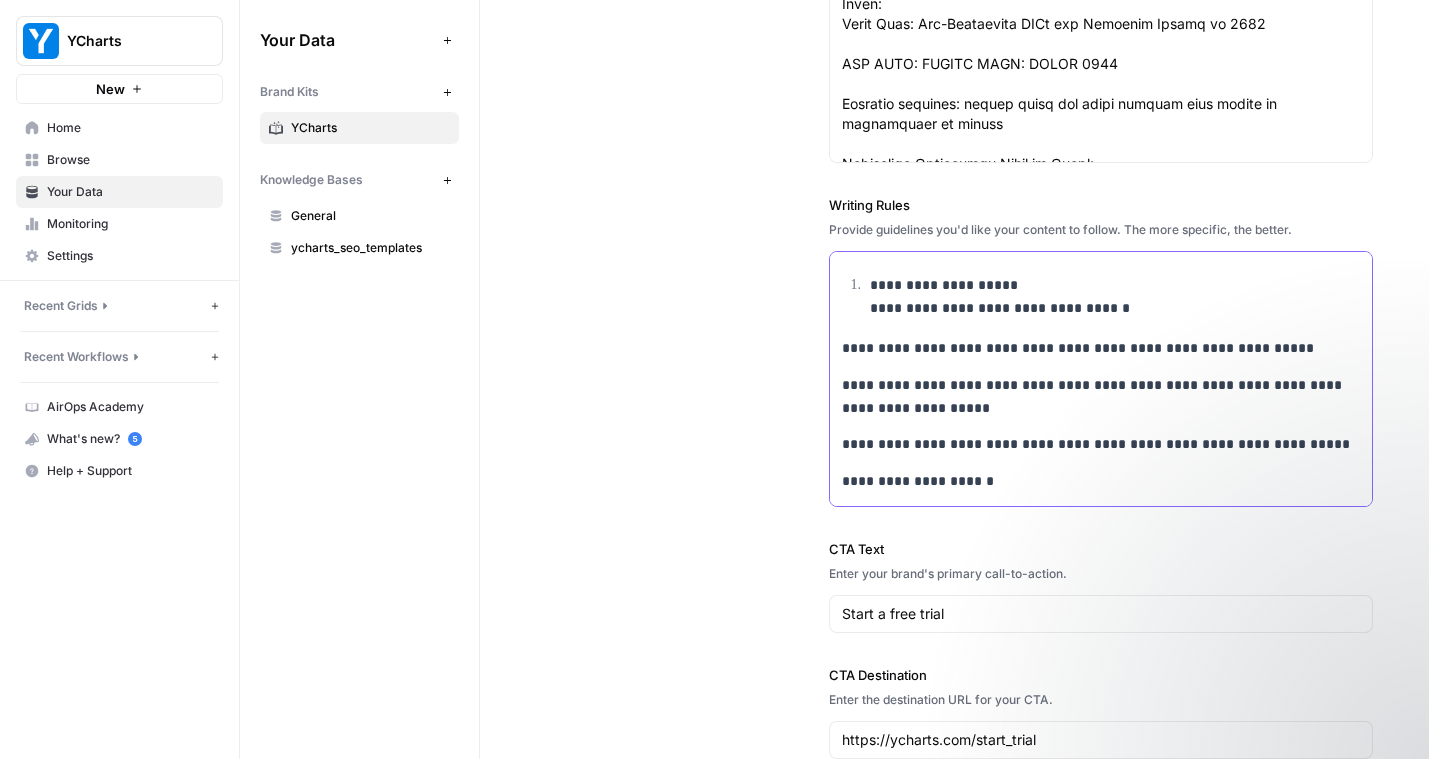 click on "**********" at bounding box center (1101, 1369) 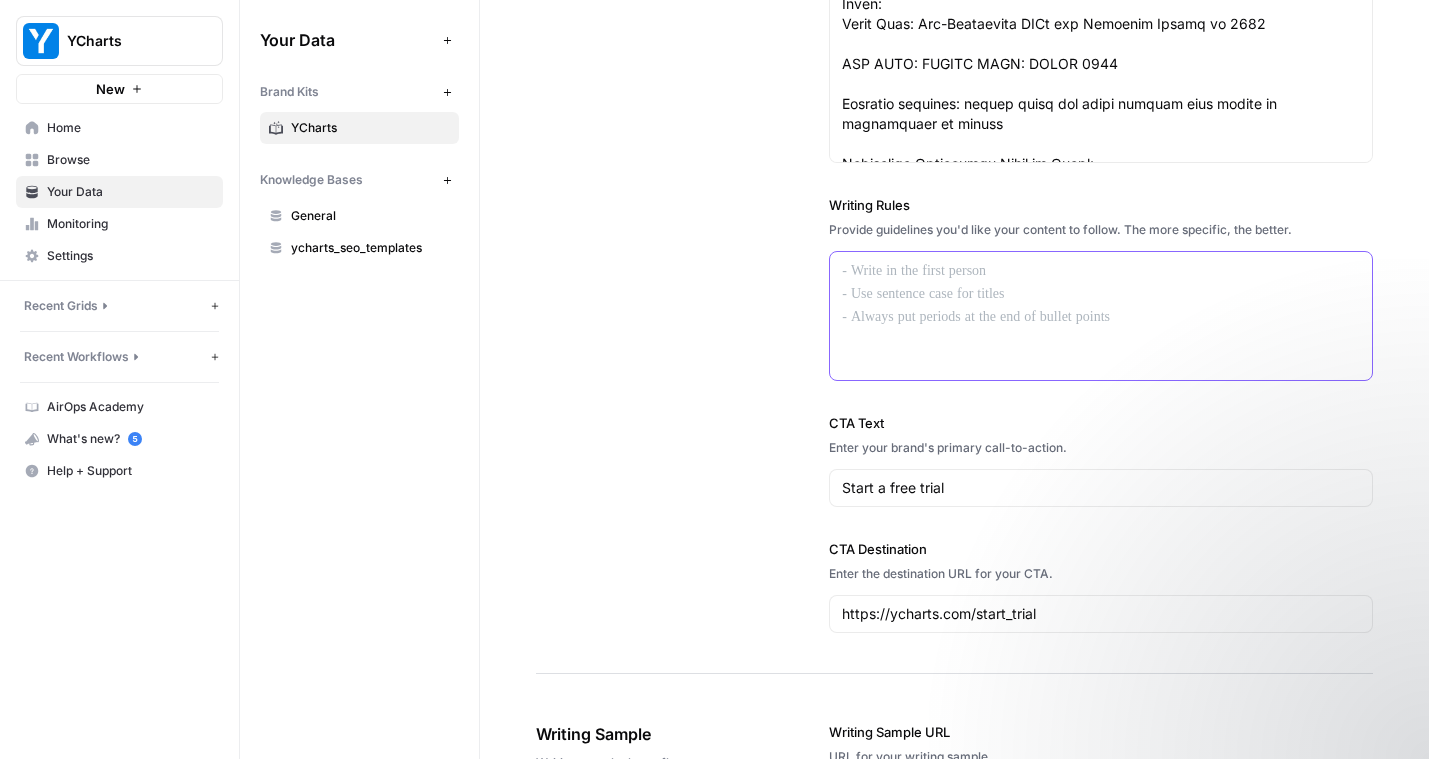 paste 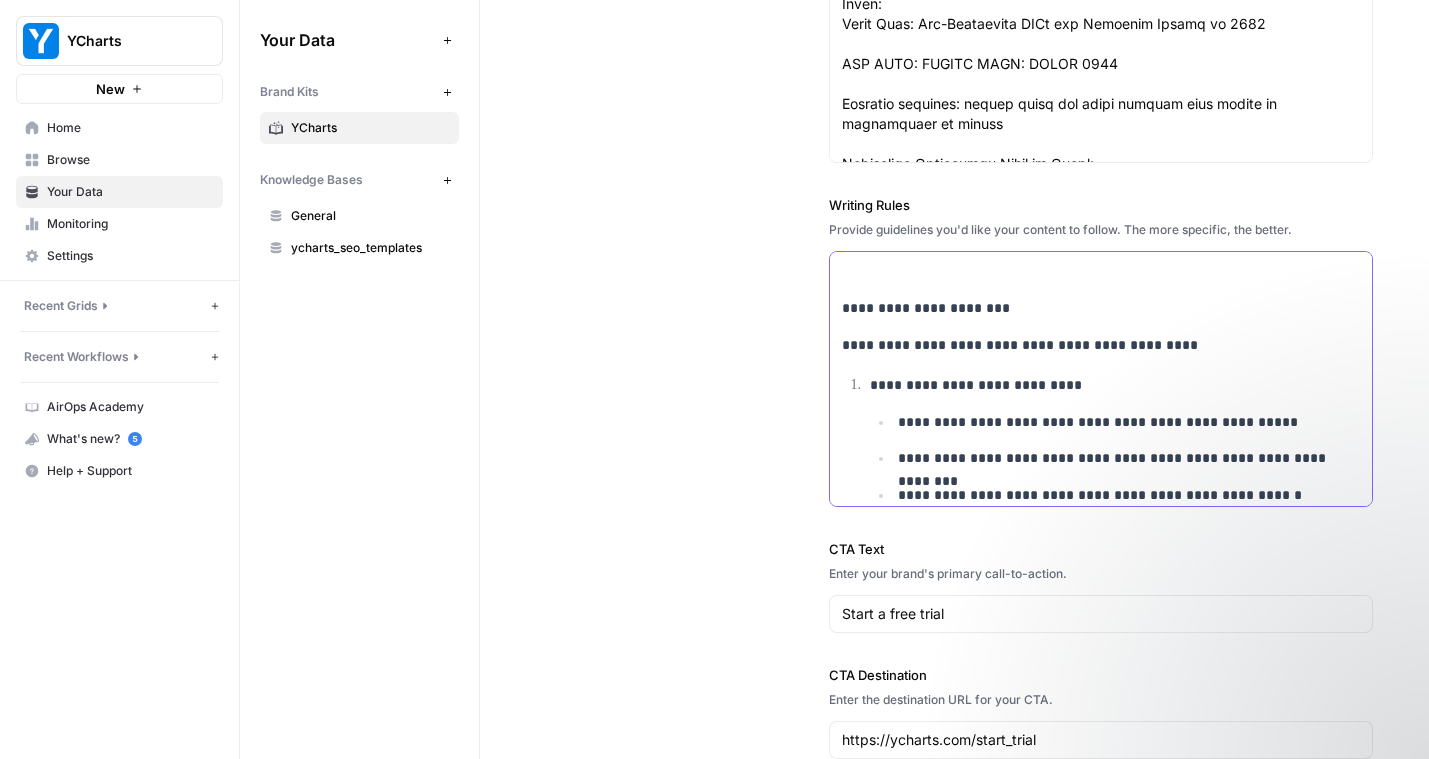 click on "**********" at bounding box center [1101, 308] 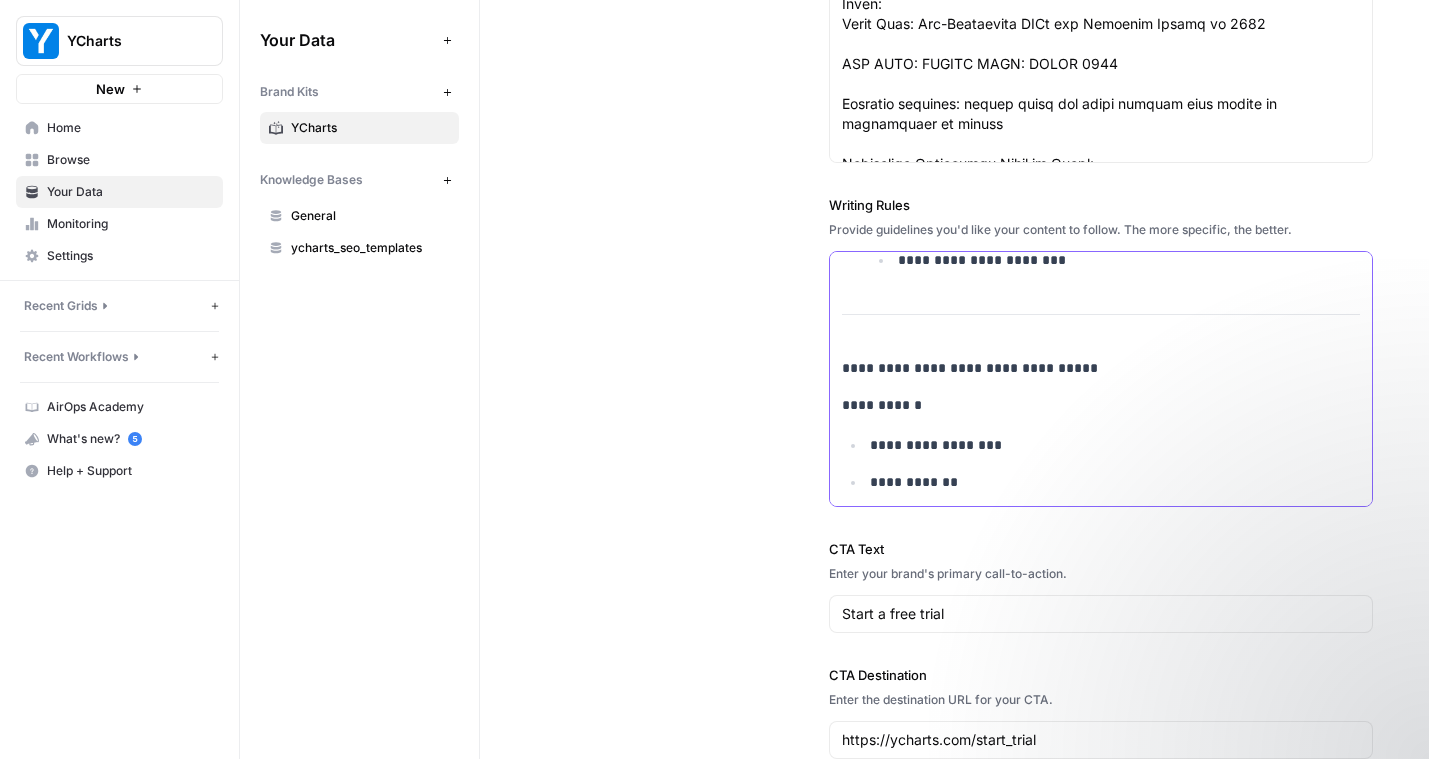 scroll, scrollTop: 1106, scrollLeft: 0, axis: vertical 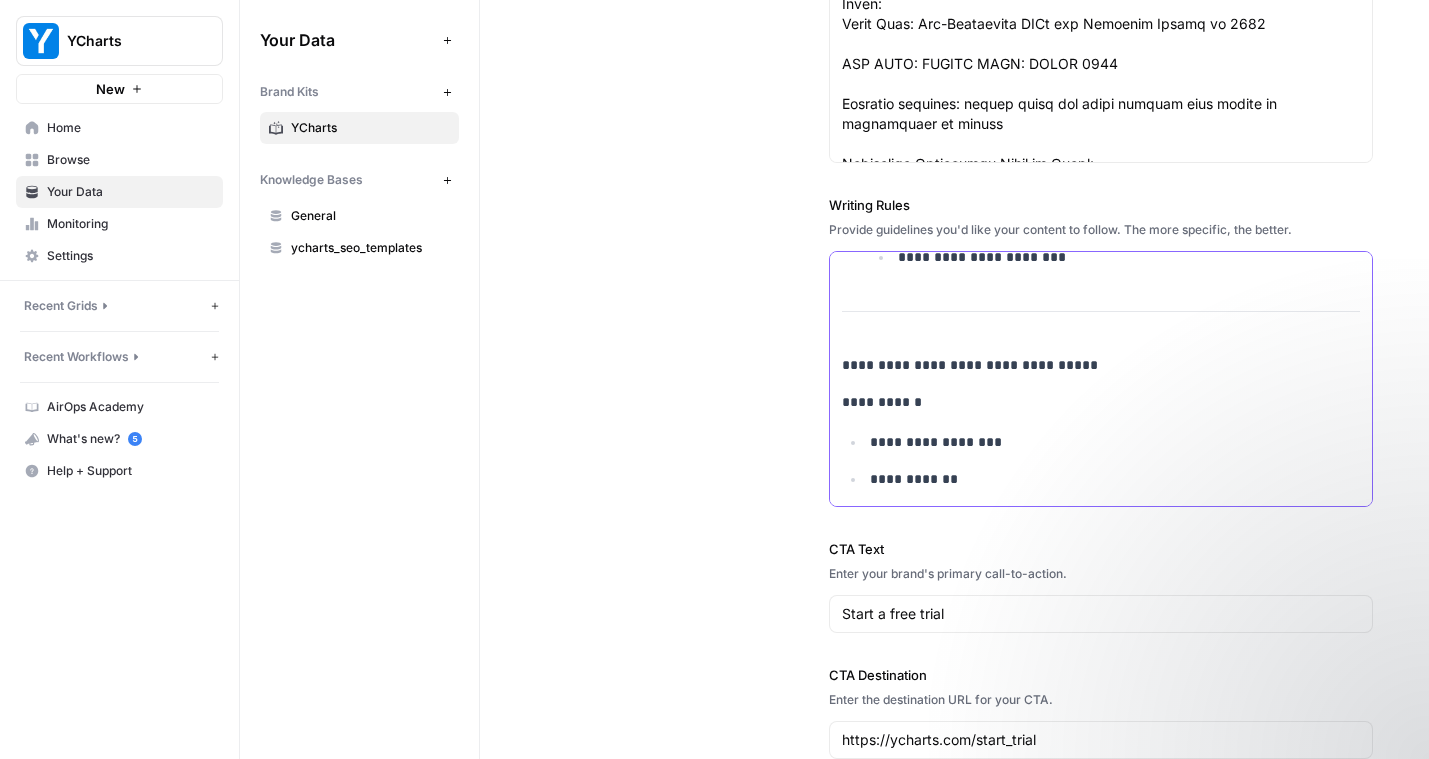 click on "**********" at bounding box center [1101, 365] 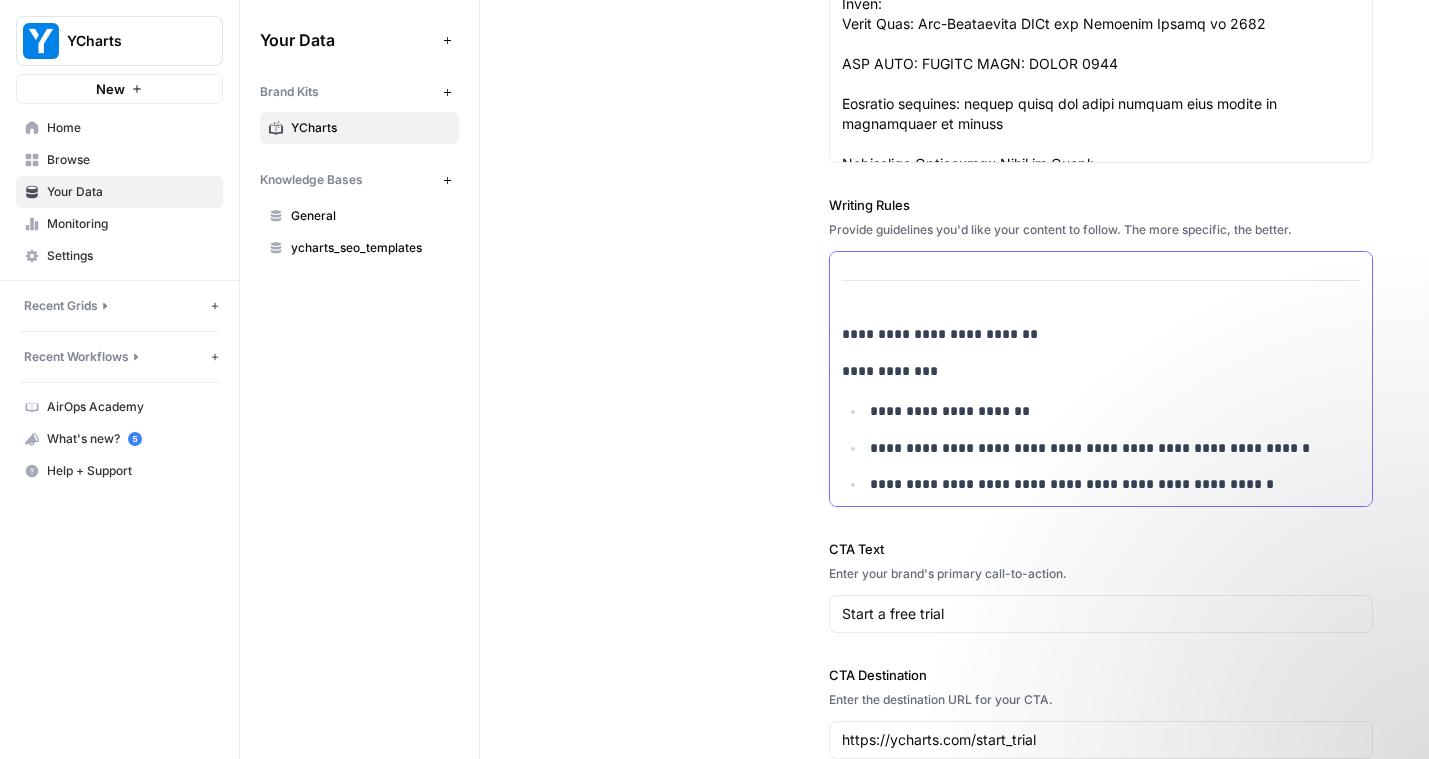 scroll, scrollTop: 1744, scrollLeft: 0, axis: vertical 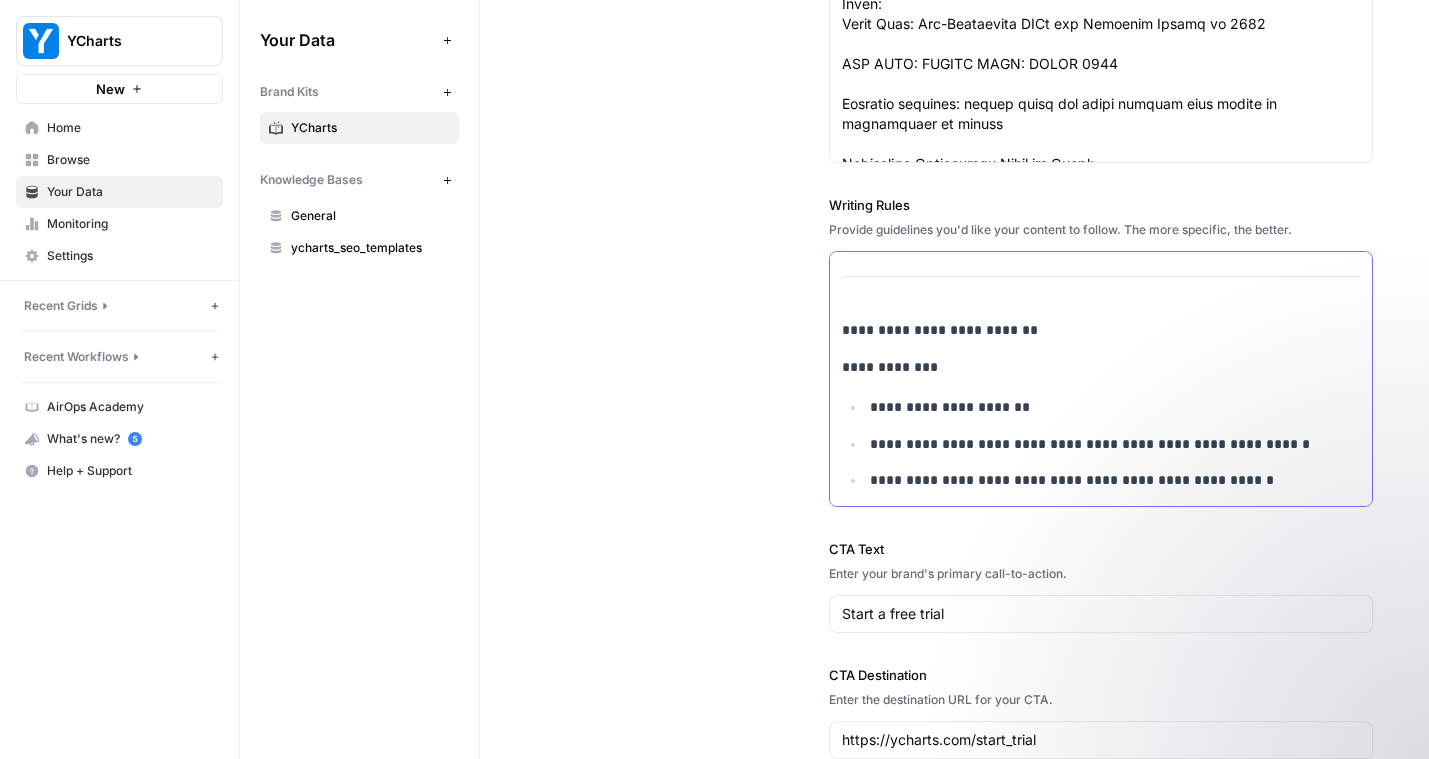 click on "**********" at bounding box center (1101, 330) 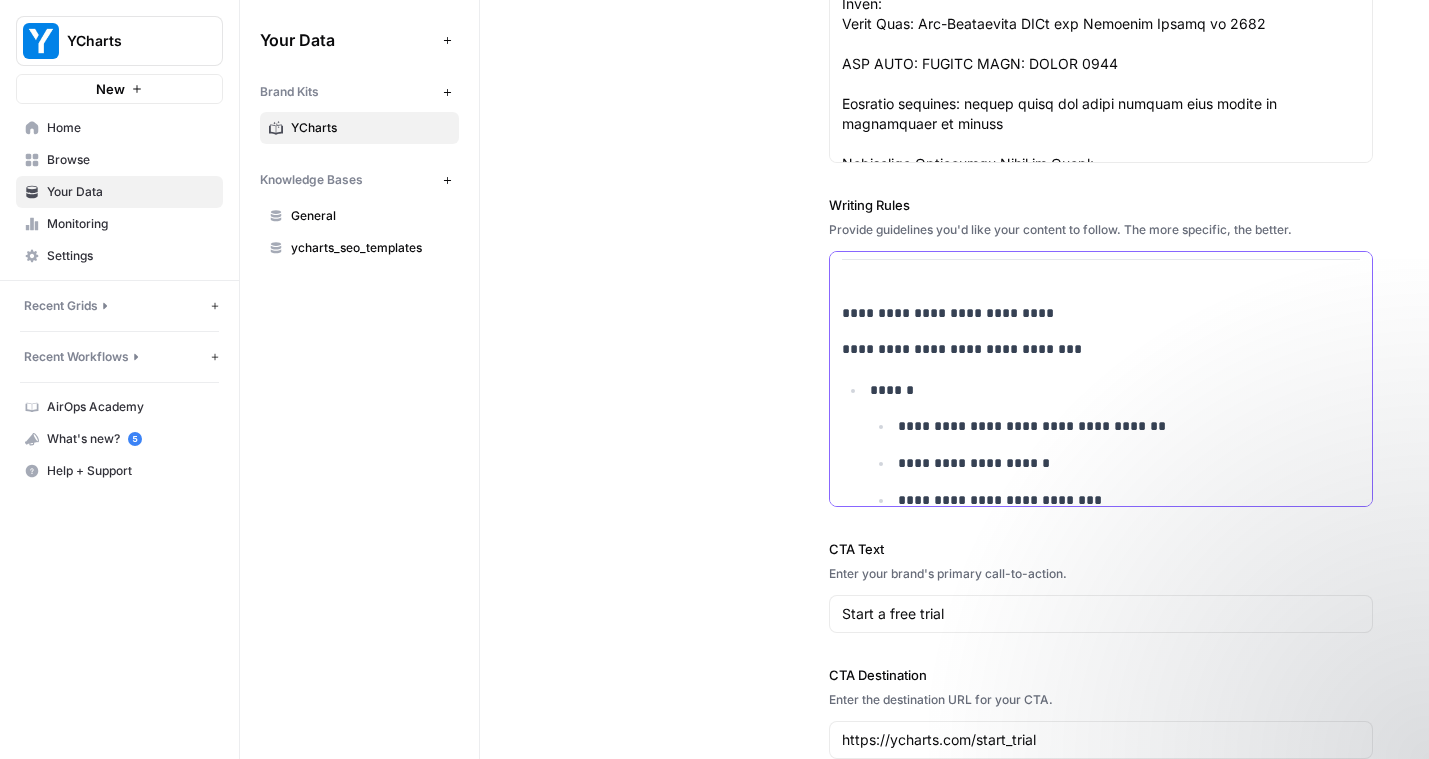 scroll, scrollTop: 2568, scrollLeft: 0, axis: vertical 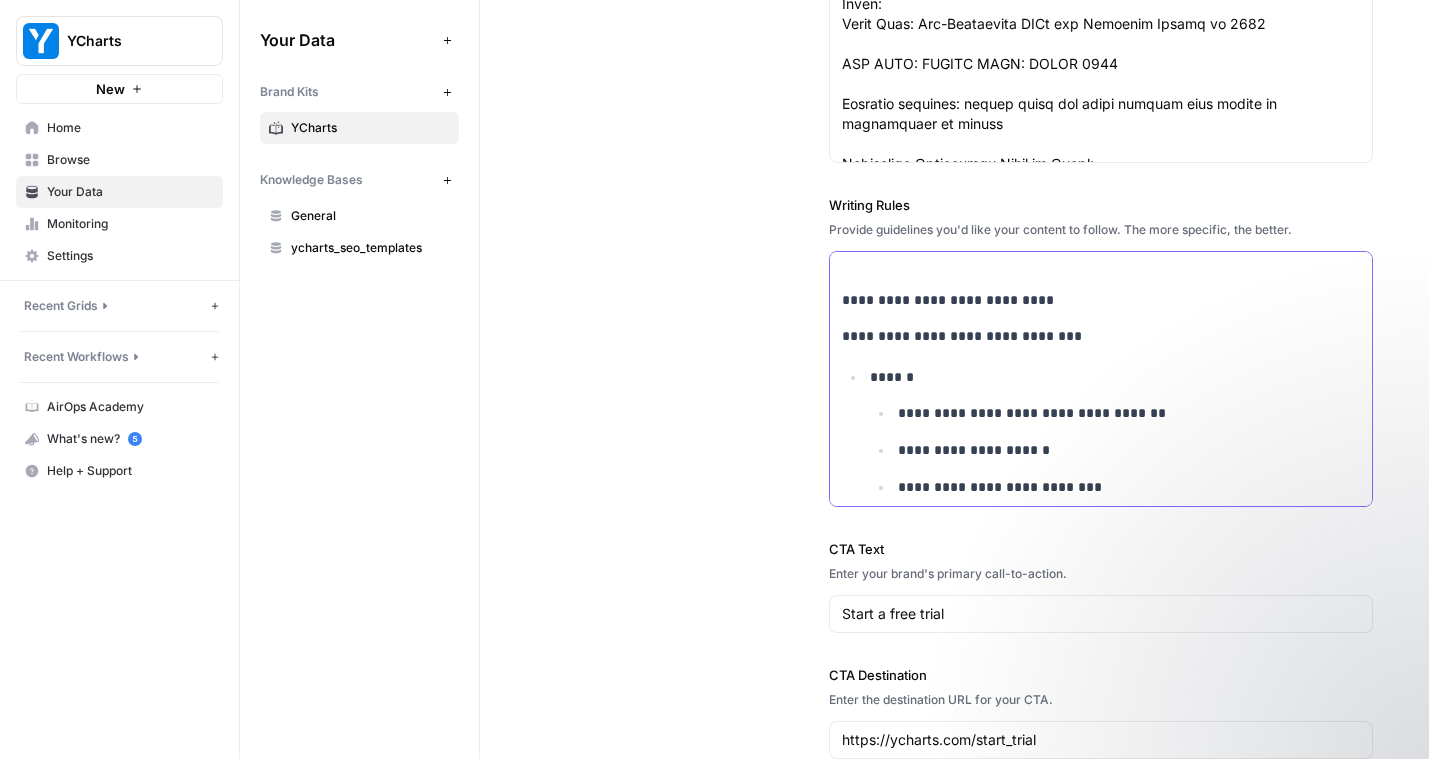 click on "**********" at bounding box center (1101, 300) 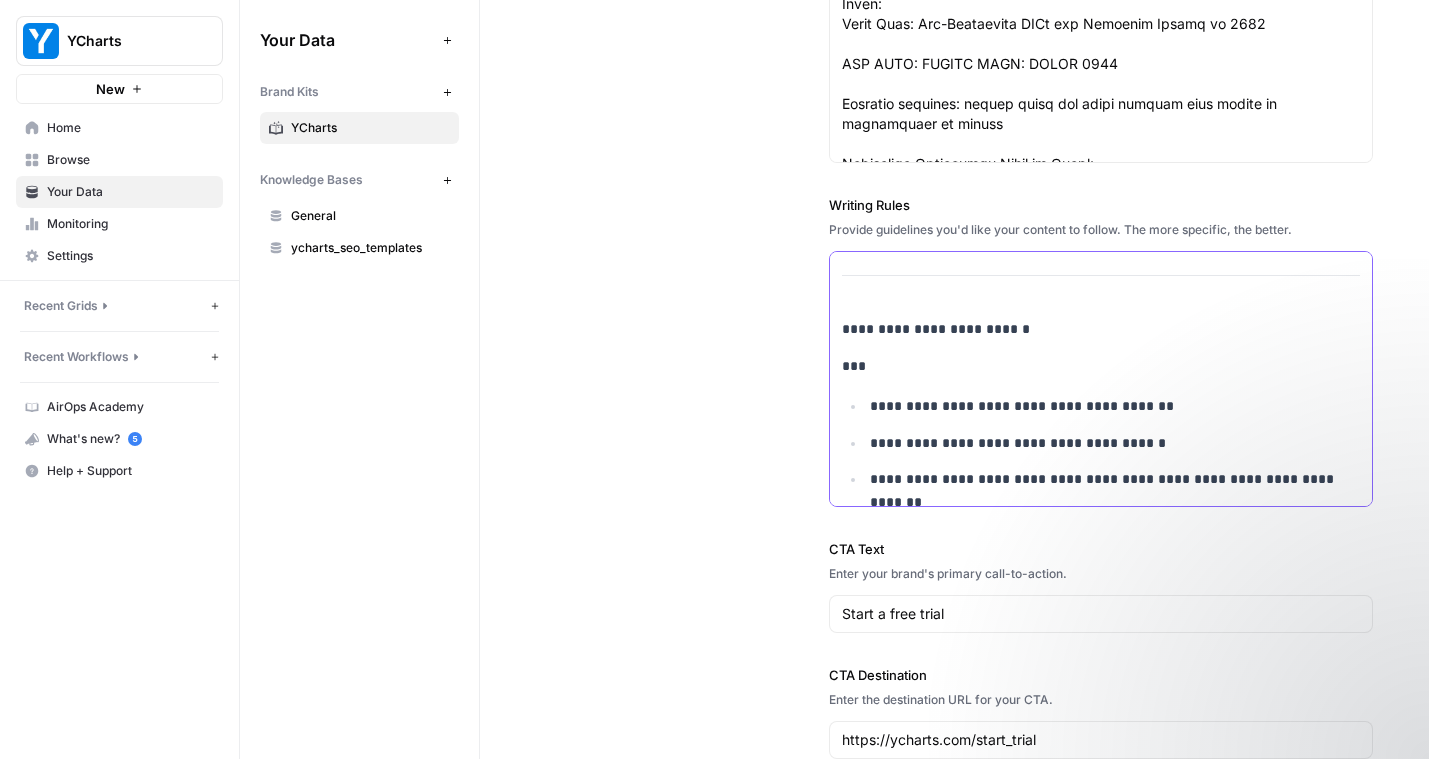 scroll, scrollTop: 3244, scrollLeft: 0, axis: vertical 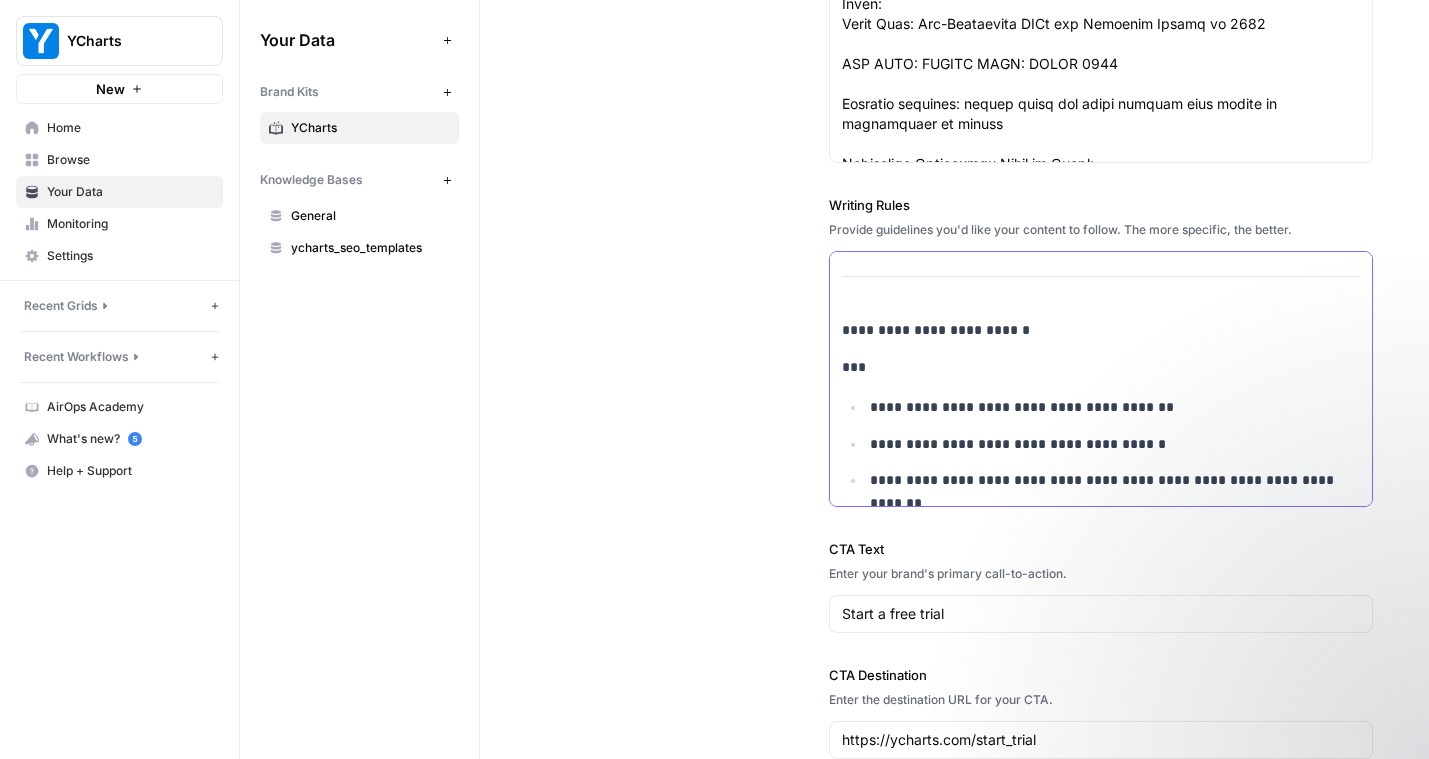 click on "**********" at bounding box center (1101, 330) 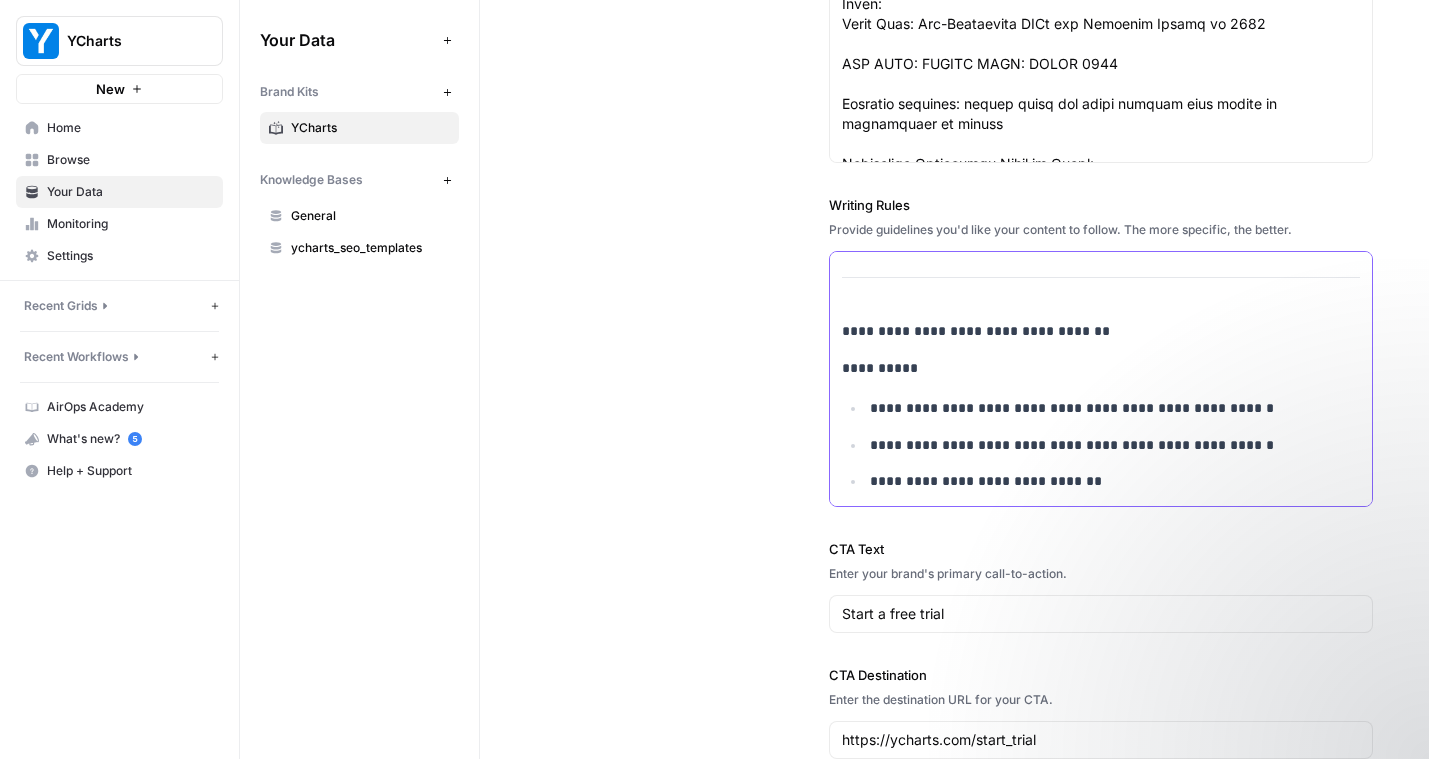 scroll, scrollTop: 3742, scrollLeft: 0, axis: vertical 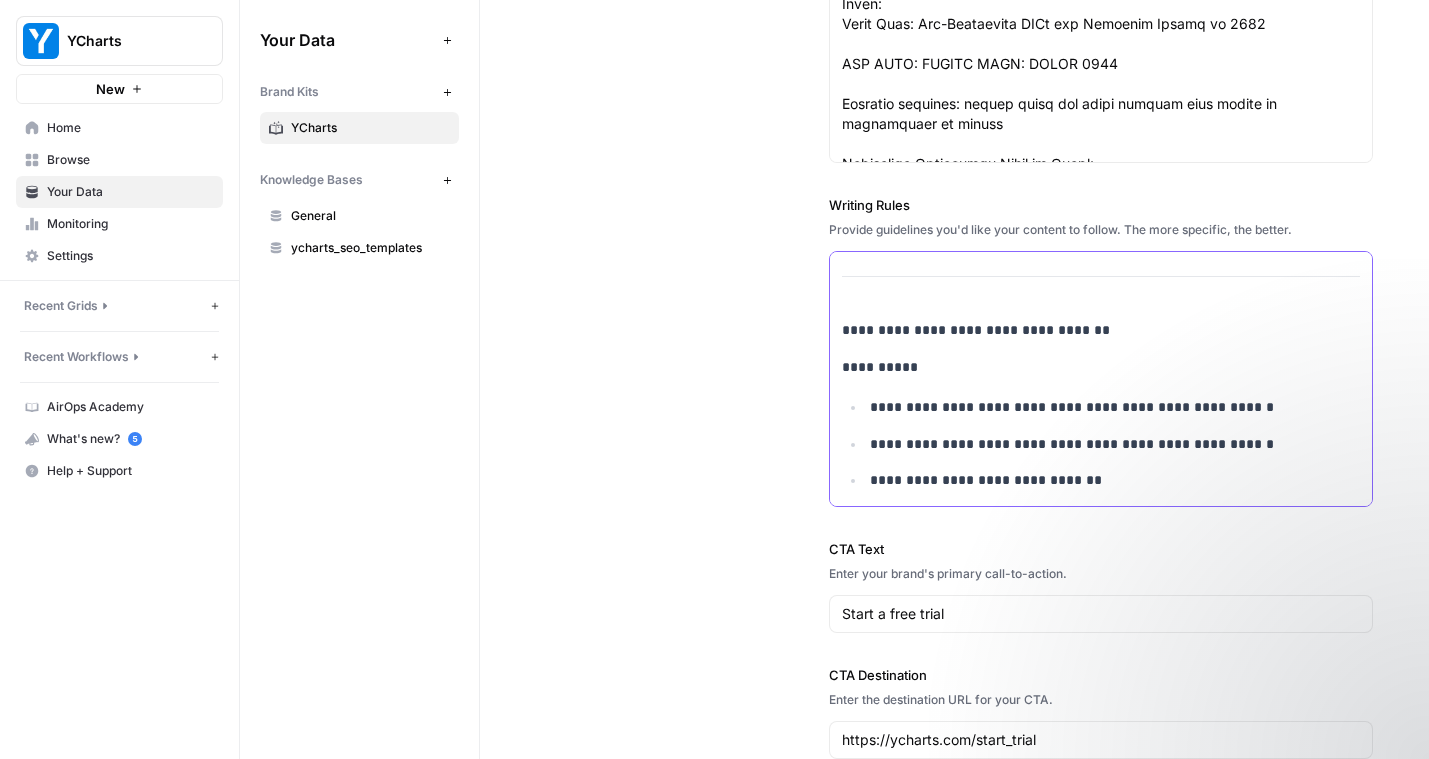 click on "**********" at bounding box center [1101, 330] 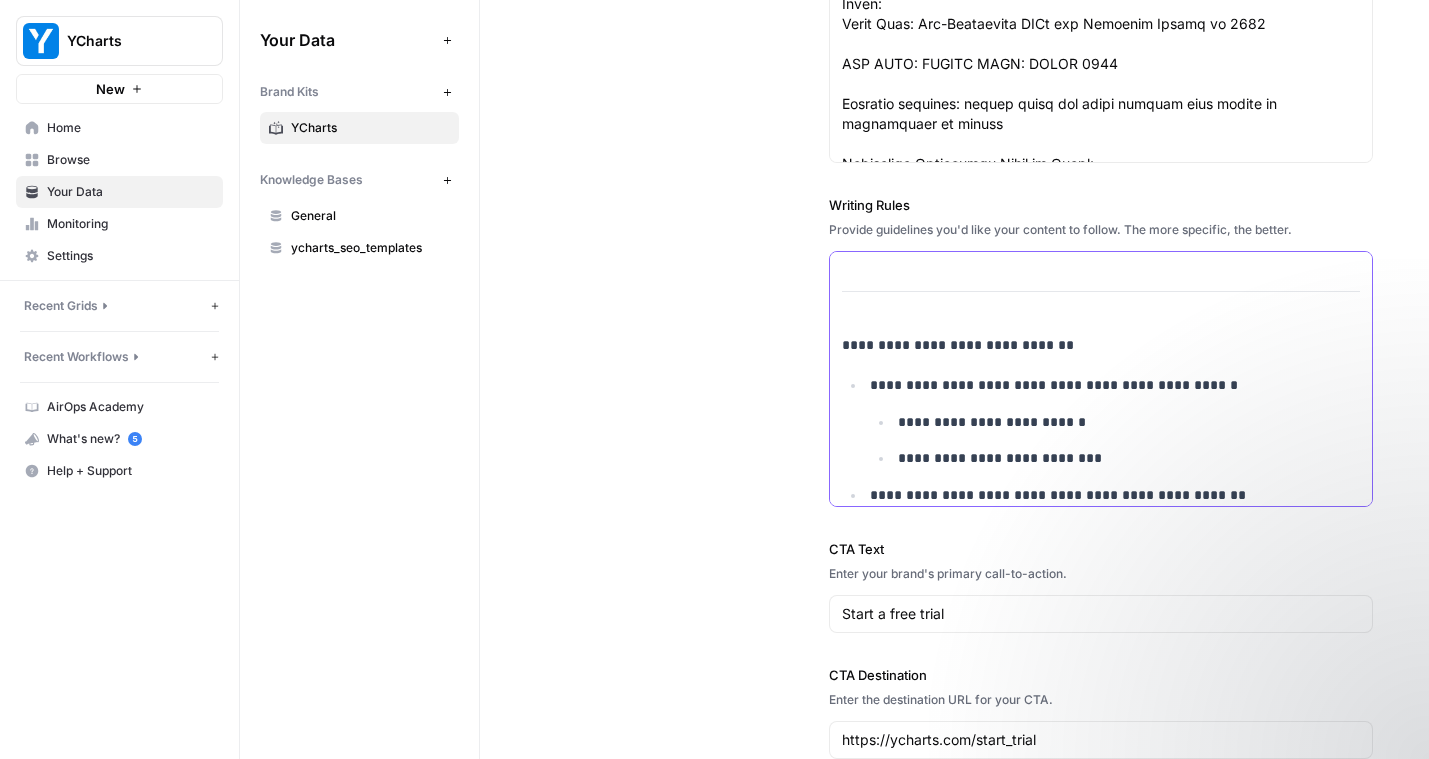 scroll, scrollTop: 4223, scrollLeft: 0, axis: vertical 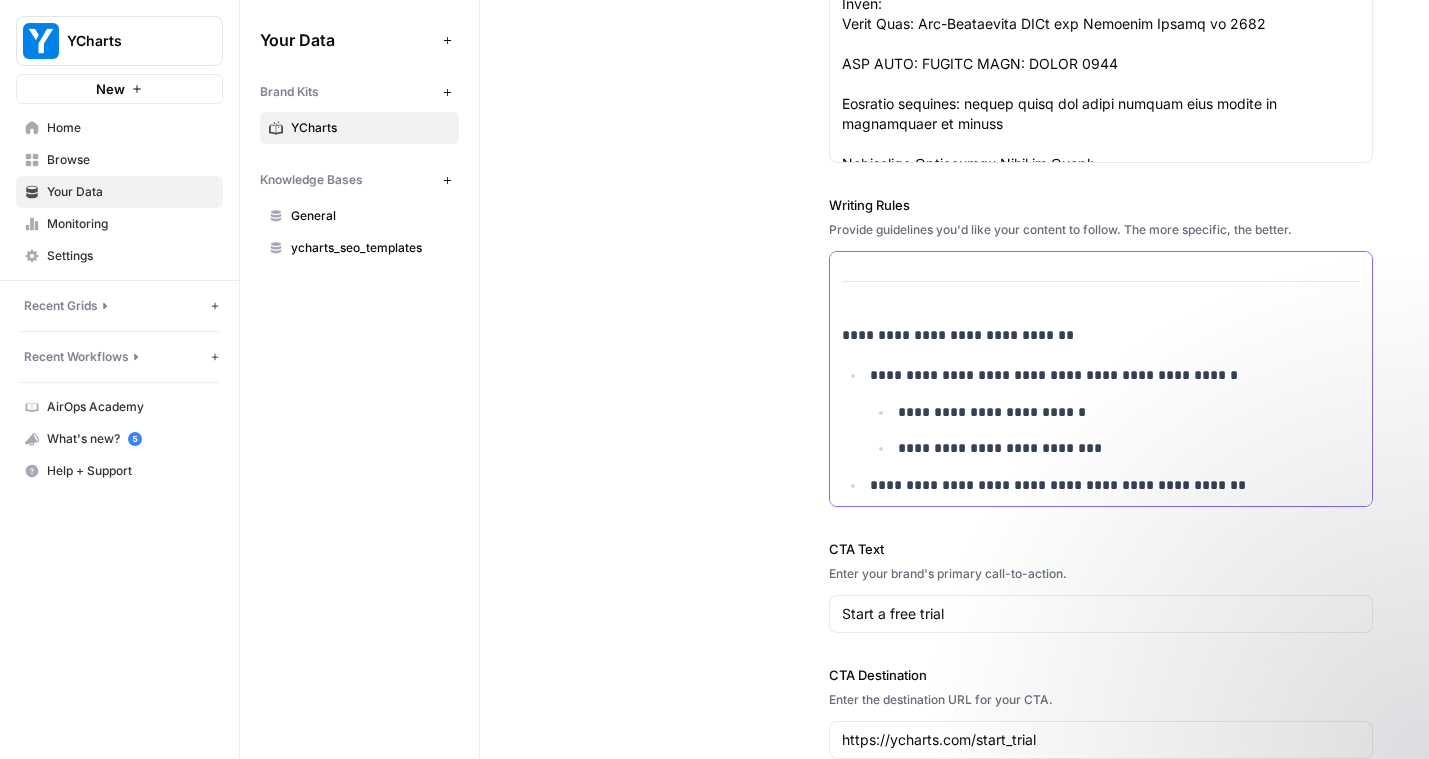click on "**********" at bounding box center [1101, 335] 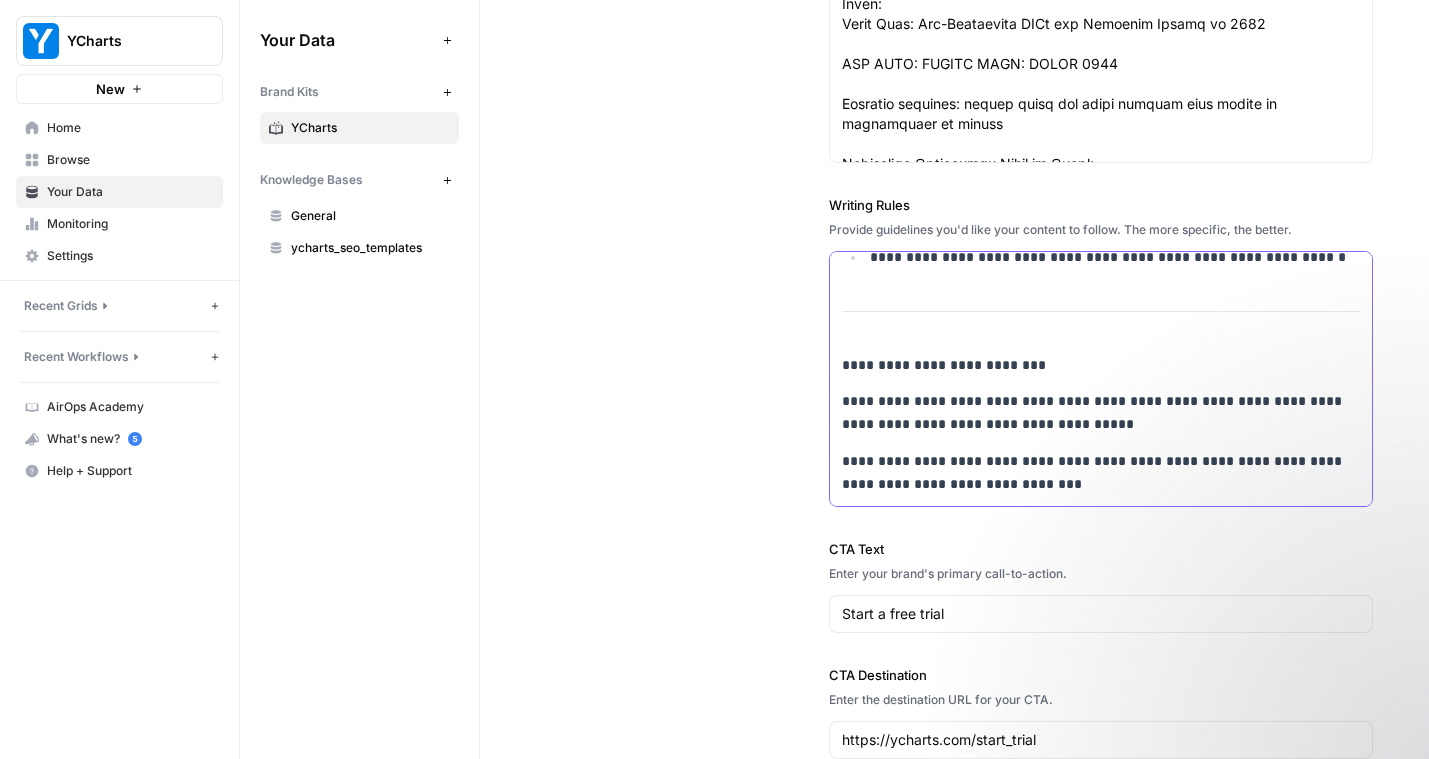 scroll, scrollTop: 4489, scrollLeft: 0, axis: vertical 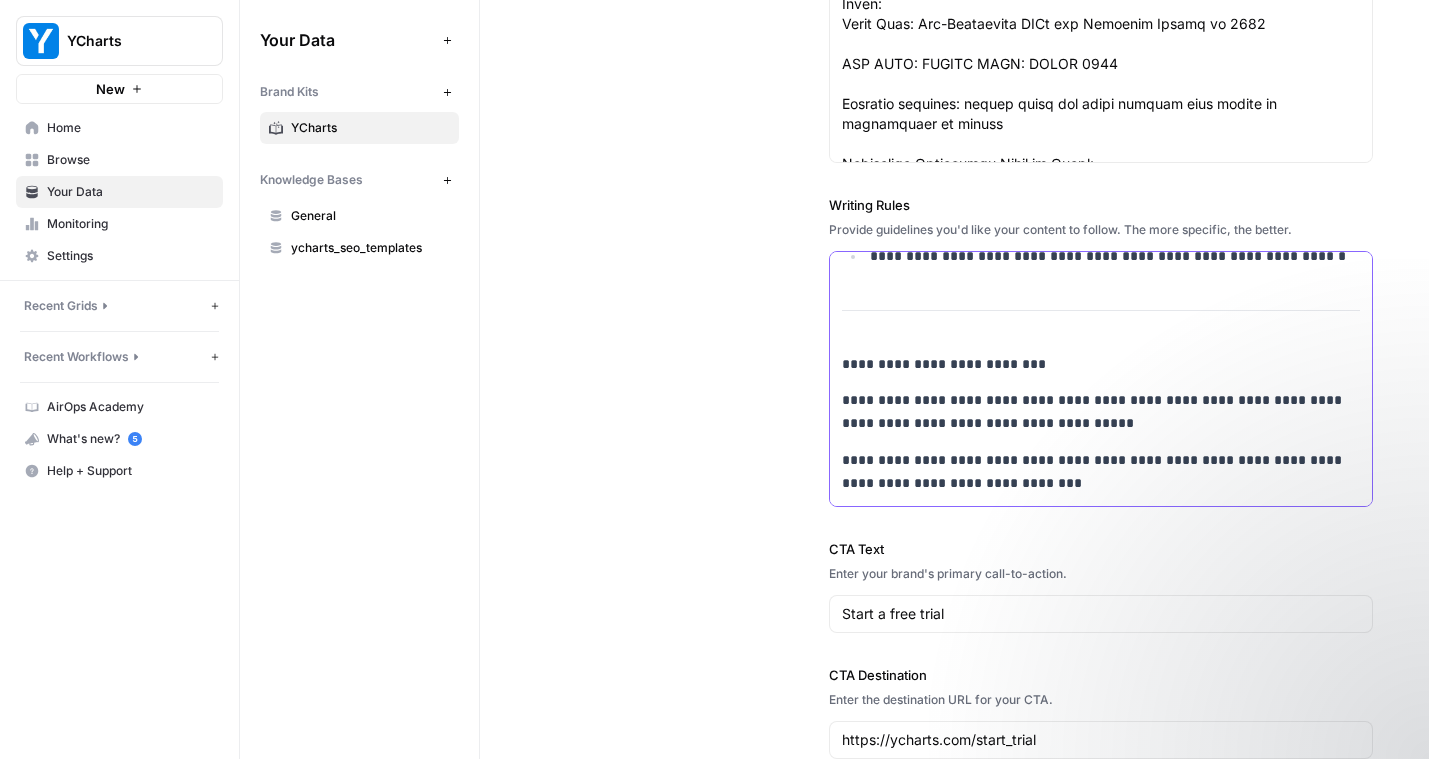 click on "**********" at bounding box center [1101, 364] 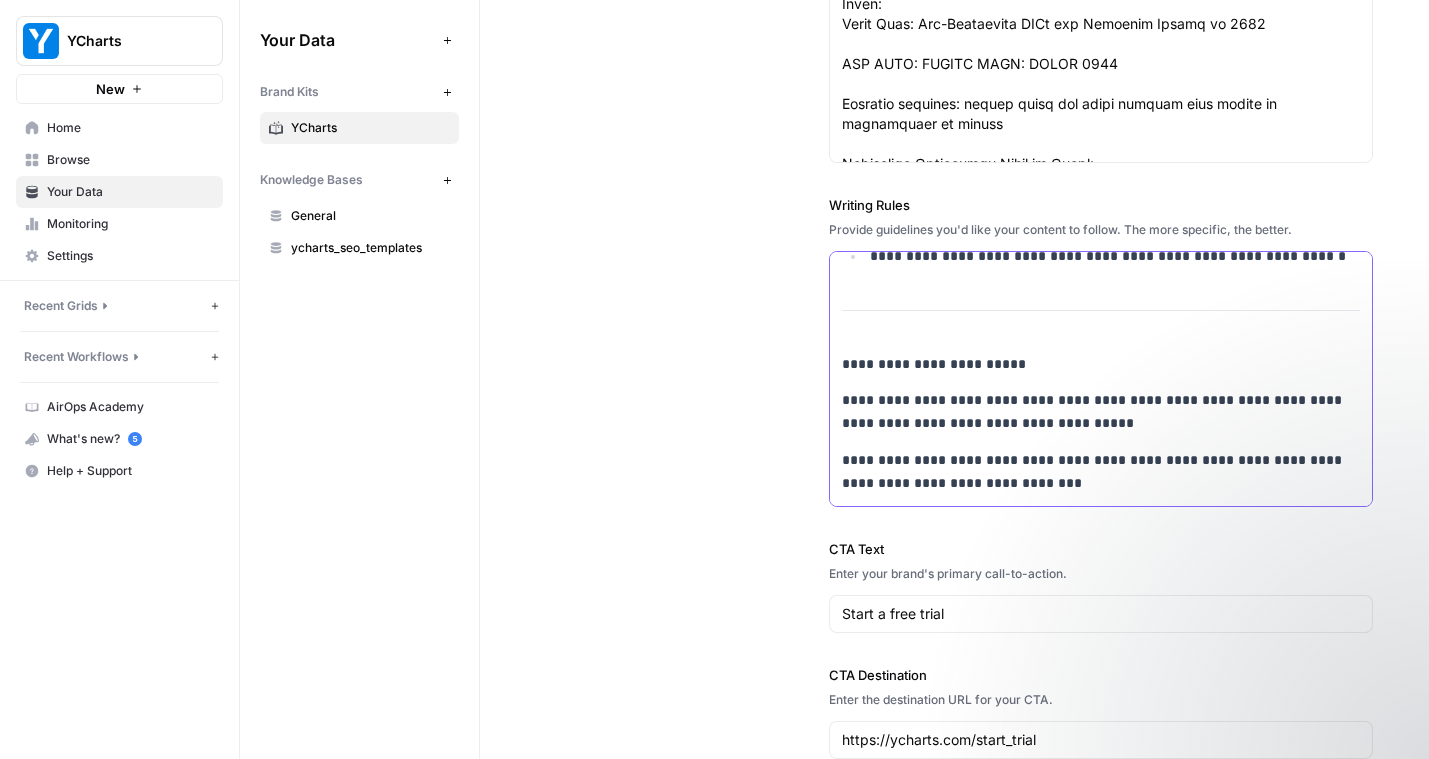 scroll, scrollTop: 4522, scrollLeft: 0, axis: vertical 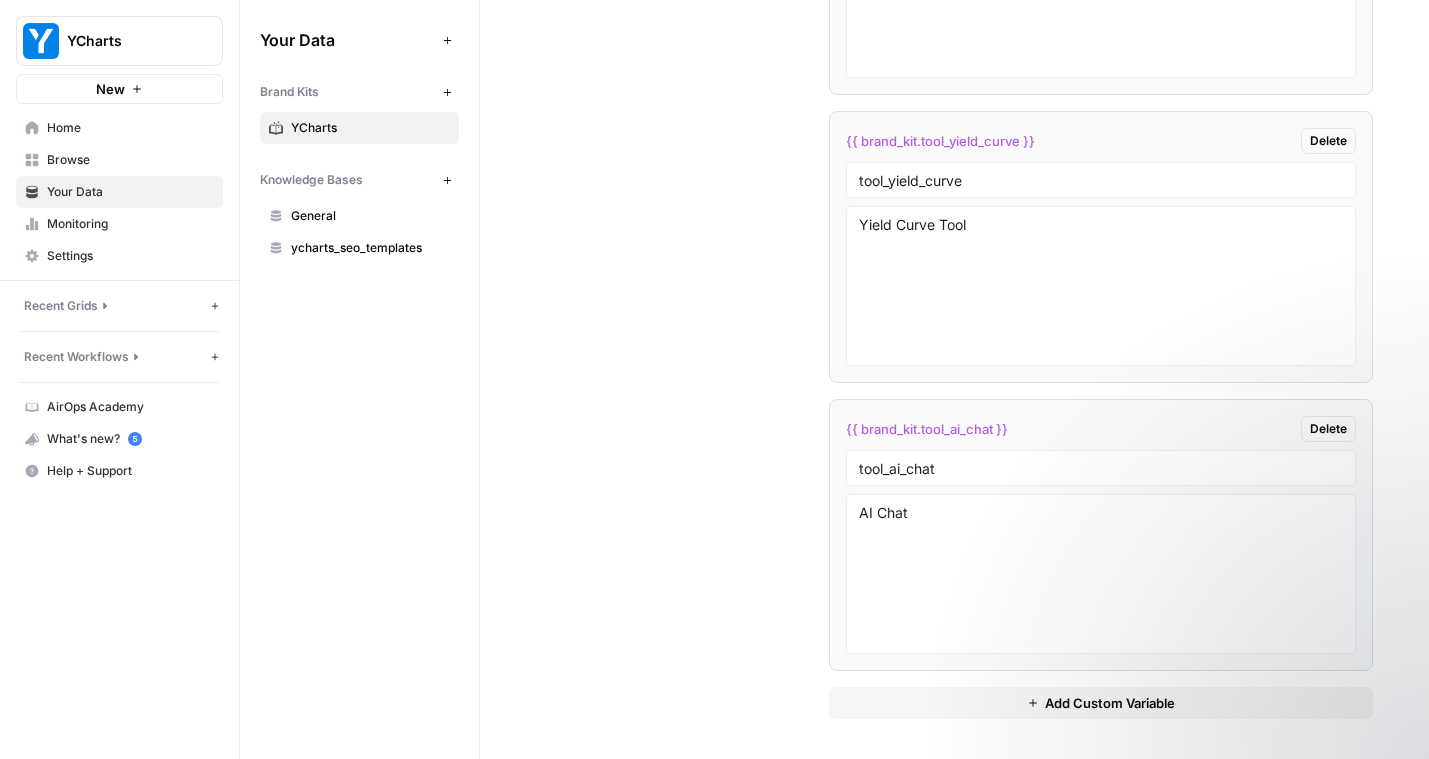 click on "Add Custom Variable" at bounding box center [1101, 703] 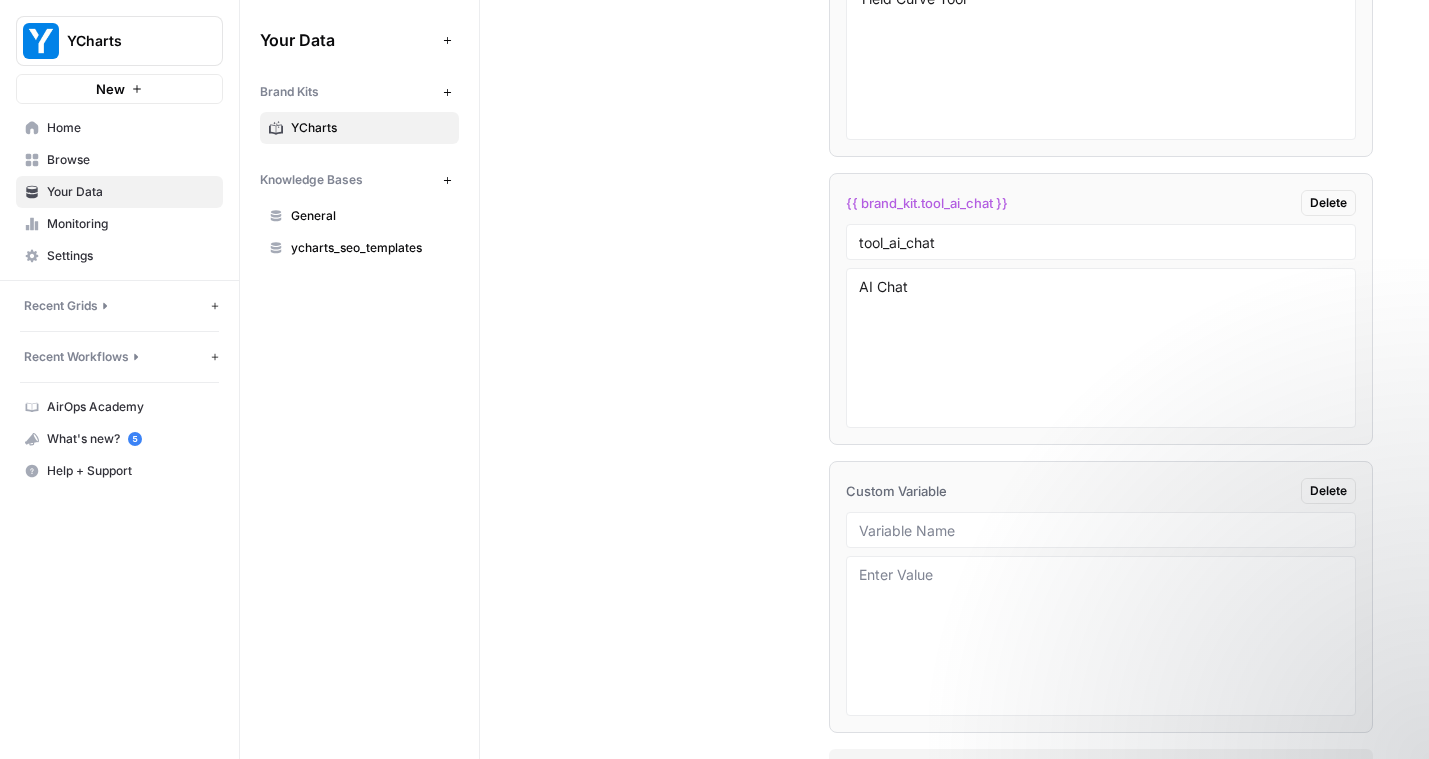 scroll, scrollTop: 6714, scrollLeft: 0, axis: vertical 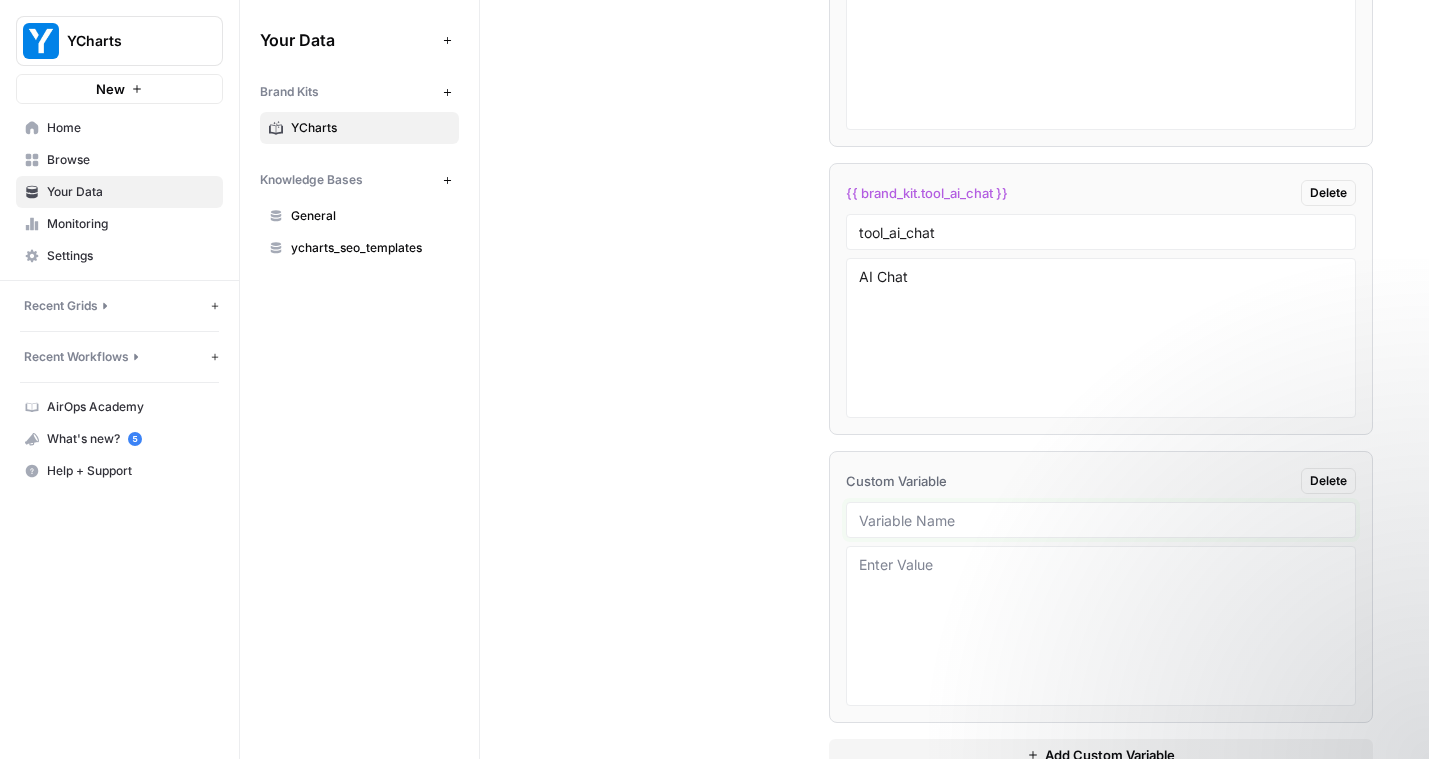 click at bounding box center (1101, 520) 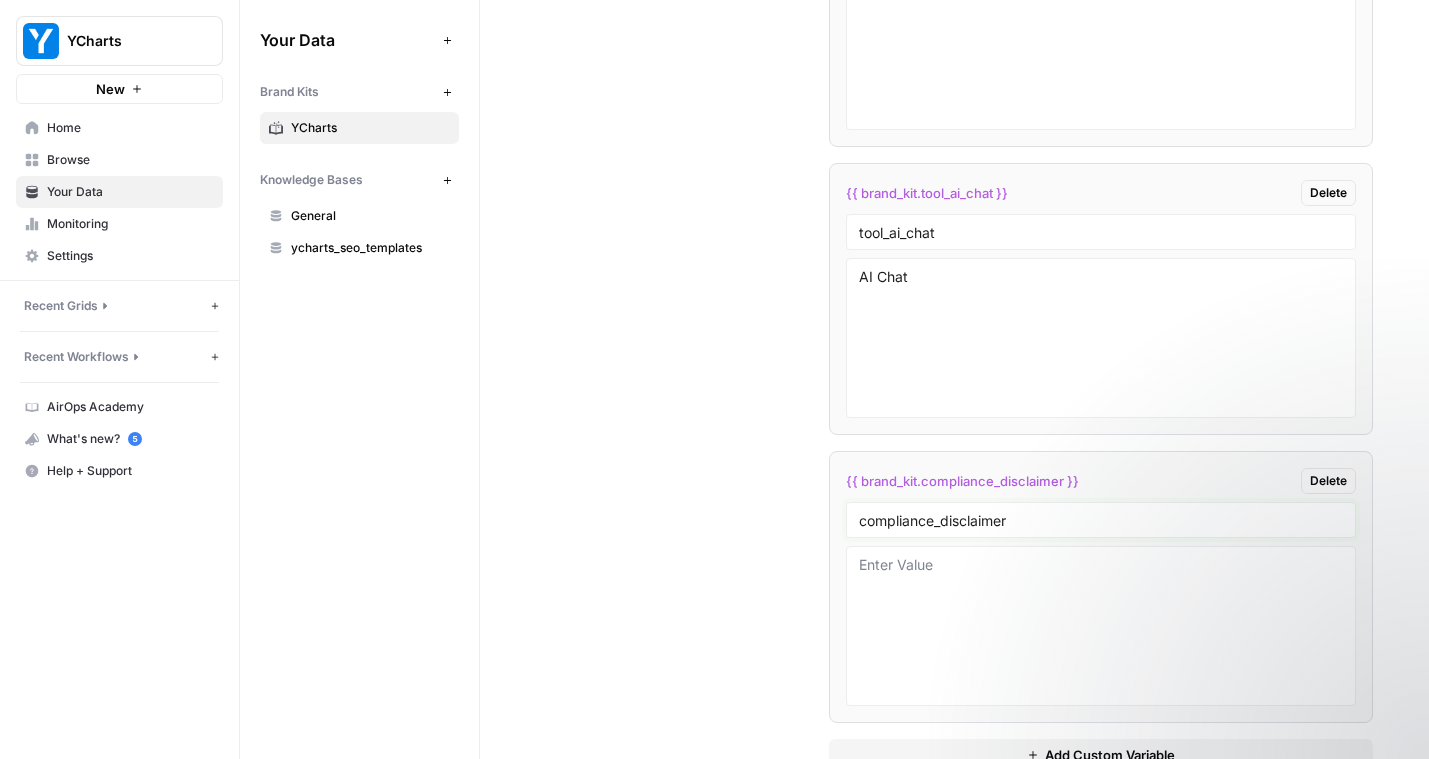 type on "compliance_disclaimer" 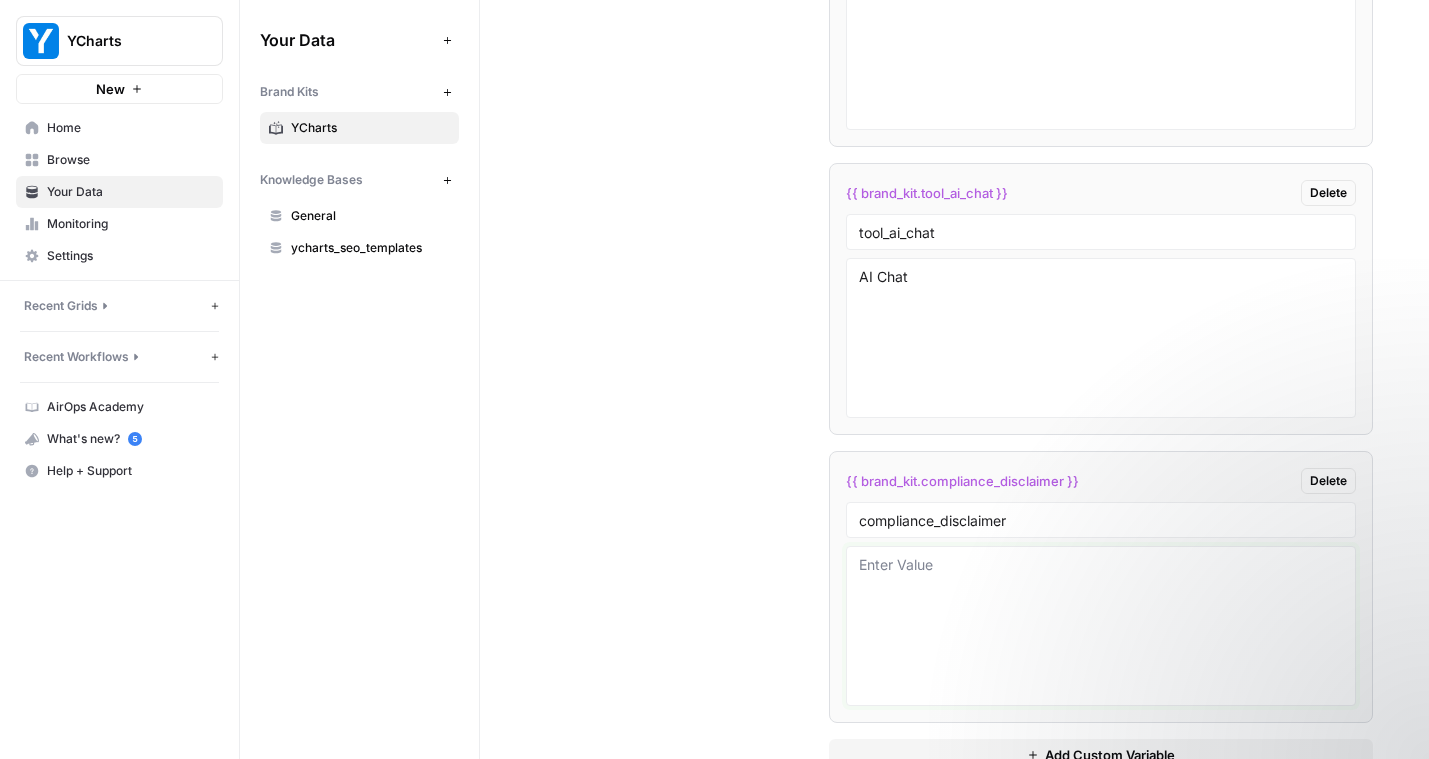 click at bounding box center [1101, 626] 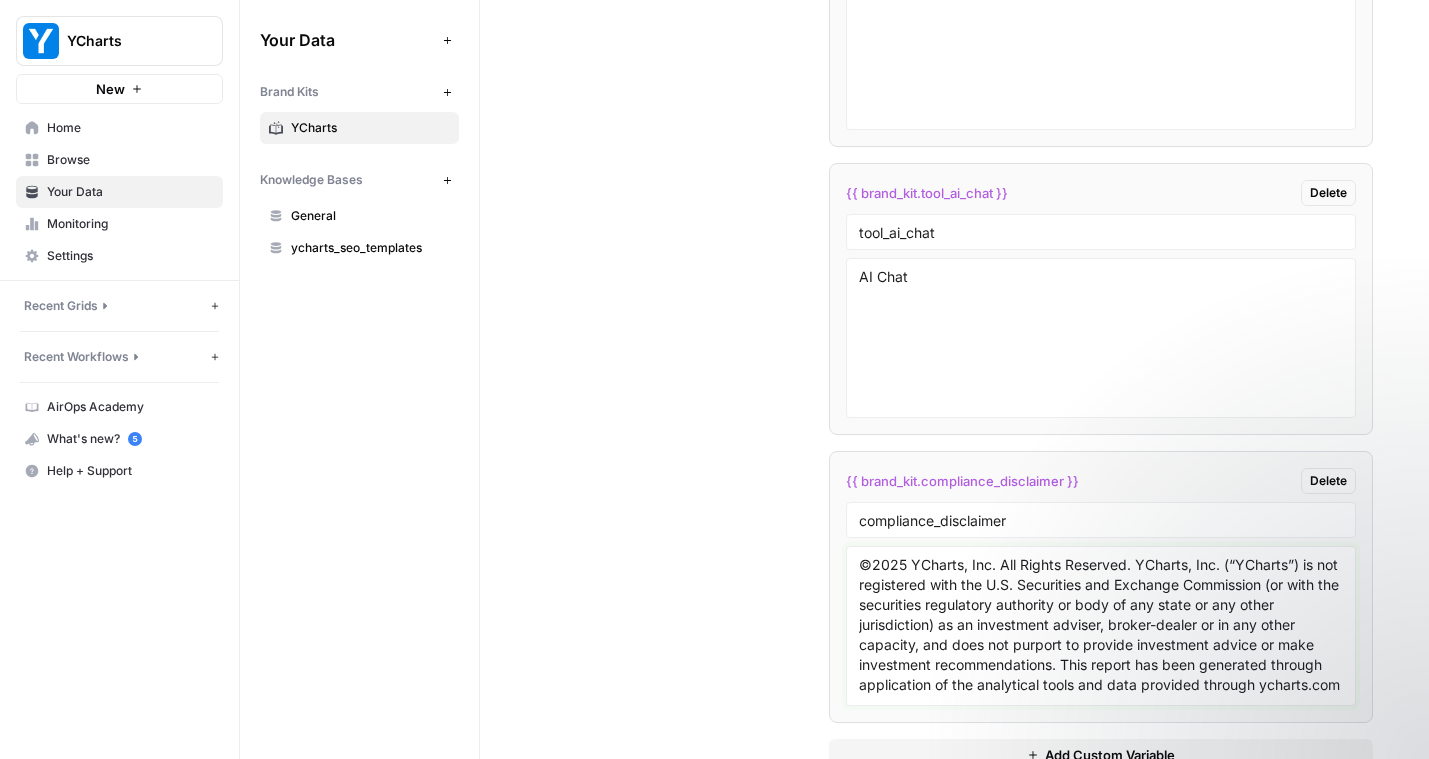 scroll, scrollTop: 118, scrollLeft: 0, axis: vertical 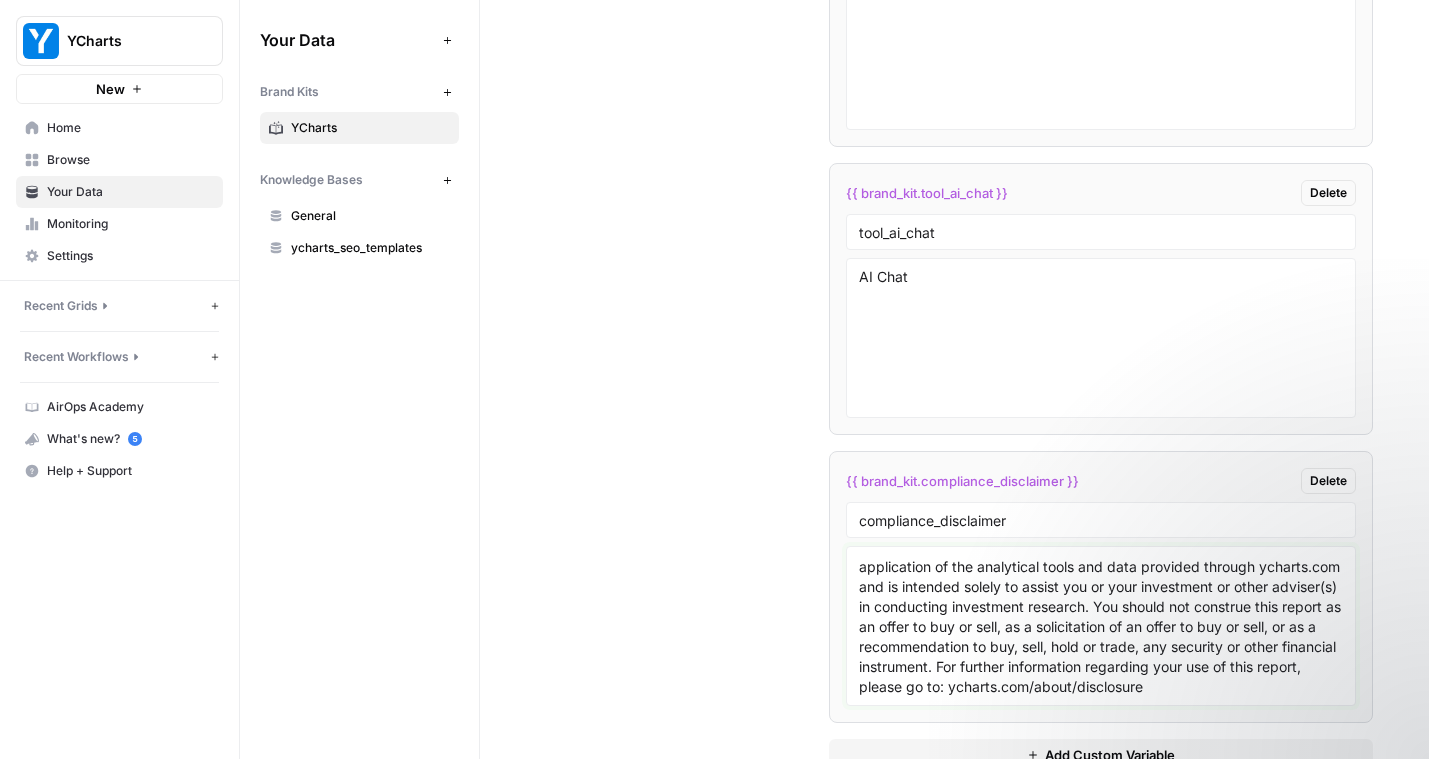 type on "©2025 YCharts, Inc. All Rights Reserved. YCharts, Inc. (“YCharts”) is not registered with the U.S. Securities and Exchange Commission (or with the securities regulatory authority or body of any state or any other jurisdiction) as an investment adviser, broker-dealer or in any other capacity, and does not purport to provide investment advice or make investment recommendations. This report has been generated through application of the analytical tools and data provided through ycharts.com and is intended solely to assist you or your investment or other adviser(s) in conducting investment research. You should not construe this report as an offer to buy or sell, as a solicitation of an offer to buy or sell, or as a recommendation to buy, sell, hold or trade, any security or other financial instrument. For further information regarding your use of this report, please go to: ycharts.com/about/disclosure" 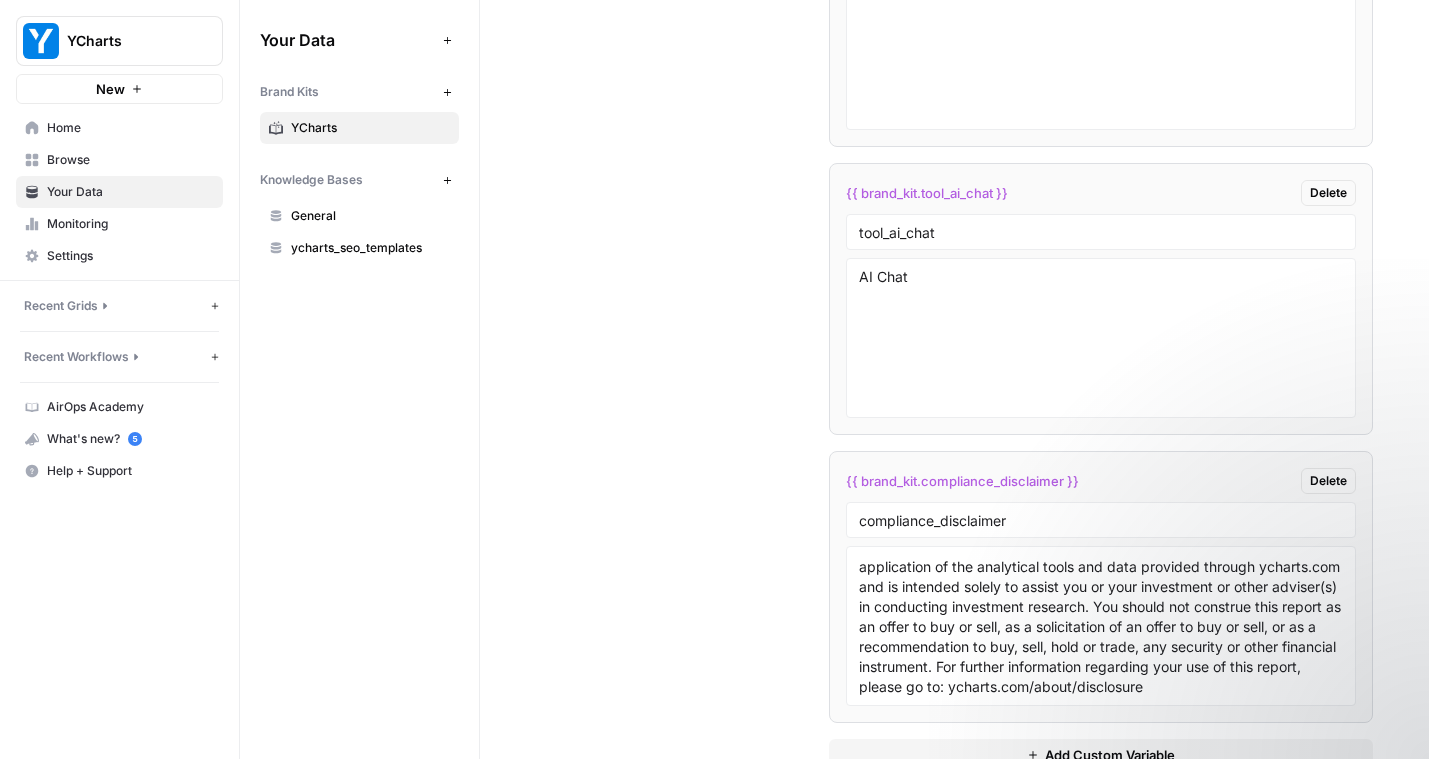 click on "Custom Variables Create custom variables that will appear as global brand variables across any workflows you create. {{ brand_kit.tool_dashboard }} Delete tool_dashboard YCharts Dashboard {{ brand_kit.tool_comp_tables }} Delete tool_comp_tables Comp Tables {{ brand_kit.tool_fundamental_chart }} Delete tool_fundamental_chart Fundamental Chart {{ brand_kit.tool_portfolios }} Delete tool_portfolios Model Portfolios {{ brand_kit.tool_scenarios }} Delete tool_scenarios Scenarios {{ brand_kit.tool_portfolio_optimizer }} Delete tool_portfolio_optimizer Portfolio Optimiz {{ brand_kit.tool_interactive_analysis }} Delete tool_interactive_analysis Interactive Analysis {{ brand_kit.tool_risk_profiles }} Delete tool_risk_profiles Risk Profiles {{ brand_kit.tool_report_builder }} Delete tool_report_builder Report Builder {{ brand_kit.tool_yield_curve }} Delete tool_yield_curve Yield Curve Tool {{ brand_kit.tool_ai_chat }} Delete tool_ai_chat AI Chat {{ brand_kit.compliance_disclaimer }} Delete compliance_disclaimer" at bounding box center (954, -973) 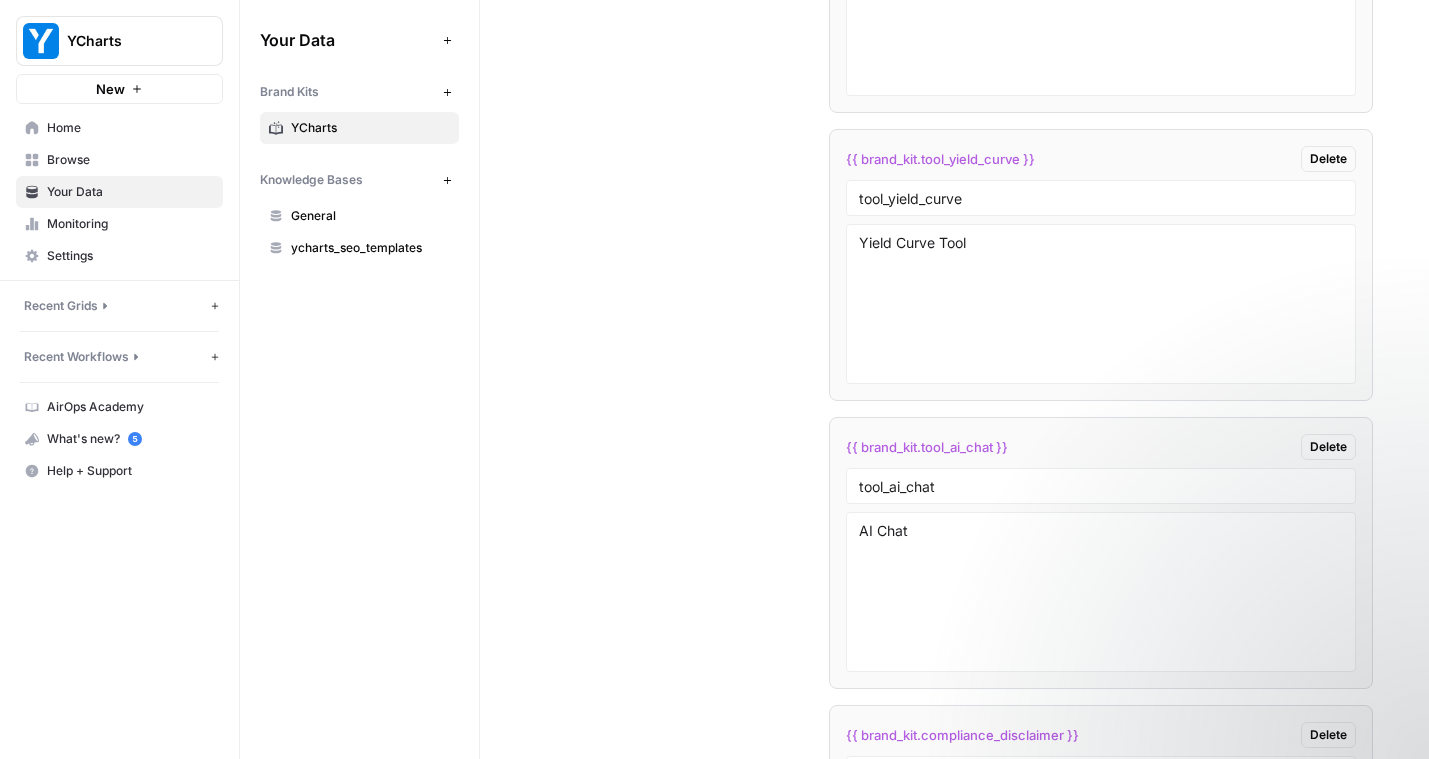 scroll, scrollTop: 6766, scrollLeft: 0, axis: vertical 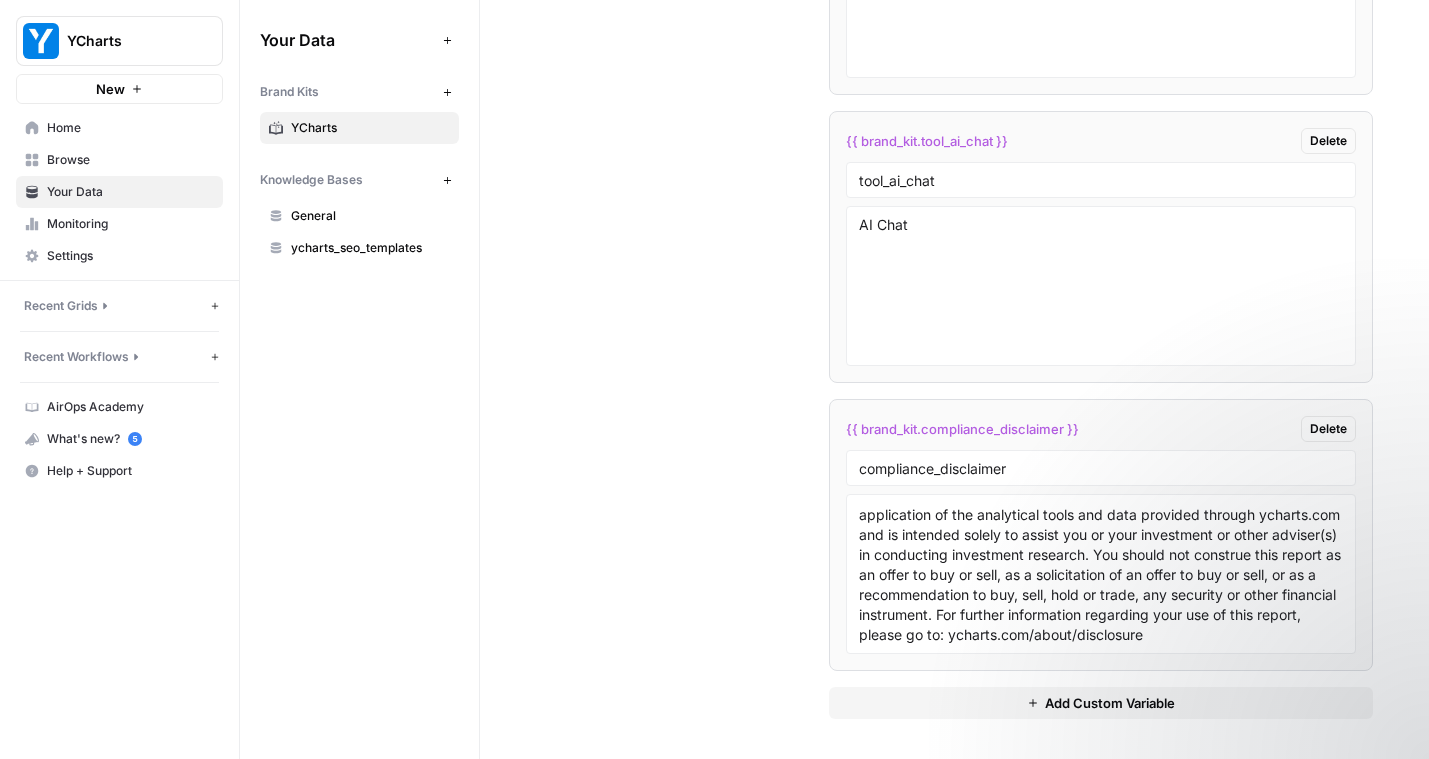 click 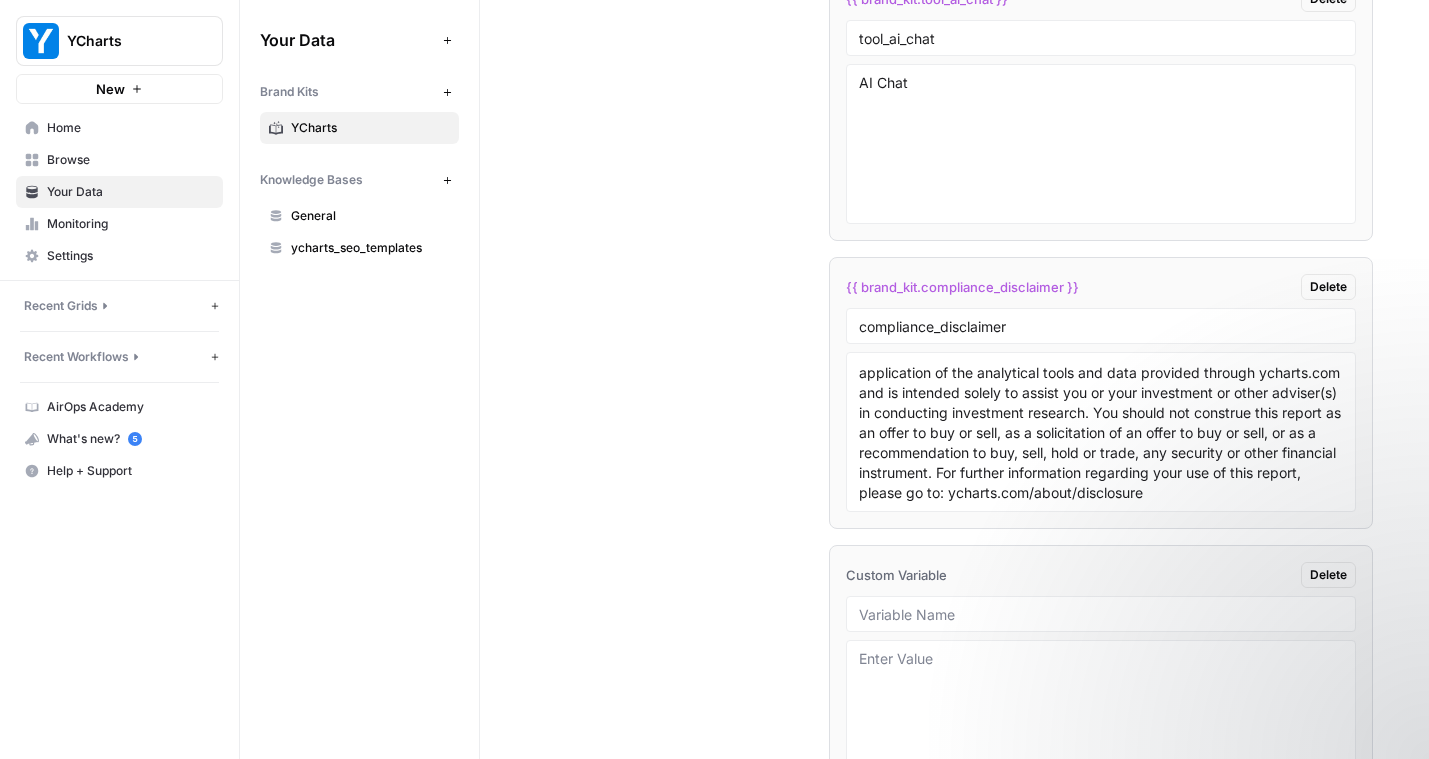 scroll, scrollTop: 7038, scrollLeft: 0, axis: vertical 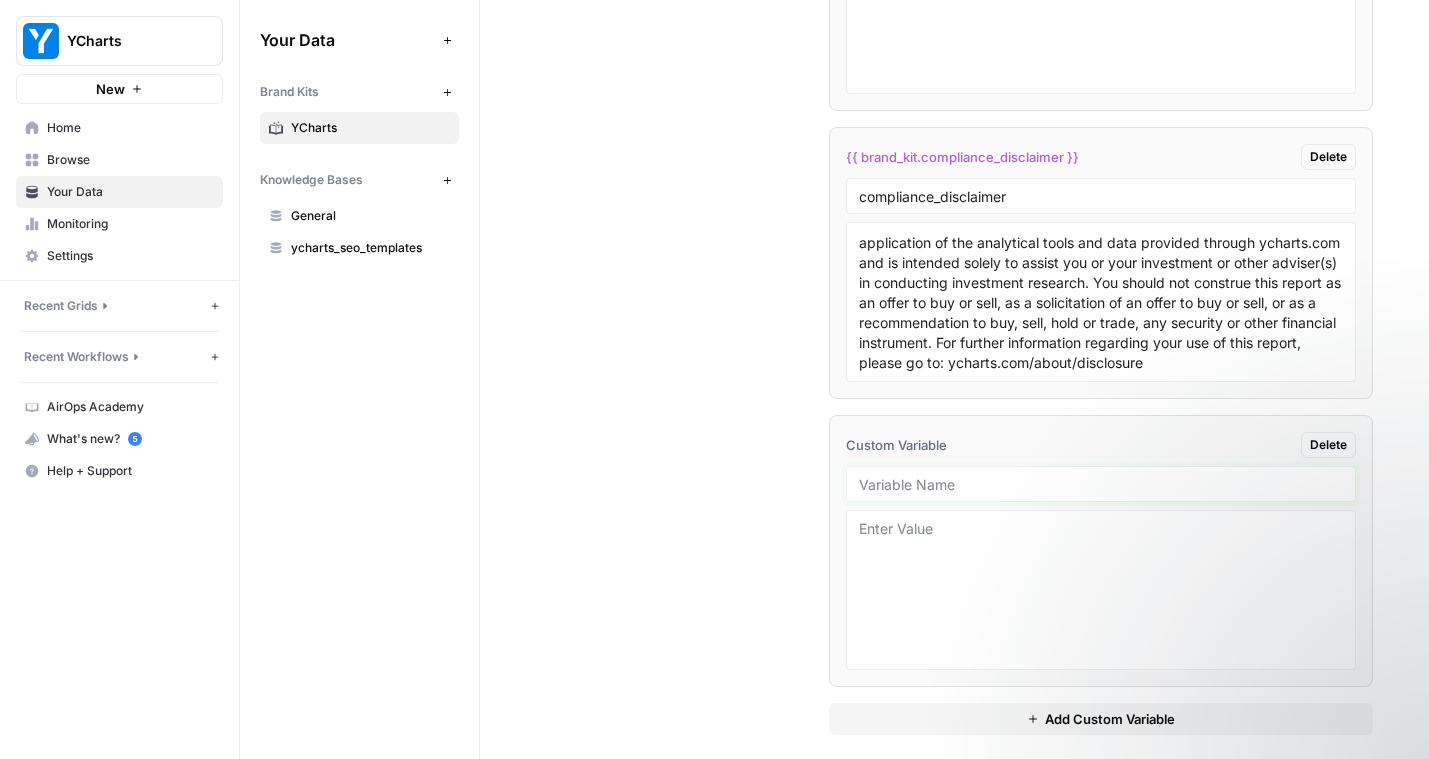 click at bounding box center [1101, 484] 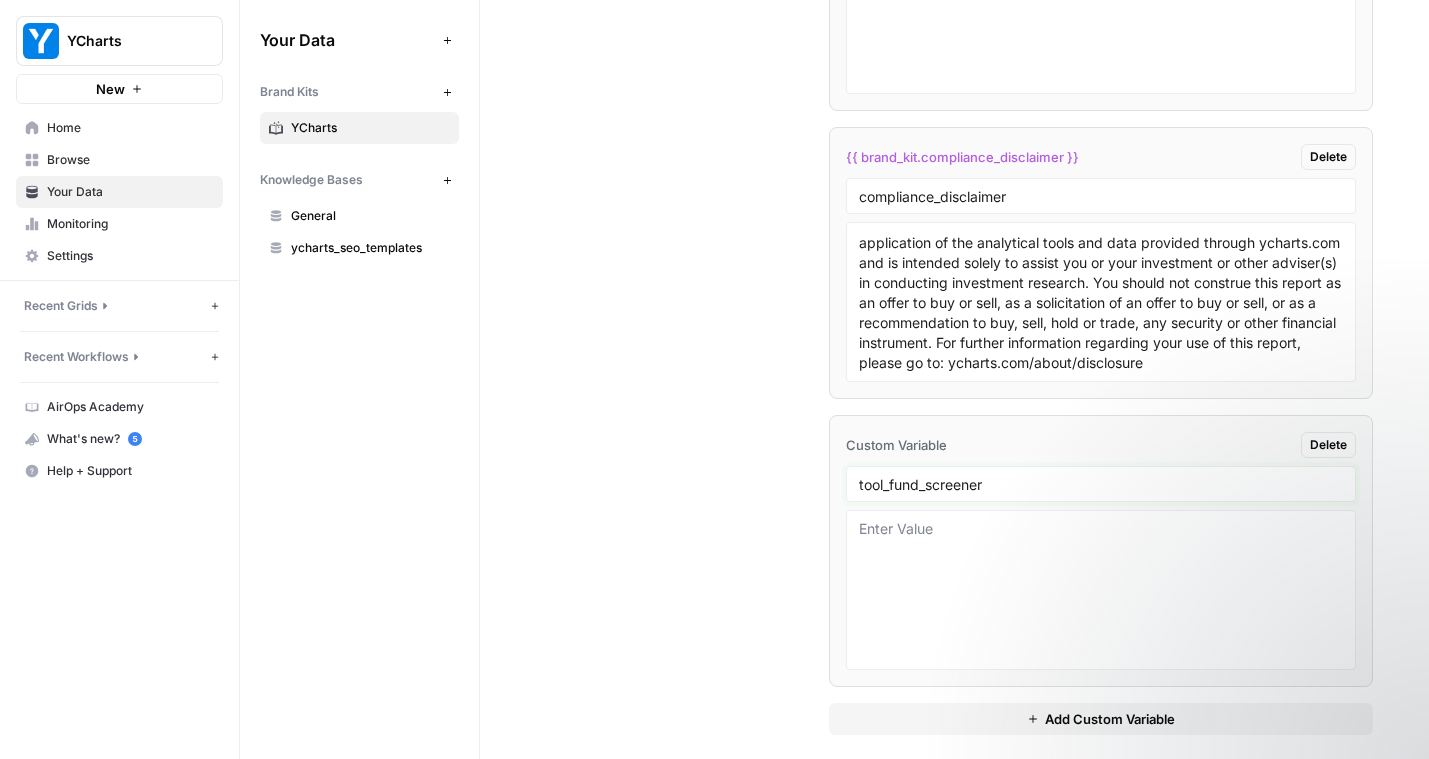 type on "tool_fund_screener" 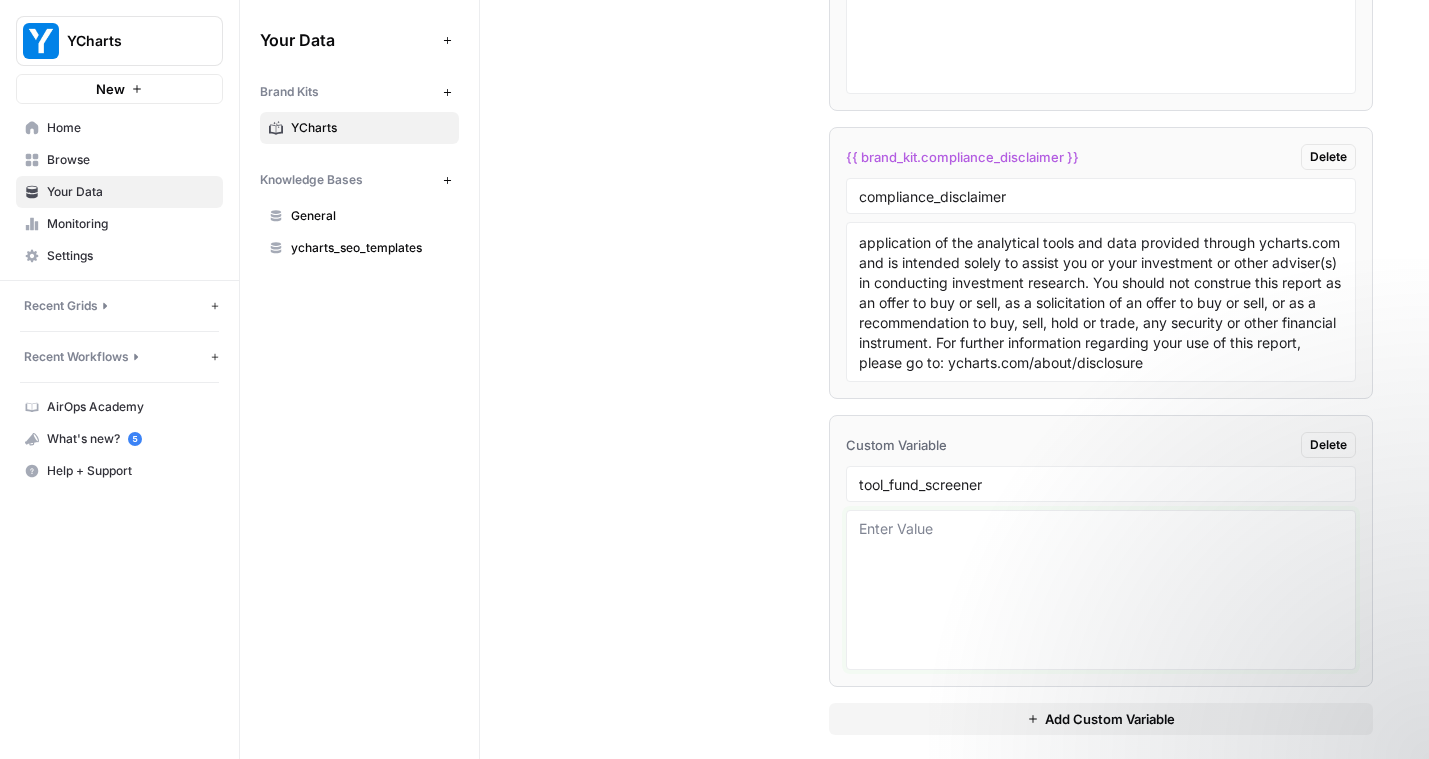 click at bounding box center [1101, 590] 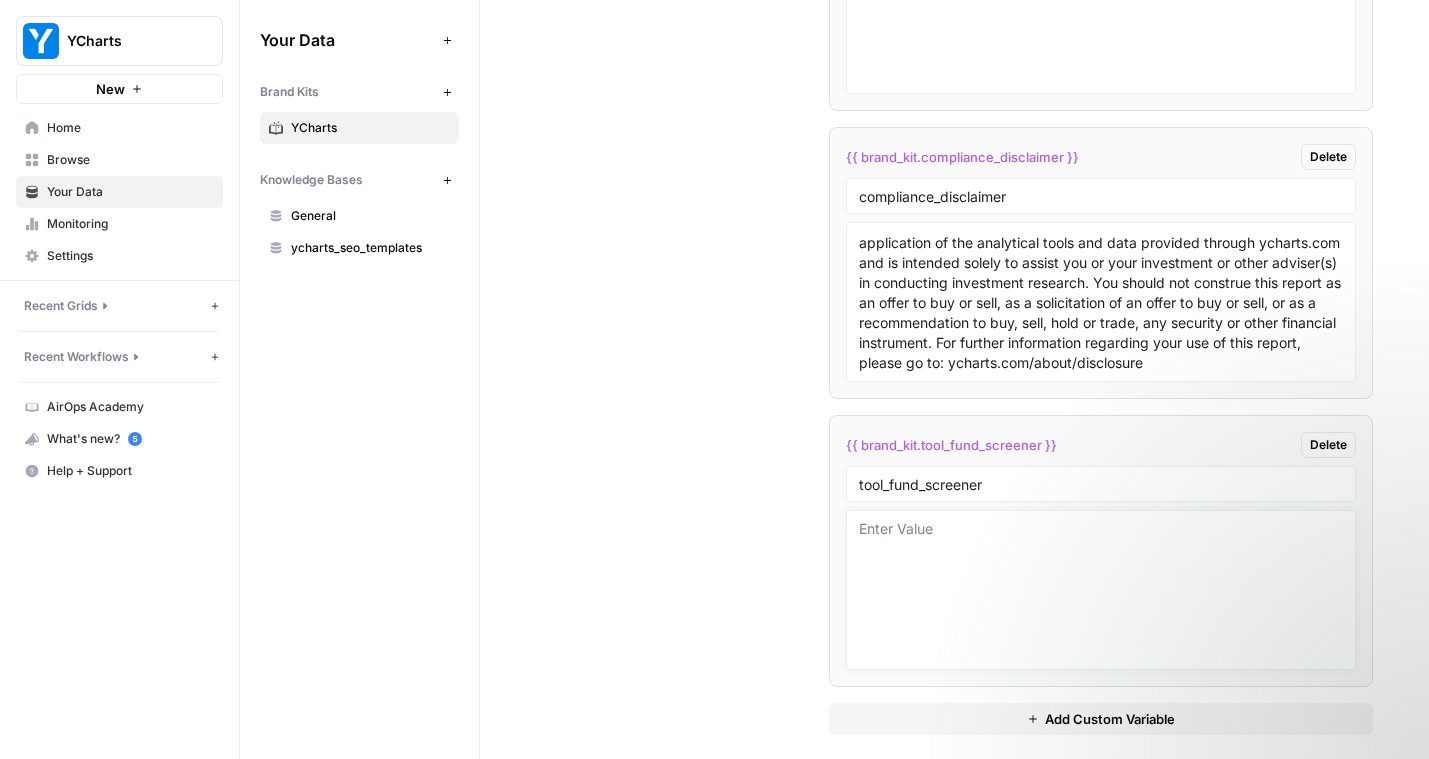 click at bounding box center [1101, 590] 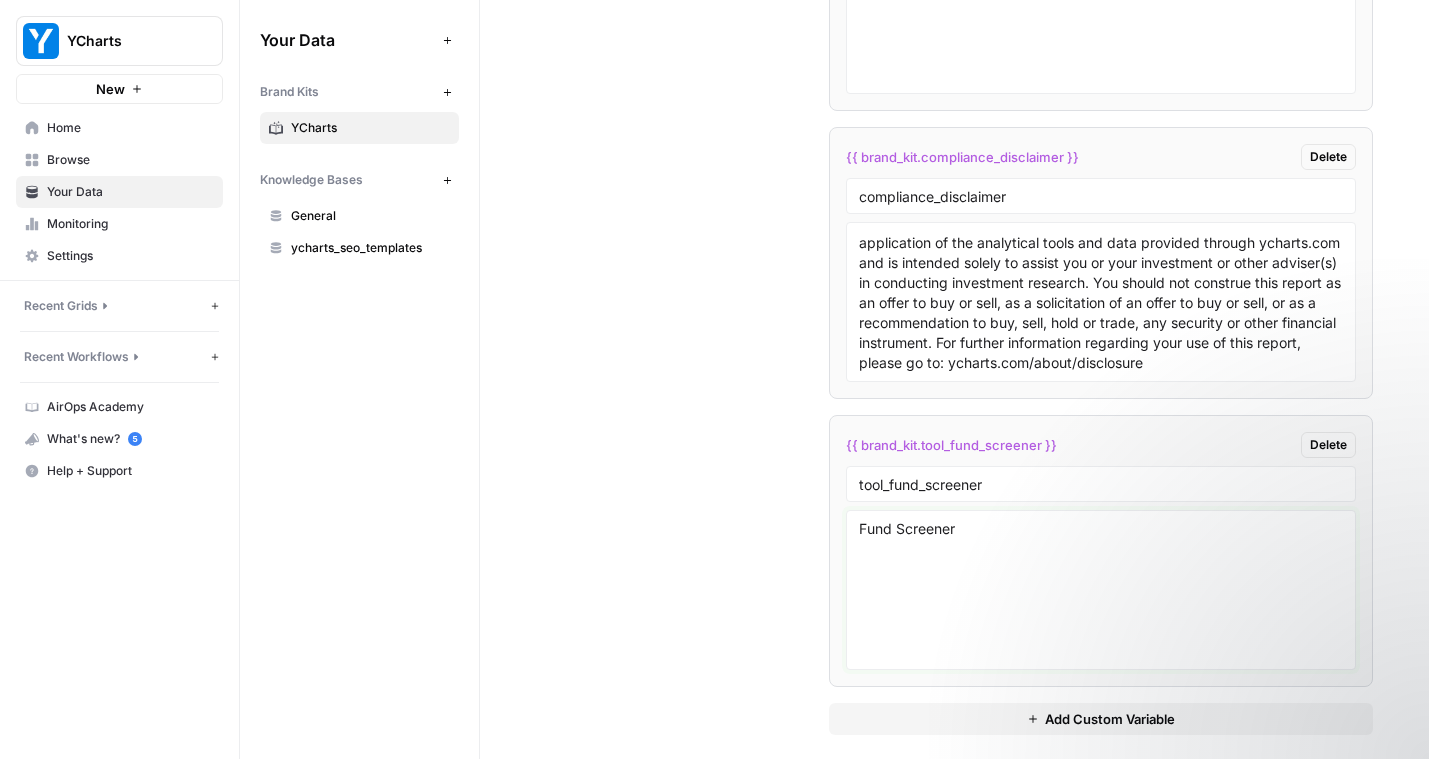 type on "Fund Screener" 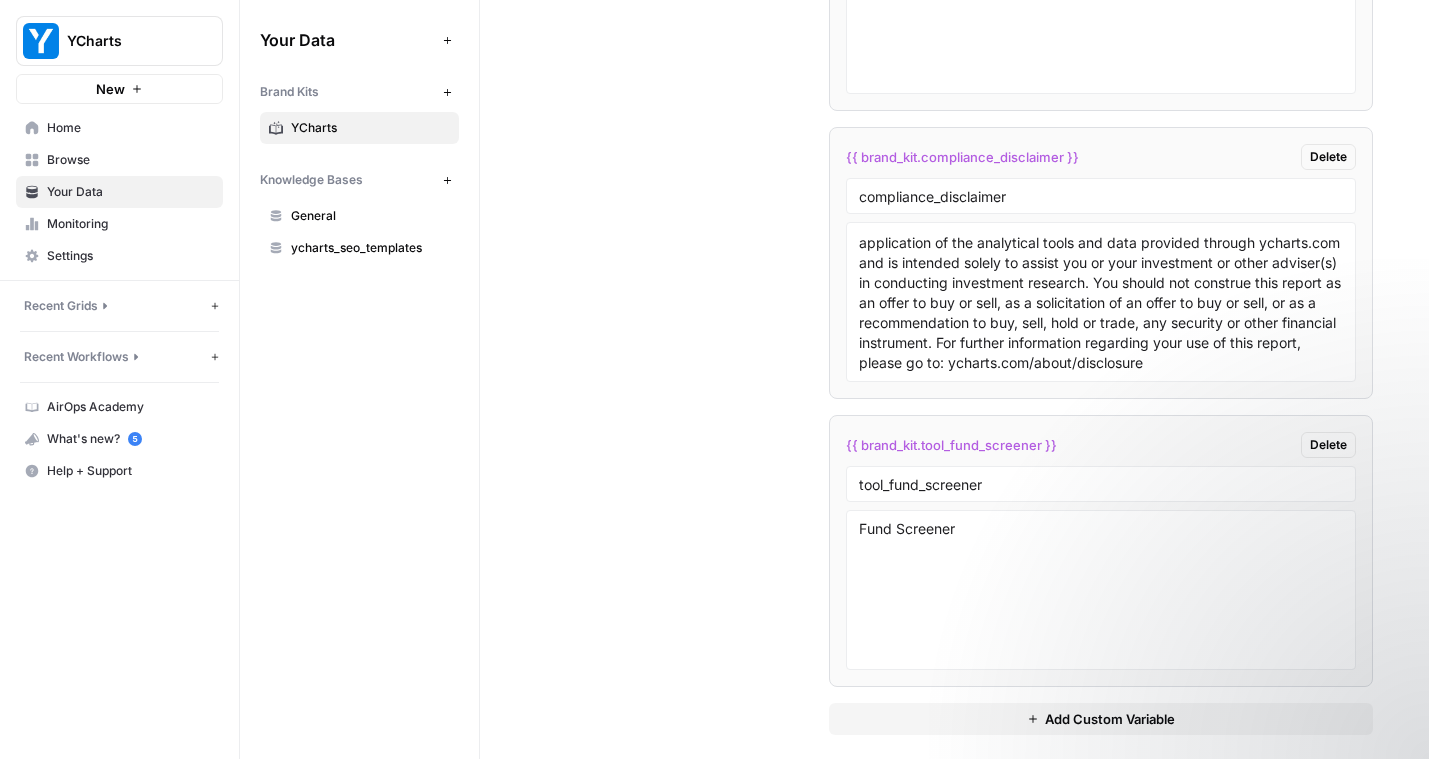 click 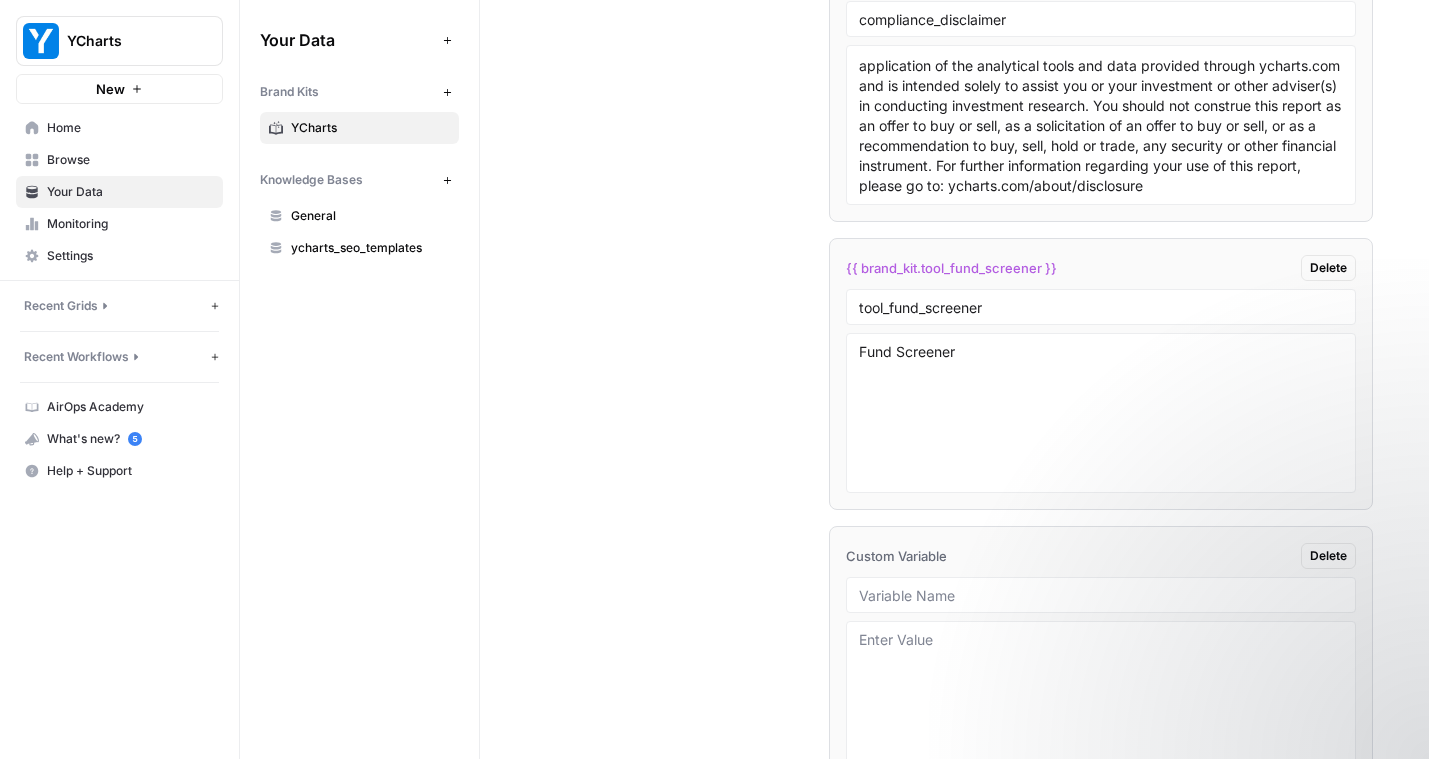 scroll, scrollTop: 7342, scrollLeft: 0, axis: vertical 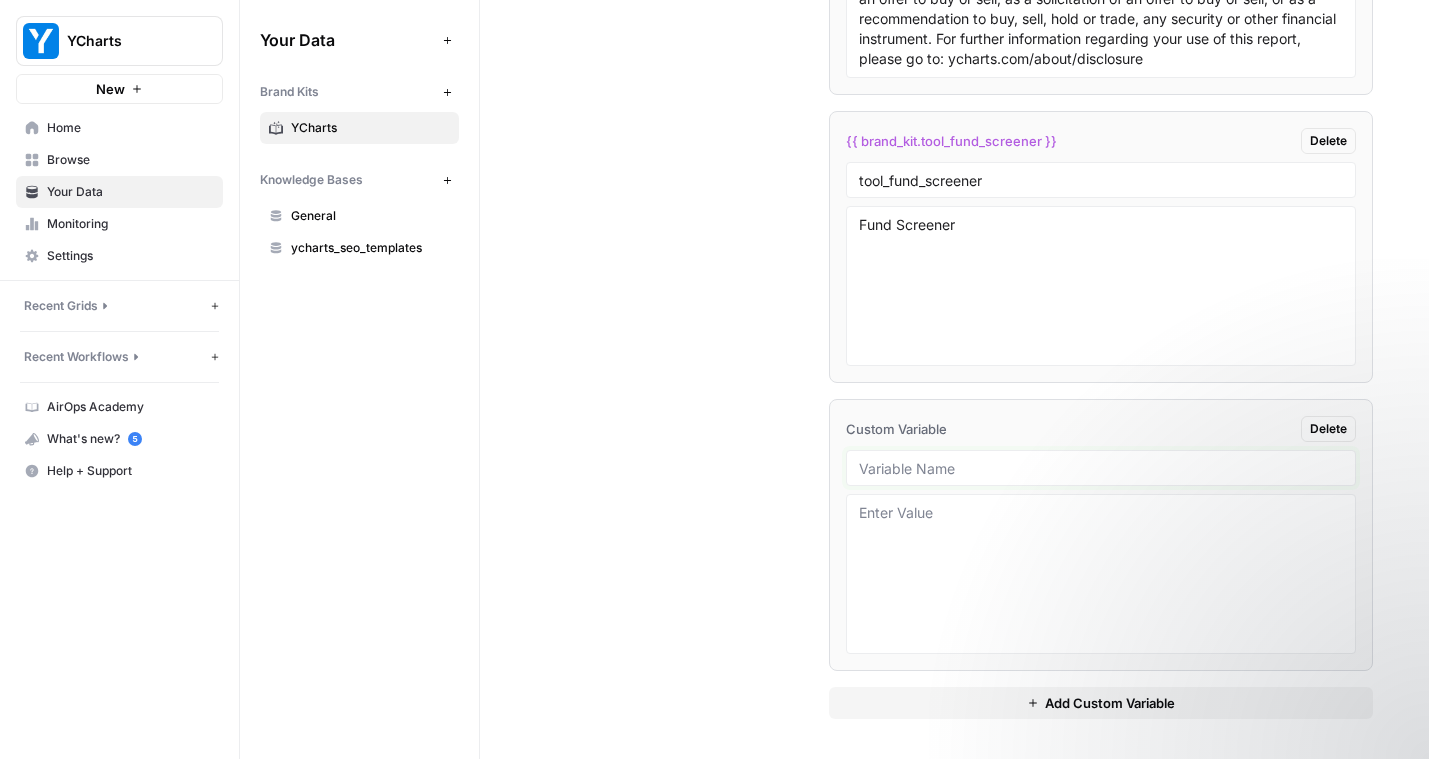 click at bounding box center [1101, 468] 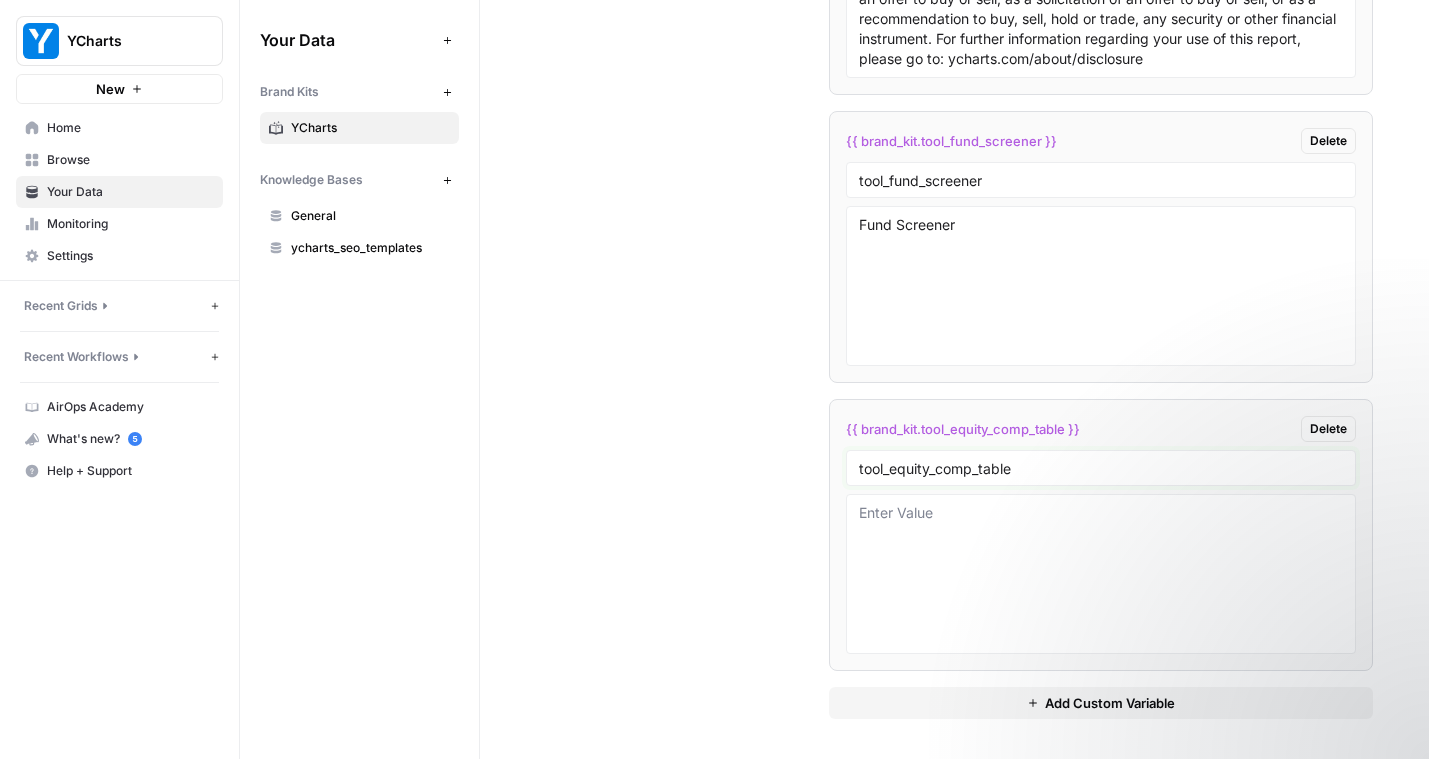 type on "tool_equity_comp_table" 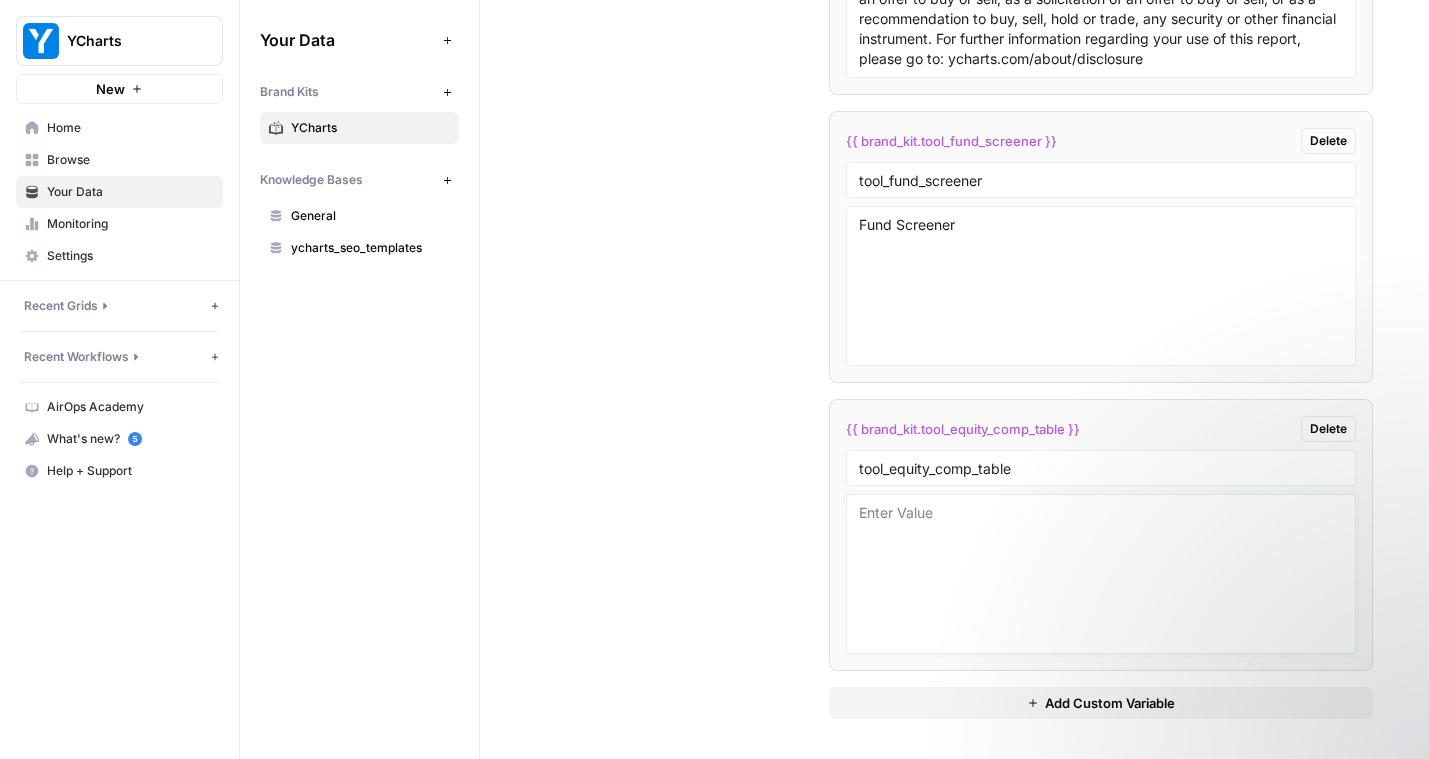 click at bounding box center (1101, 574) 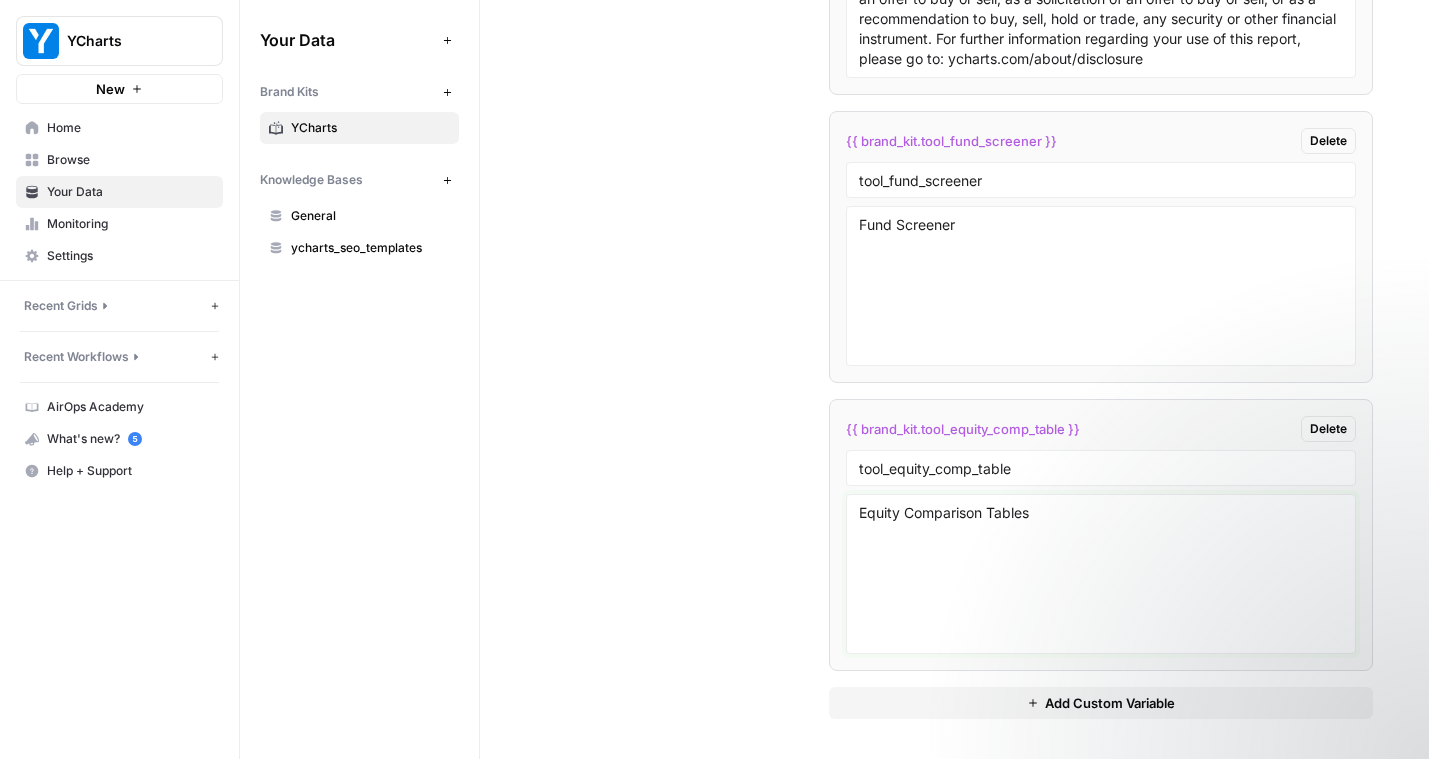 type on "Equity Comparison Tables" 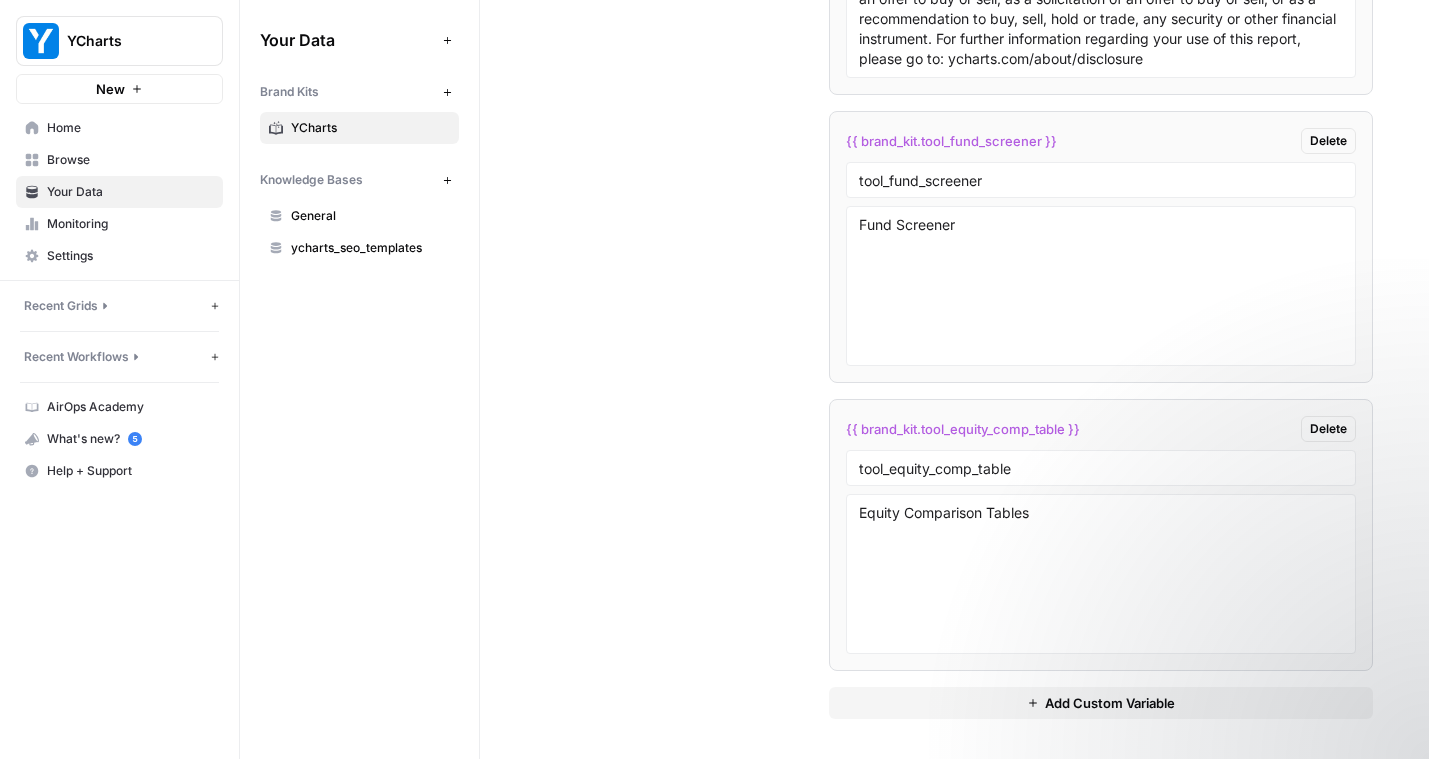 click on "Add Custom Variable" at bounding box center (1101, 703) 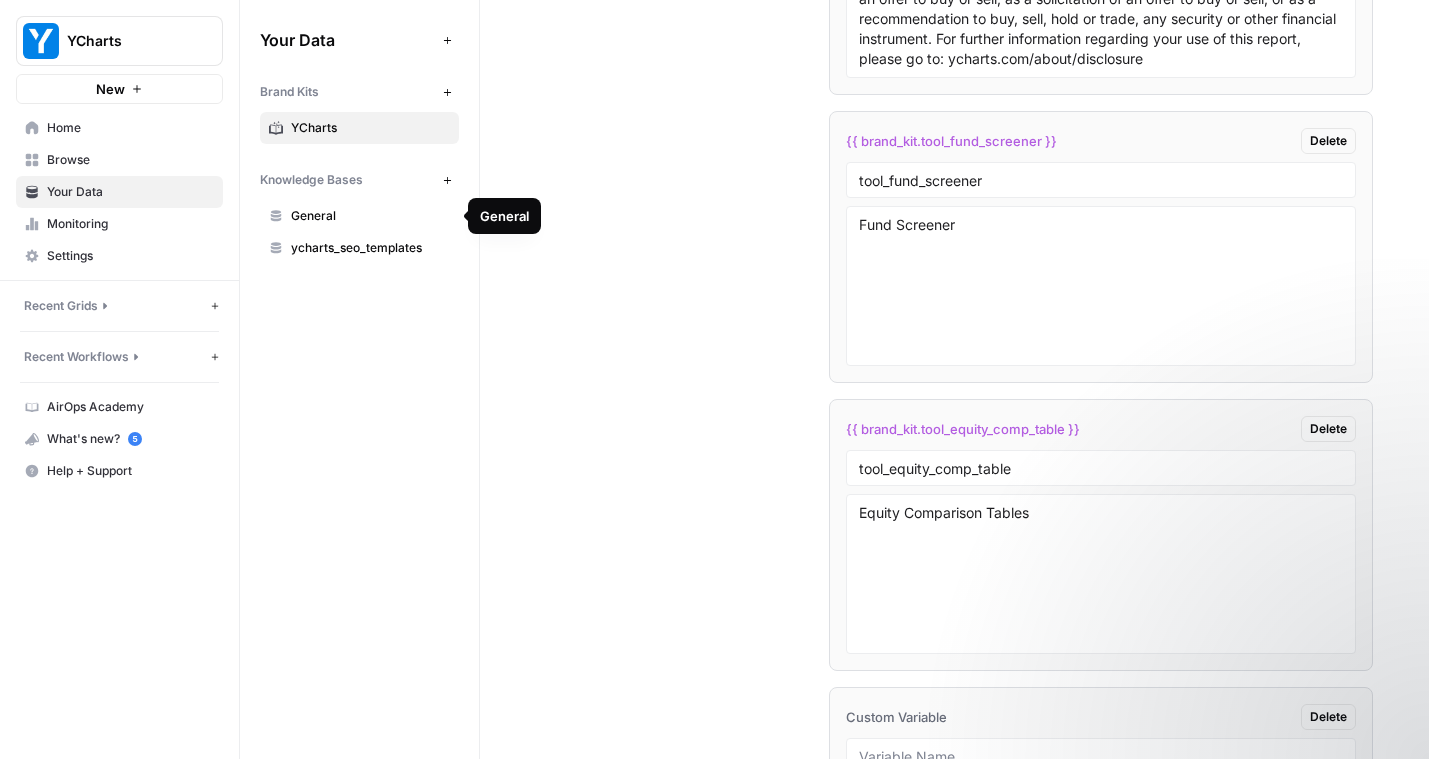 click on "ycharts_seo_templates" at bounding box center (359, 248) 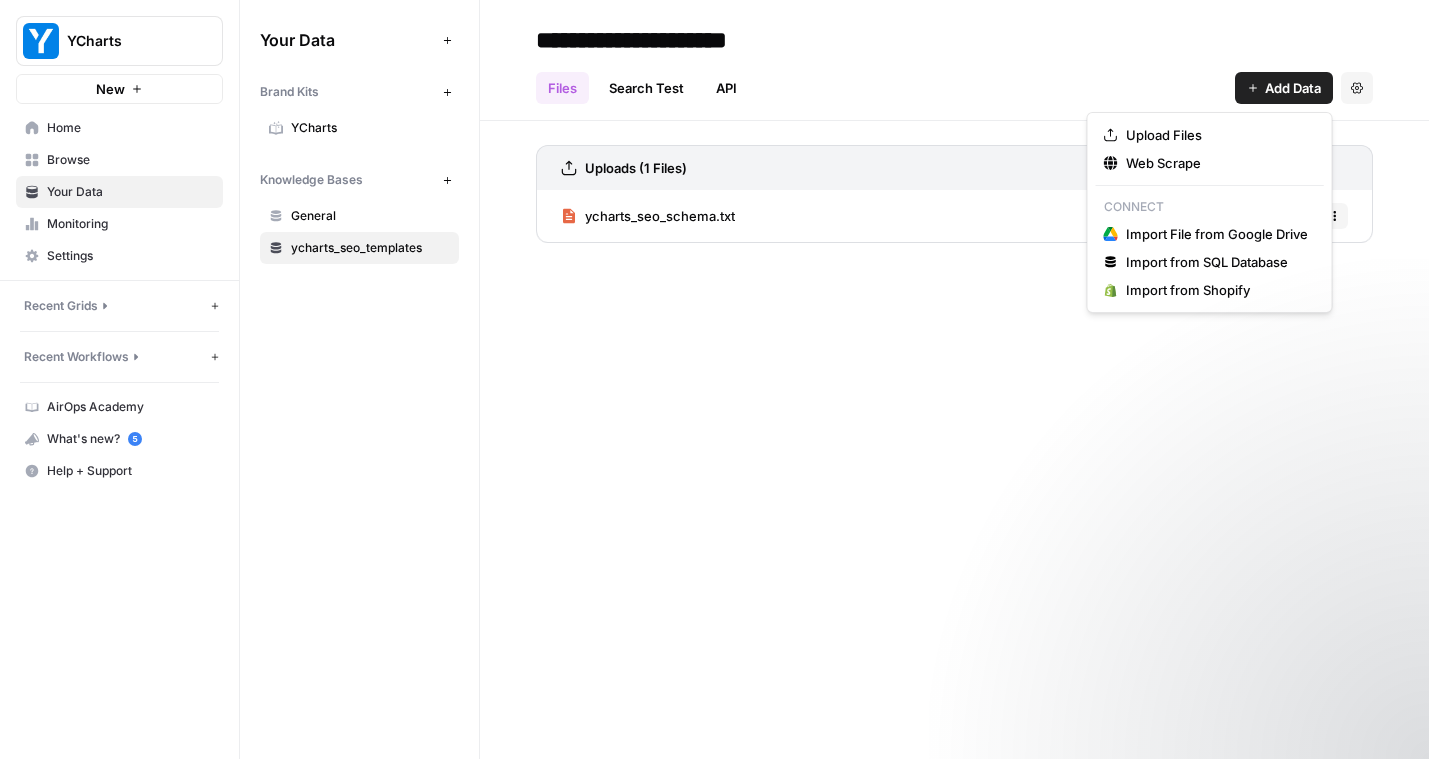 click on "Add Data" at bounding box center [1293, 88] 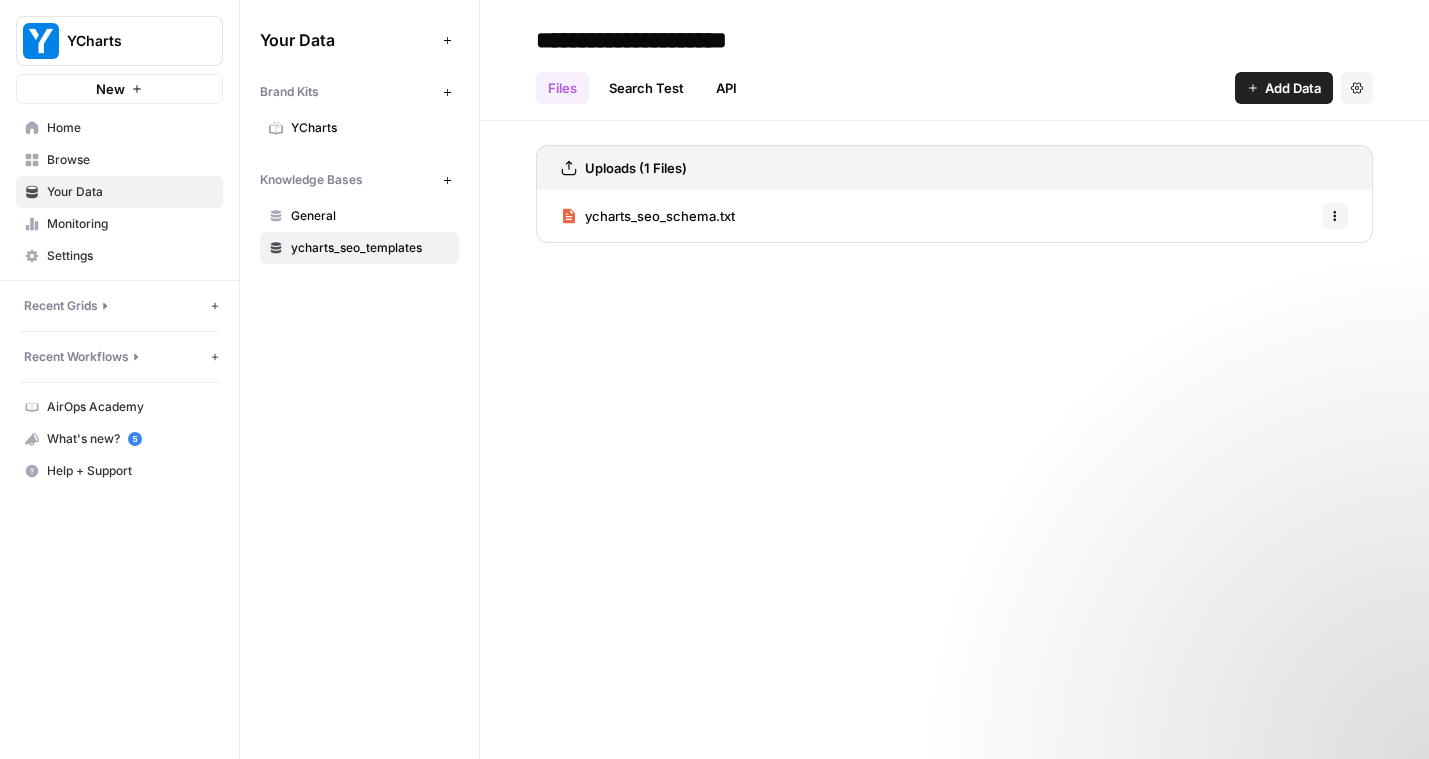 click on "Files Search Test API Add Data Settings" at bounding box center [954, 80] 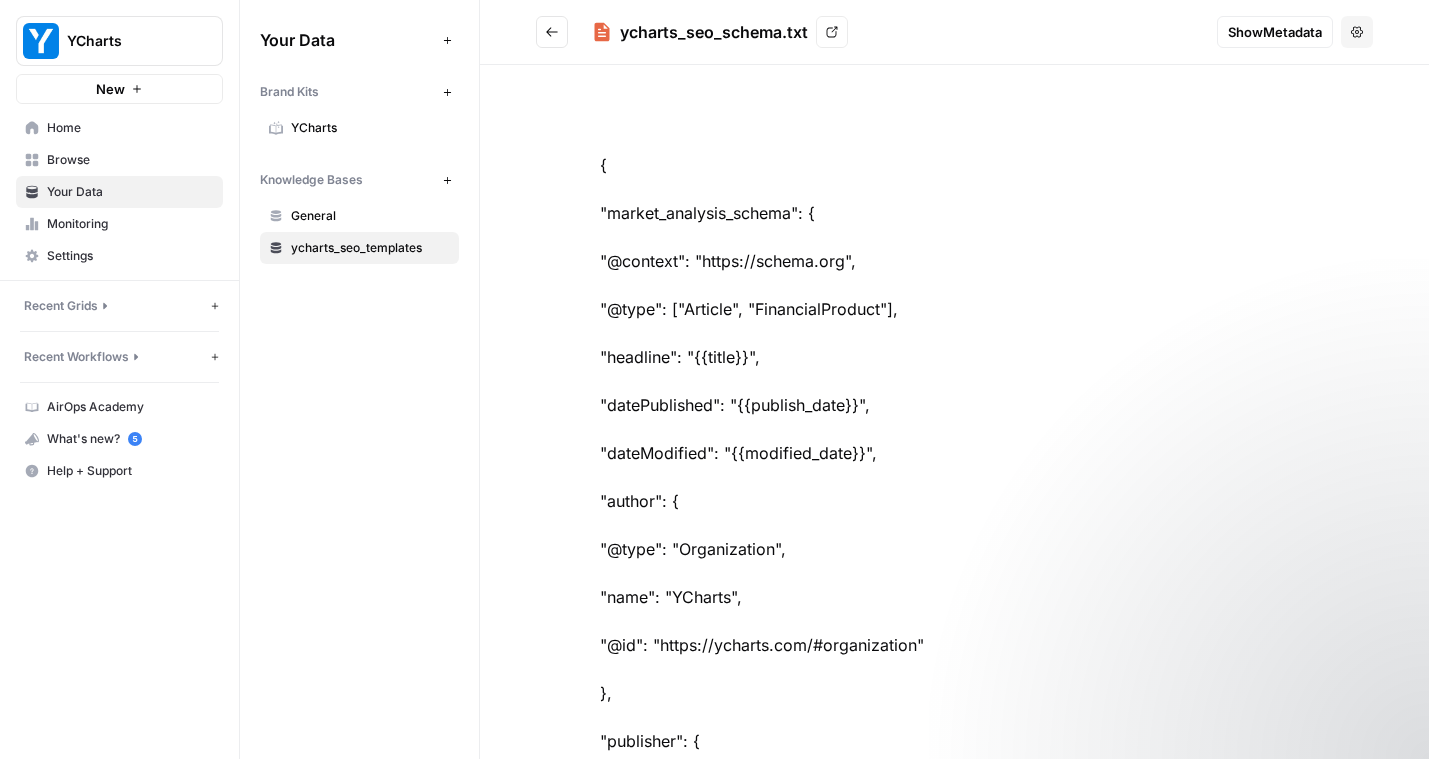 click on "{
"market_analysis_schema": {
"@context": "https://schema.org",
"@type": ["Article", "FinancialProduct"],
"headline": "{{title}}",
"datePublished": "{{publish_date}}",
"dateModified": "{{modified_date}}",
"author": {
"@type": "Organization",
"name": "YCharts",
"@id": "https://ycharts.com/#organization"
},
"publisher": {
"@type": "Organization",
"name": "YCharts",
"@id": "https://ycharts.com/#organization"
},
"mainEntityOfPage": {
"@type": "WebPage",
"@id": "{{url}}"
},
"about": {
"@type": "FinancialProduct",
"name": "{{financial_instrument}}",
"category": "Market Analysis"
}
}
}" at bounding box center [954, 813] 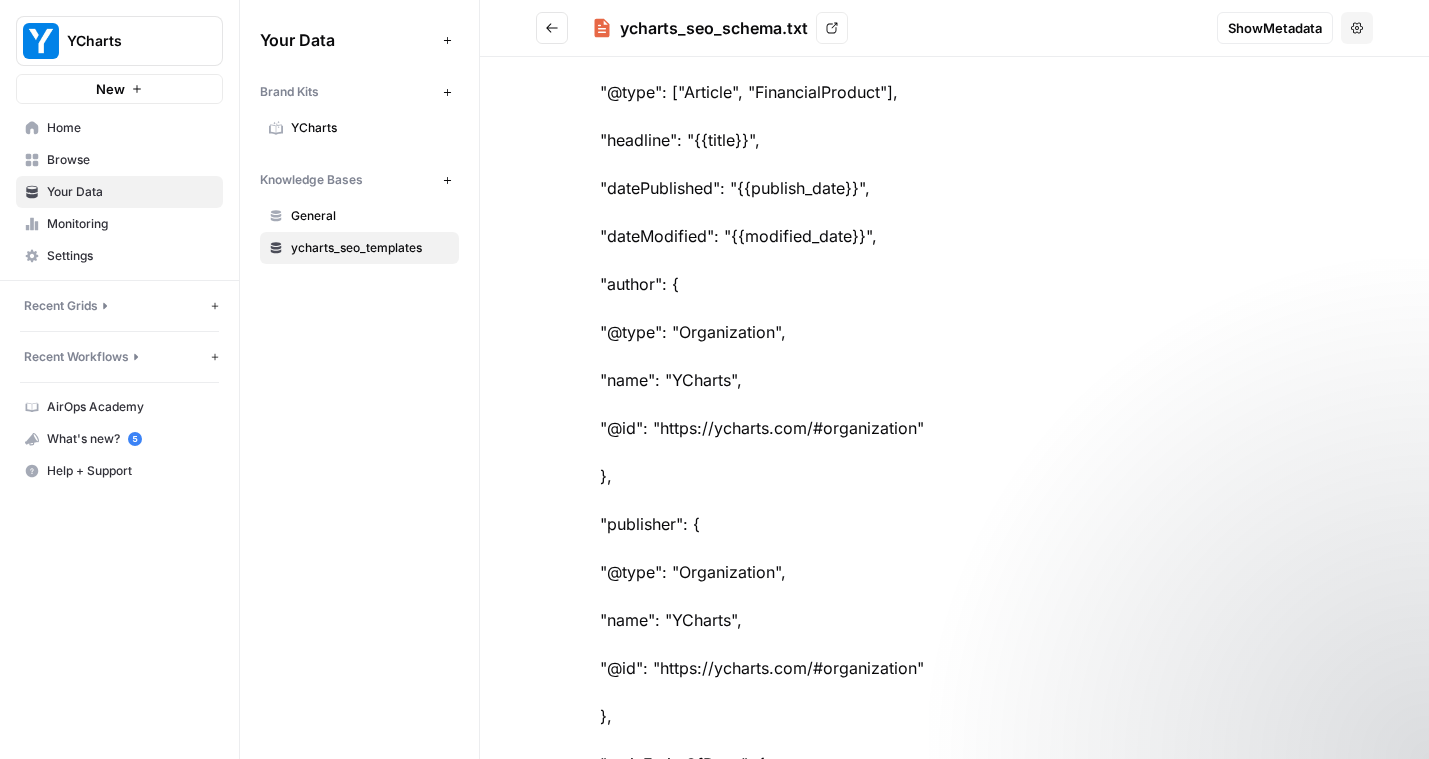 scroll, scrollTop: 0, scrollLeft: 0, axis: both 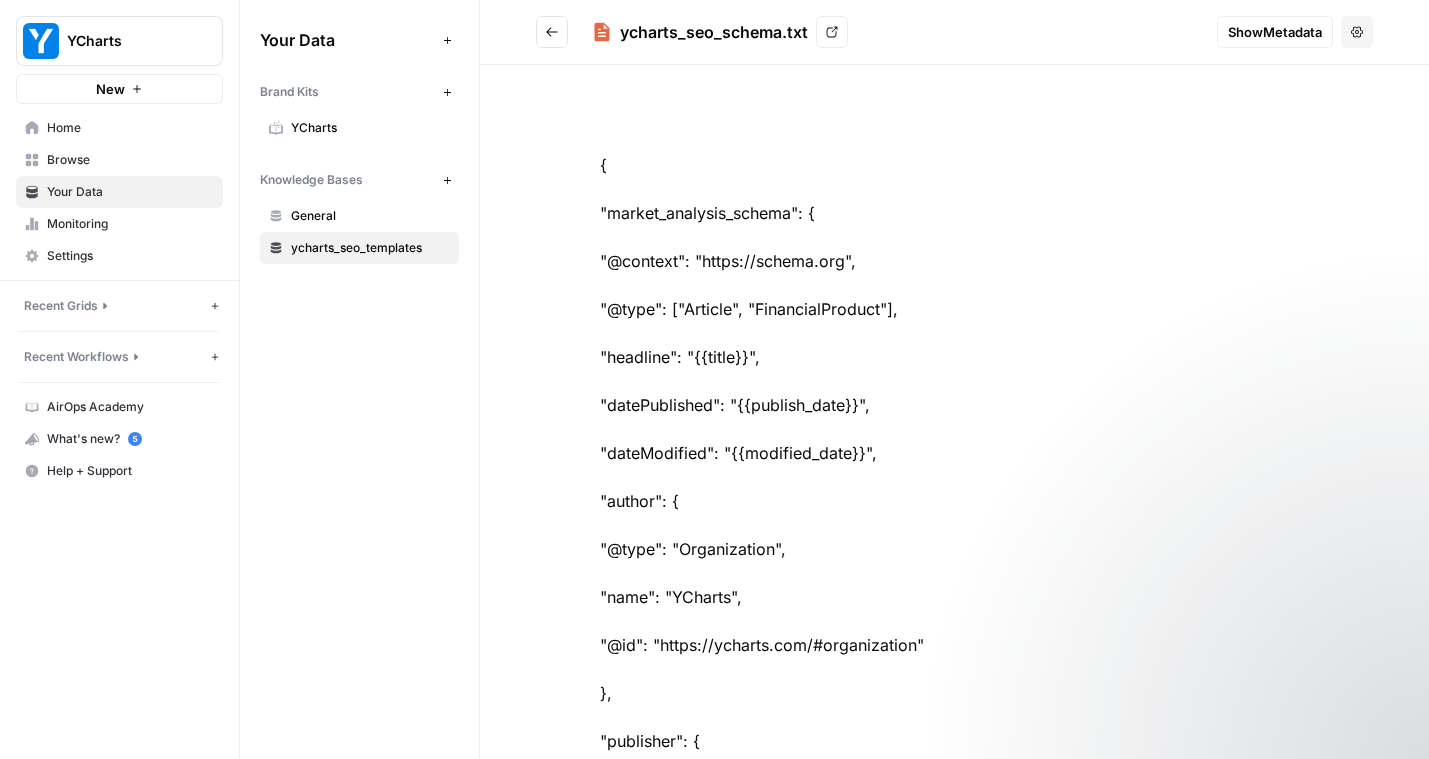 click 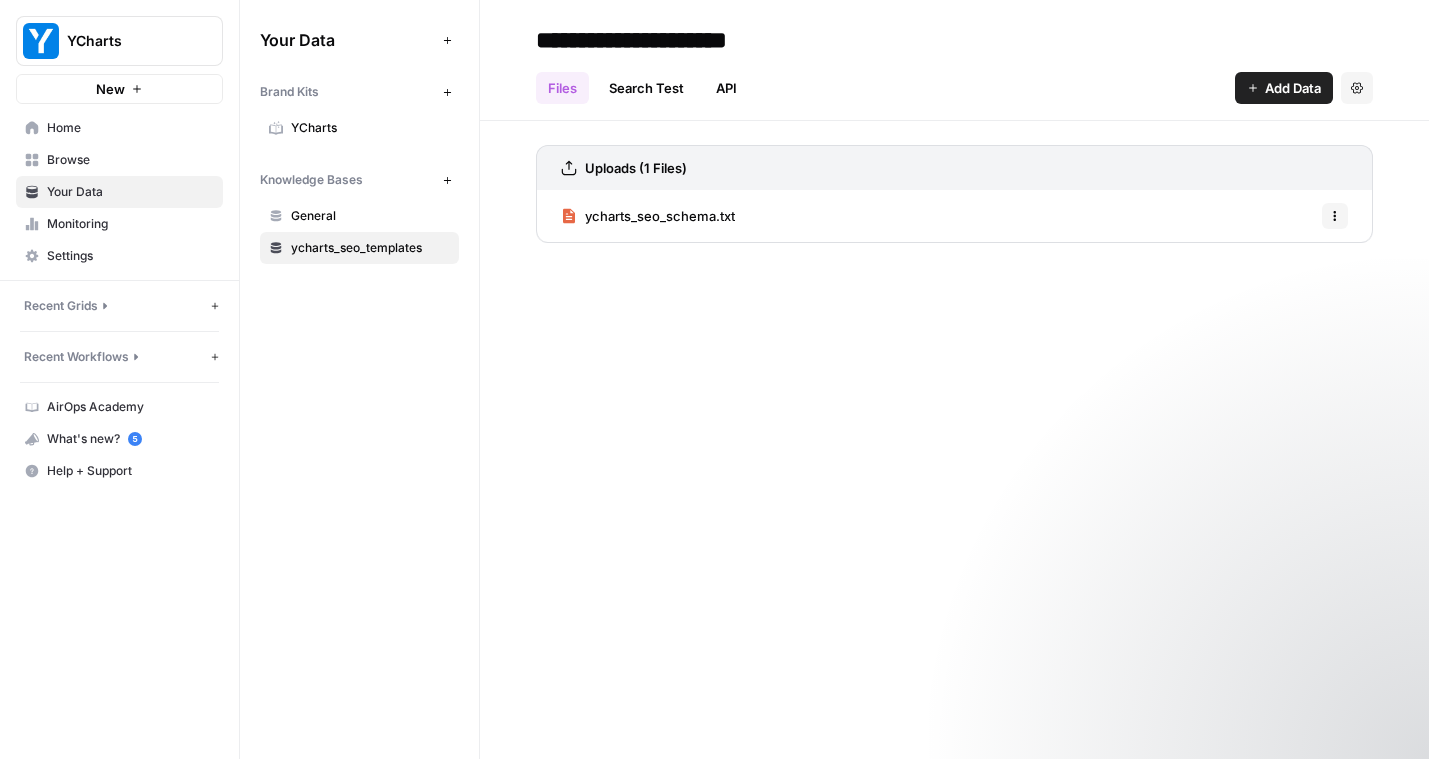 click 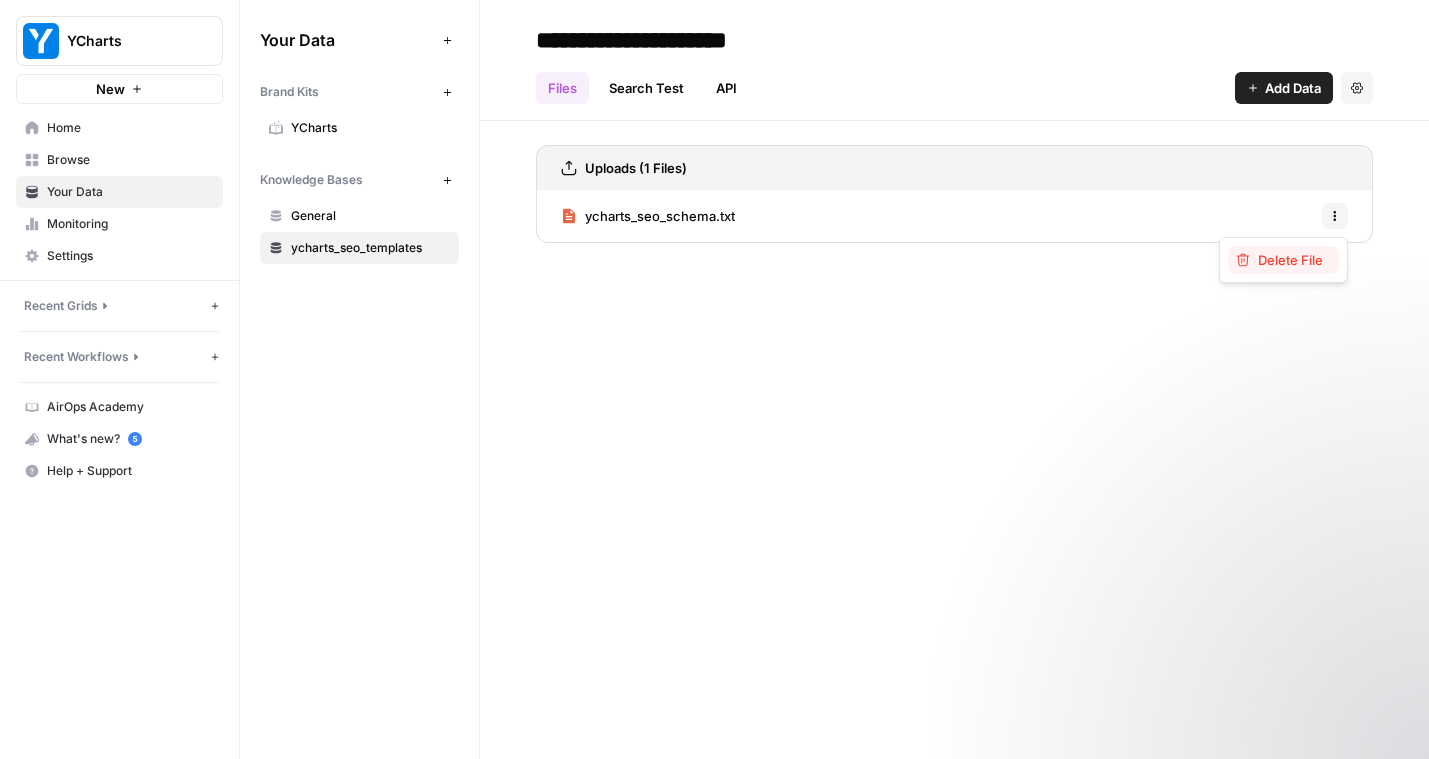 click on "Delete File" at bounding box center (1283, 260) 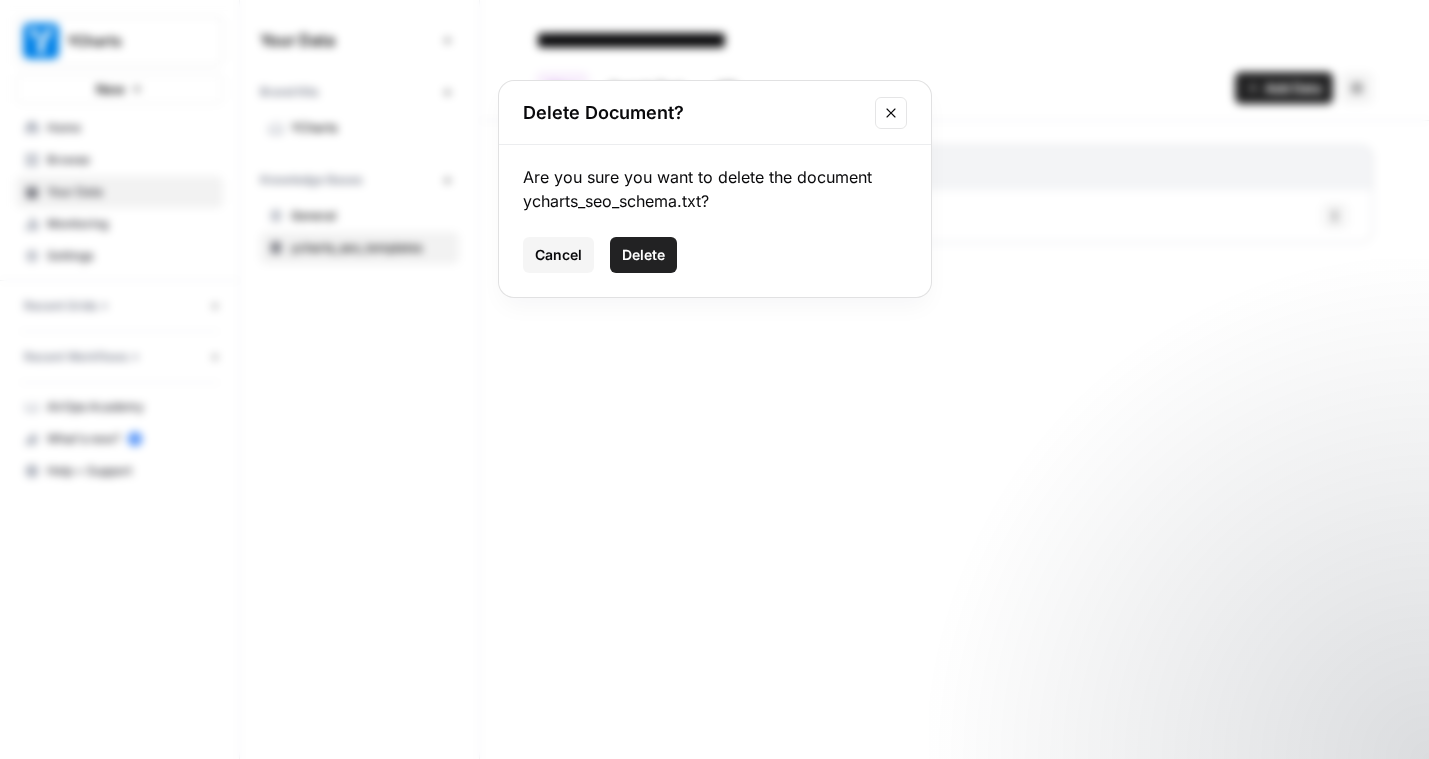 click on "Delete" at bounding box center (643, 255) 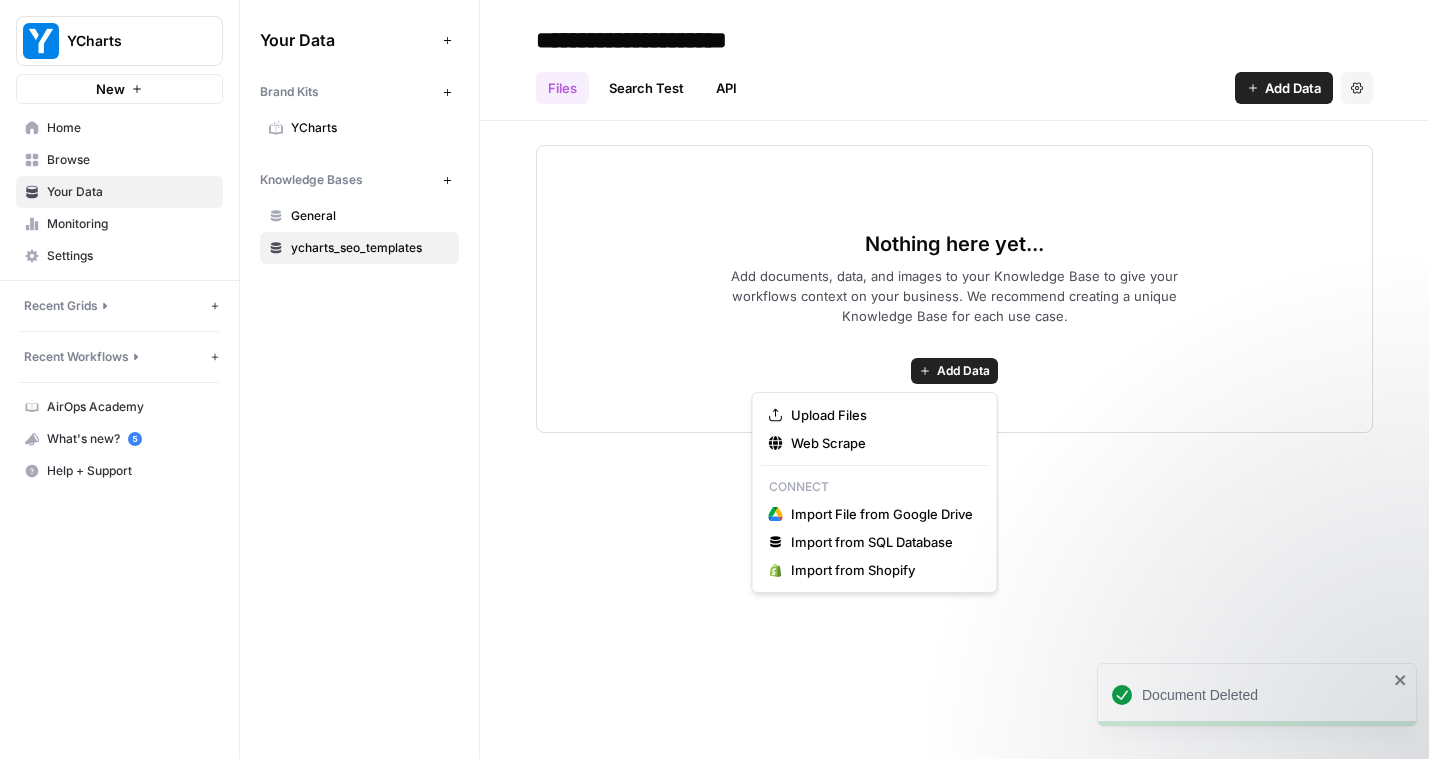 click on "Add Data" at bounding box center [963, 371] 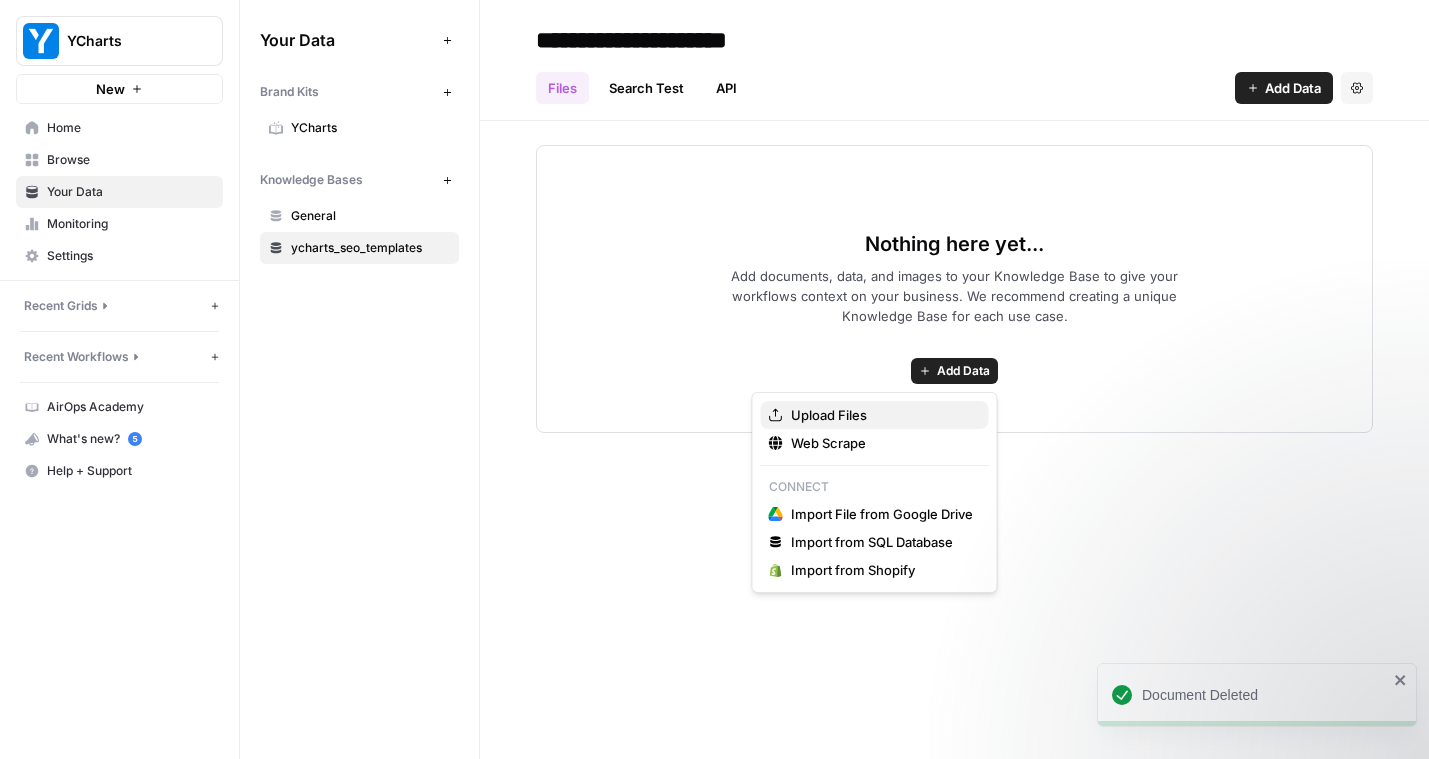 click on "Upload Files" at bounding box center (882, 415) 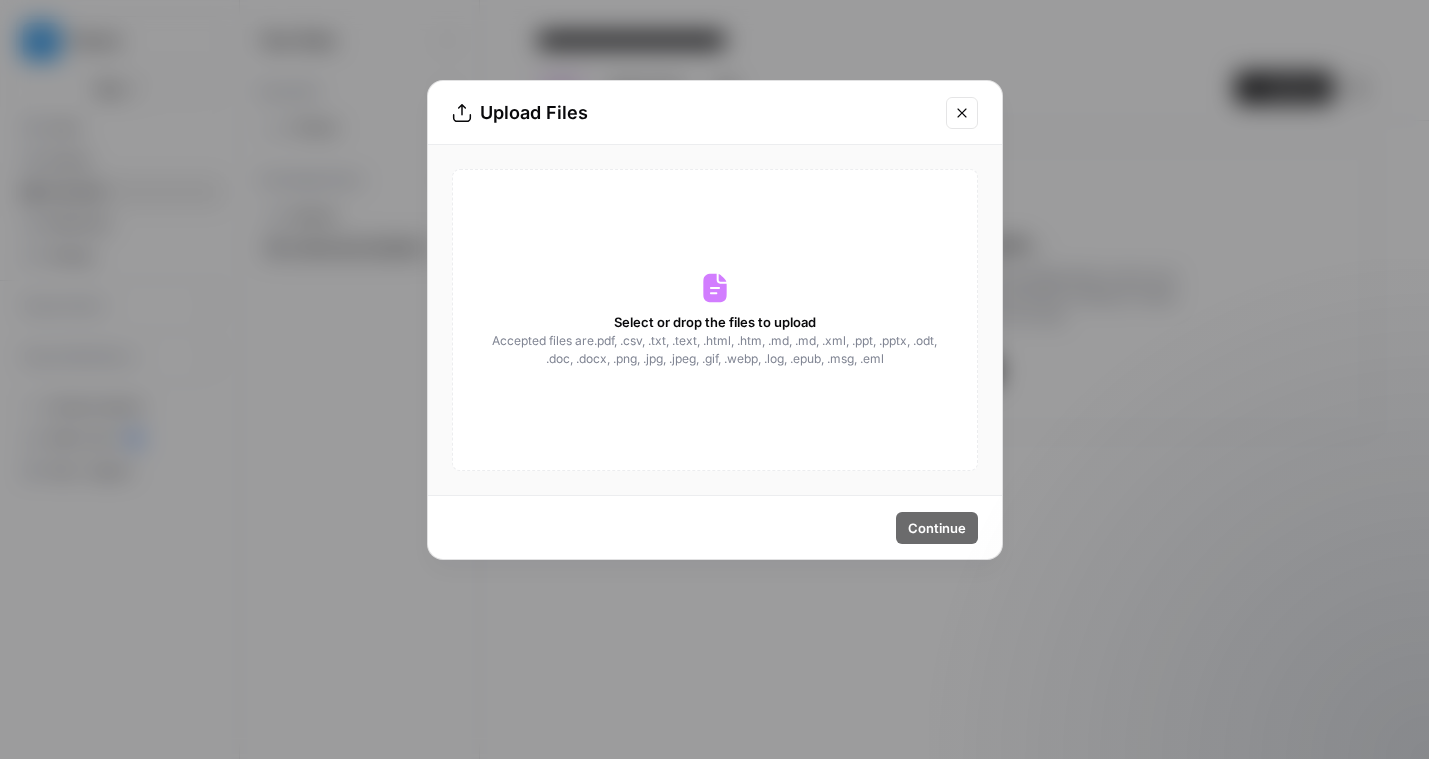 click on "Select or drop the files to upload Accepted files are  .pdf, .csv, .txt, .text, .html, .htm, .md, .md, .xml, .ppt, .pptx, .odt, .doc, .docx, .png, .jpg, .jpeg, .gif, .webp, .log, .epub, .msg, .eml" at bounding box center (715, 320) 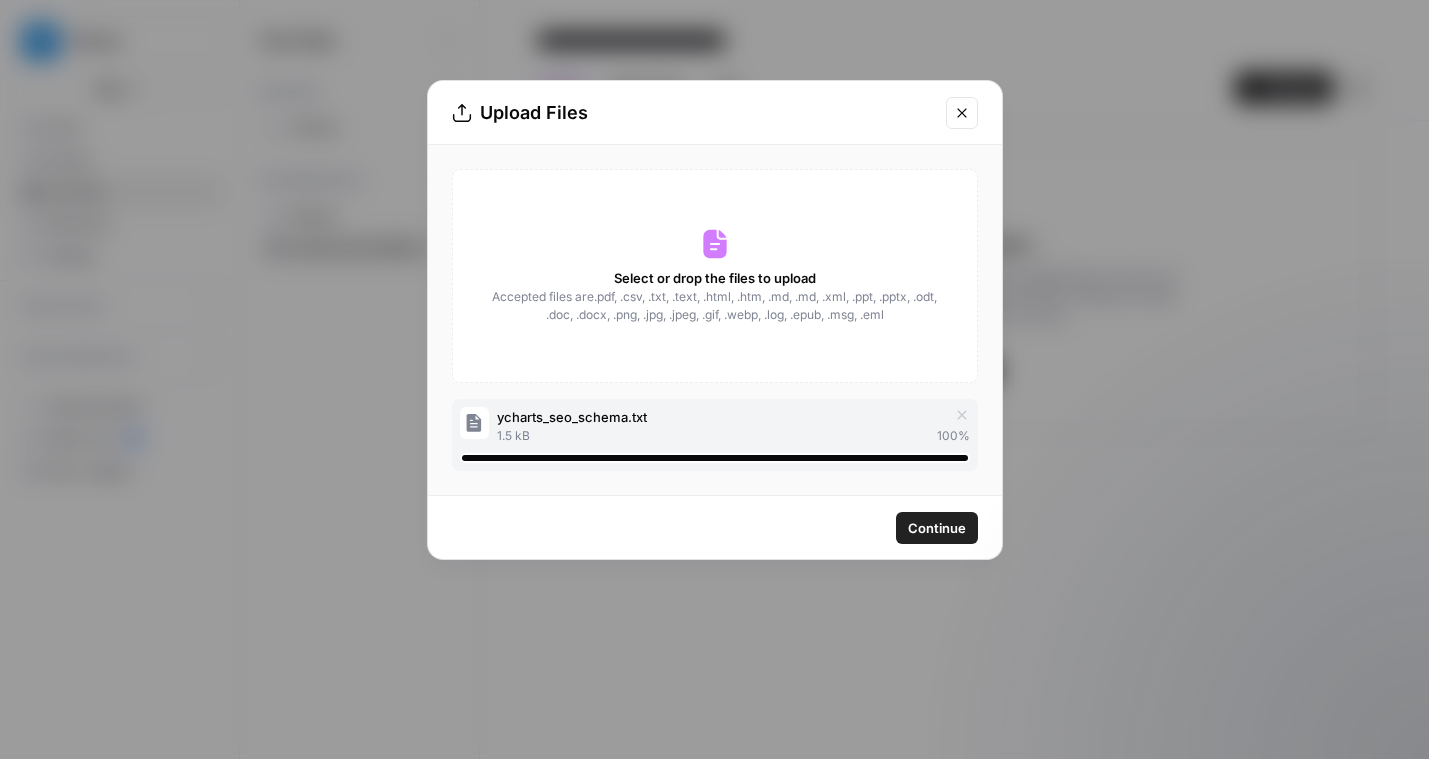 click on "Continue" at bounding box center [937, 528] 